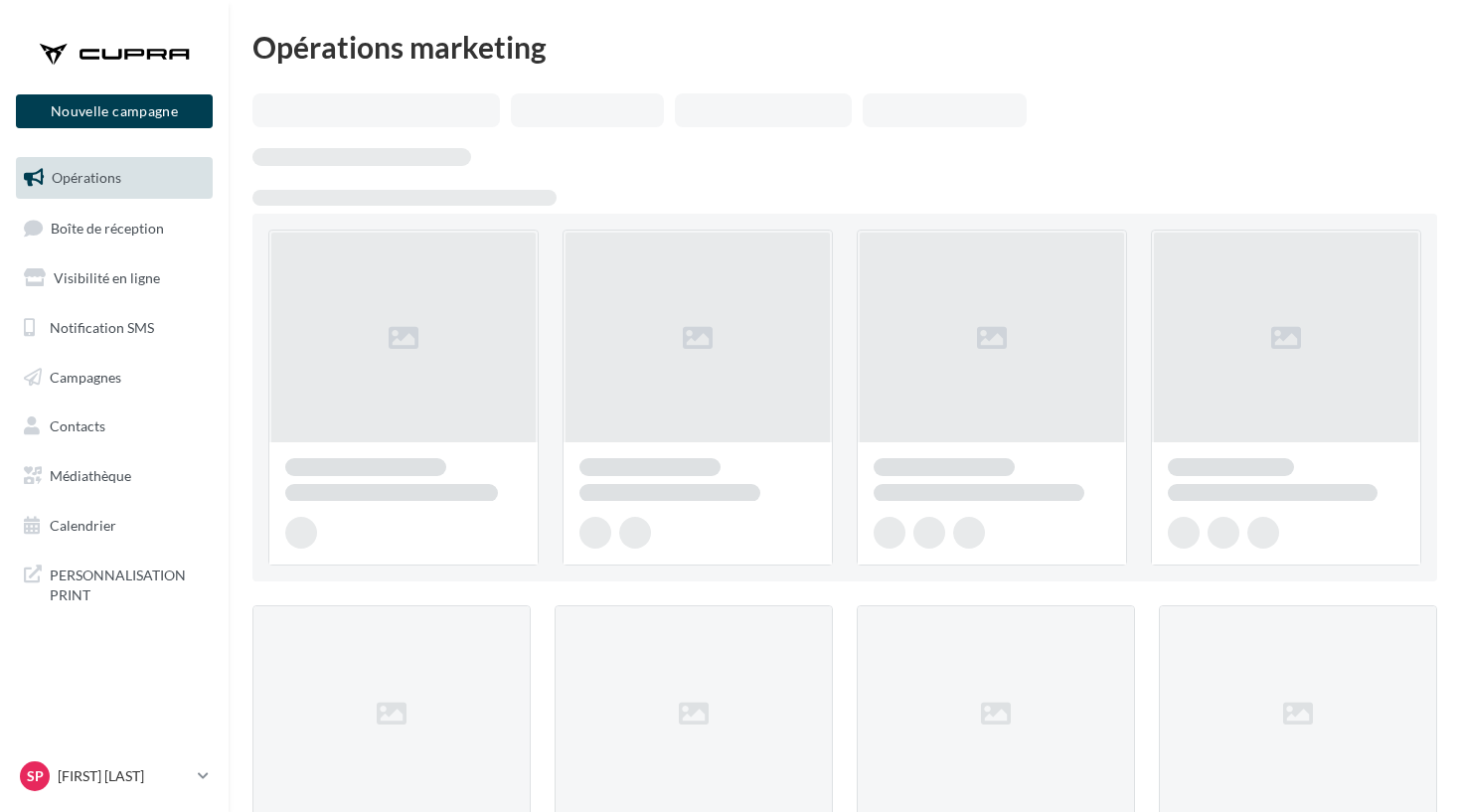 scroll, scrollTop: 0, scrollLeft: 0, axis: both 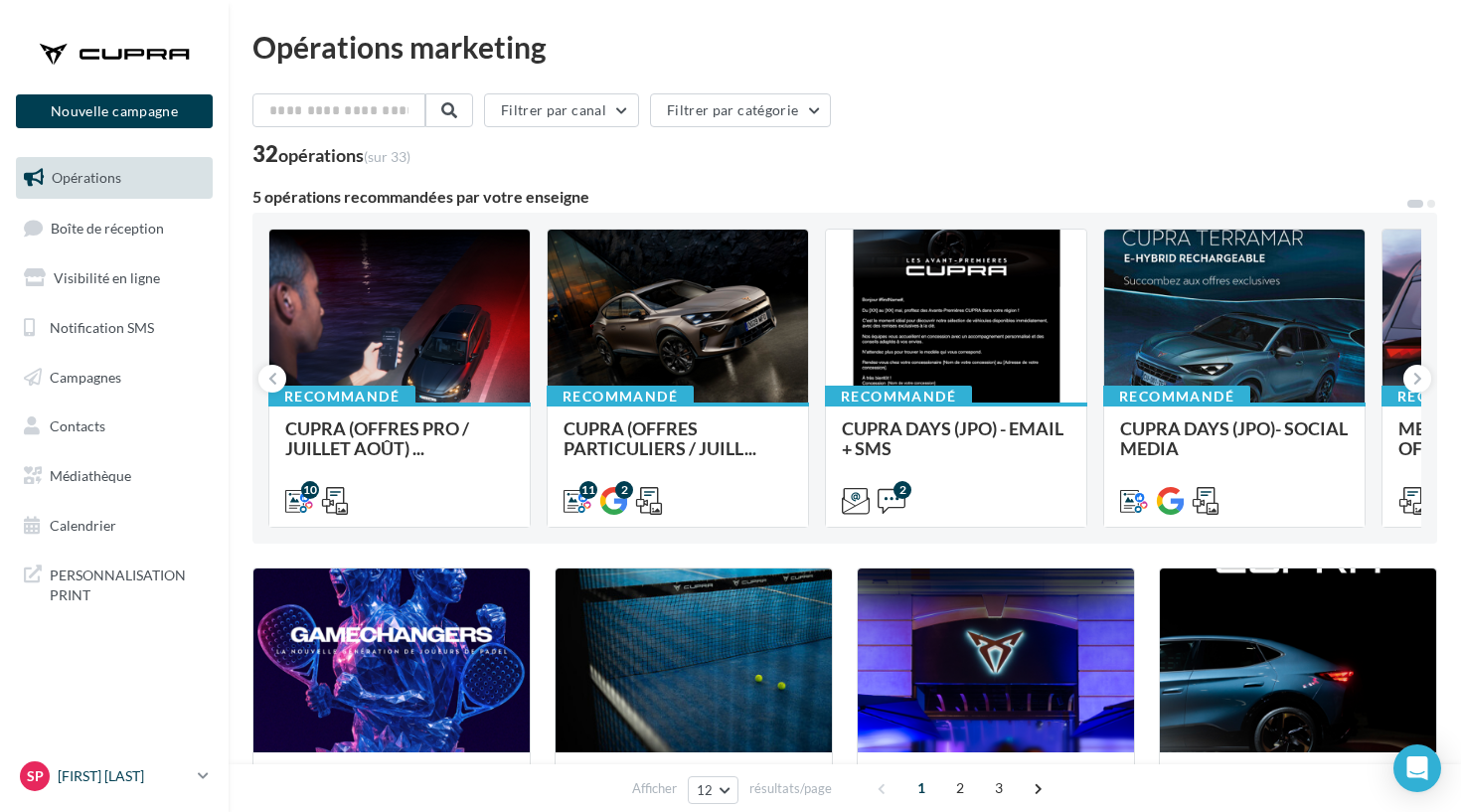 click on "Sp     Stéphanie COZZOLINO   cupra_marignane" at bounding box center (104, 776) 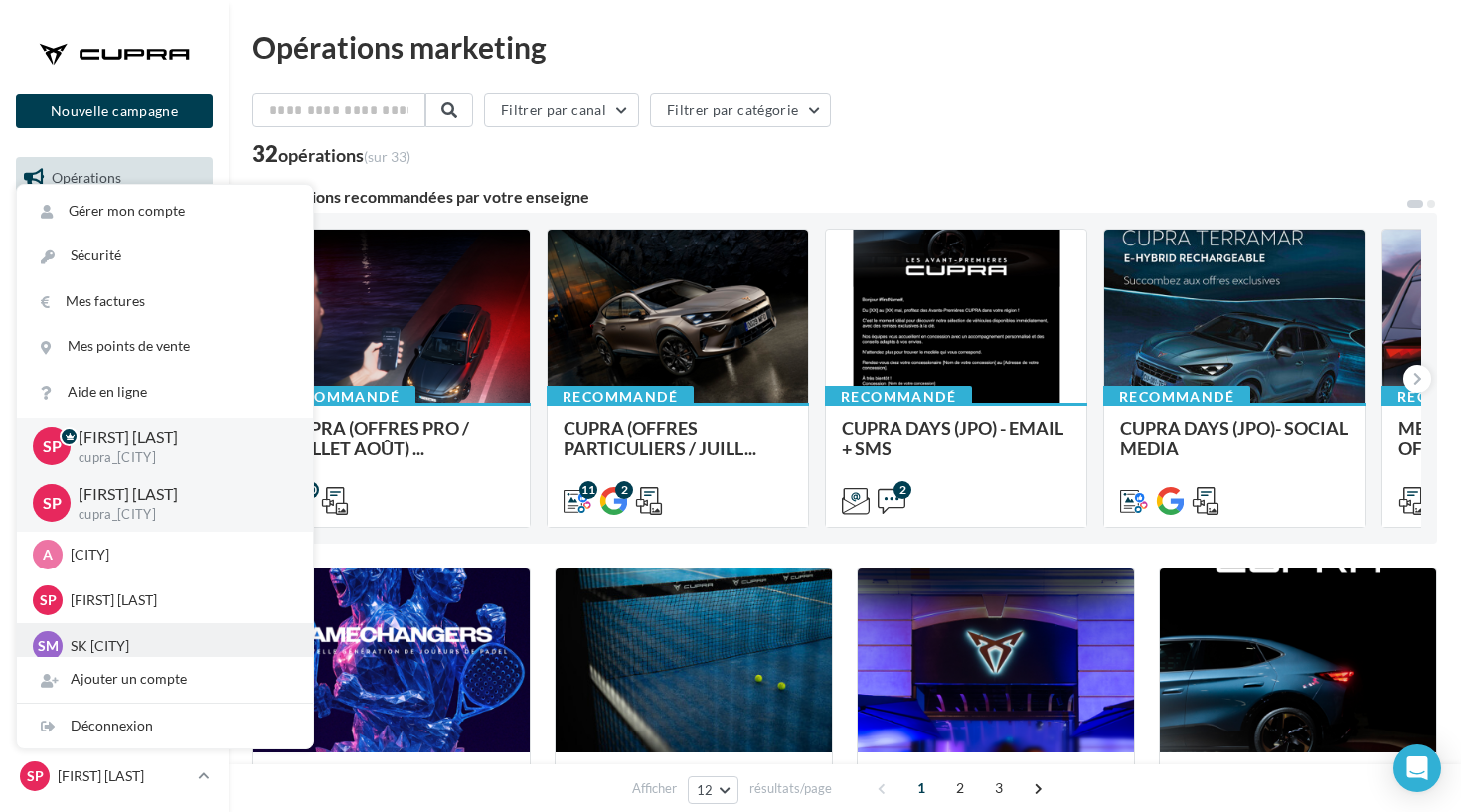 click on "SK [CITY]" at bounding box center [180, 646] 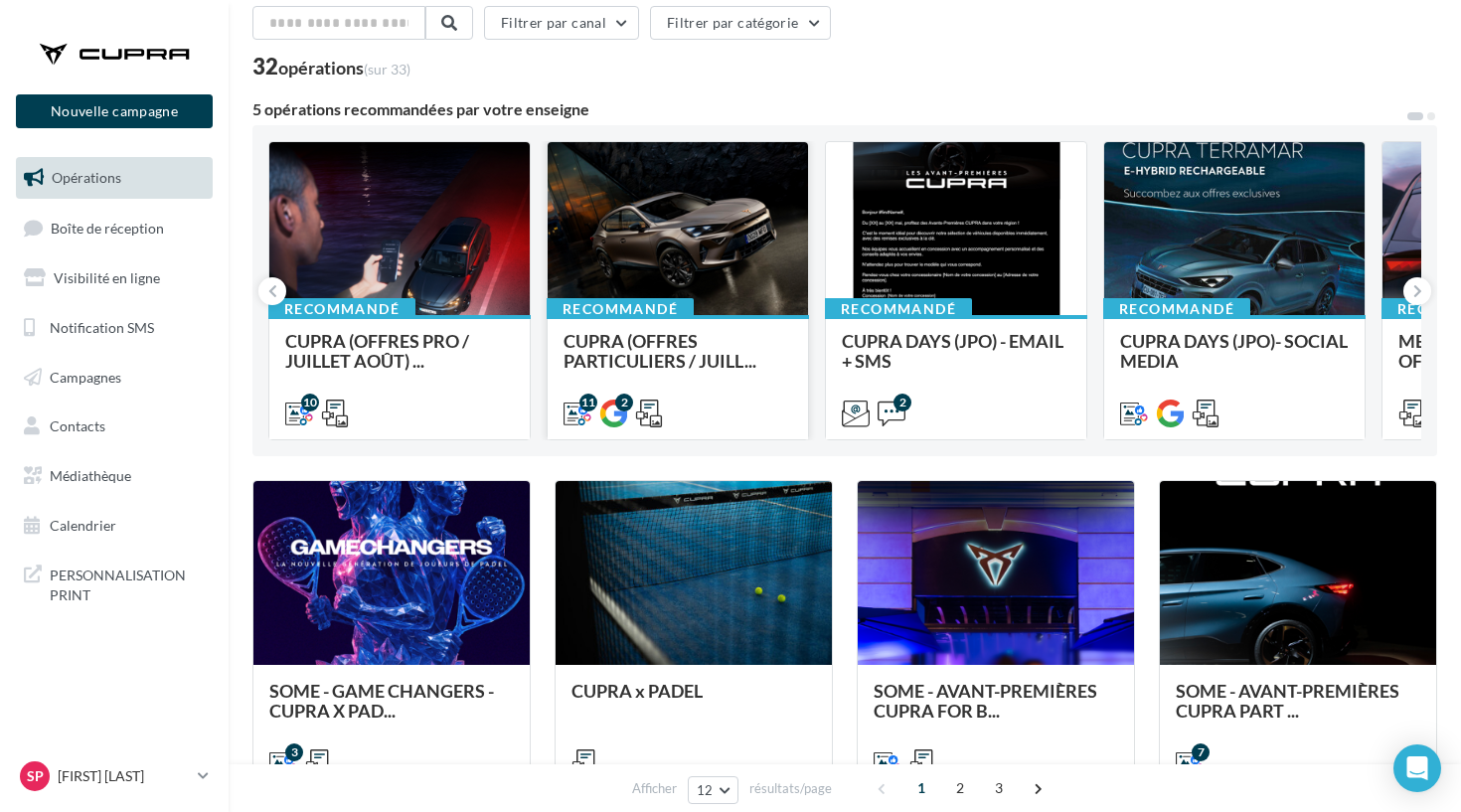 scroll, scrollTop: 109, scrollLeft: 0, axis: vertical 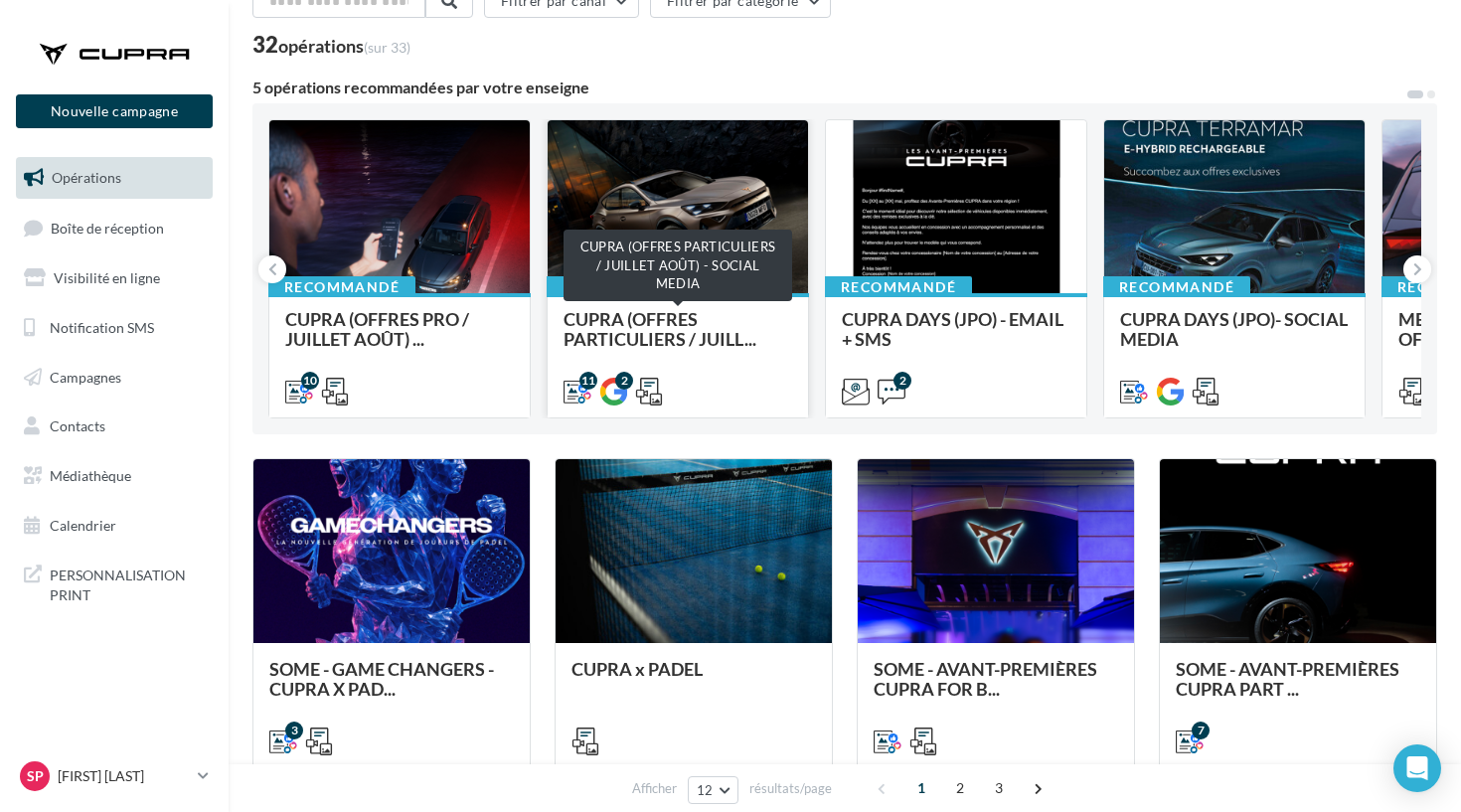 click on "CUPRA (OFFRES PARTICULIERS / JUILL..." at bounding box center [660, 329] 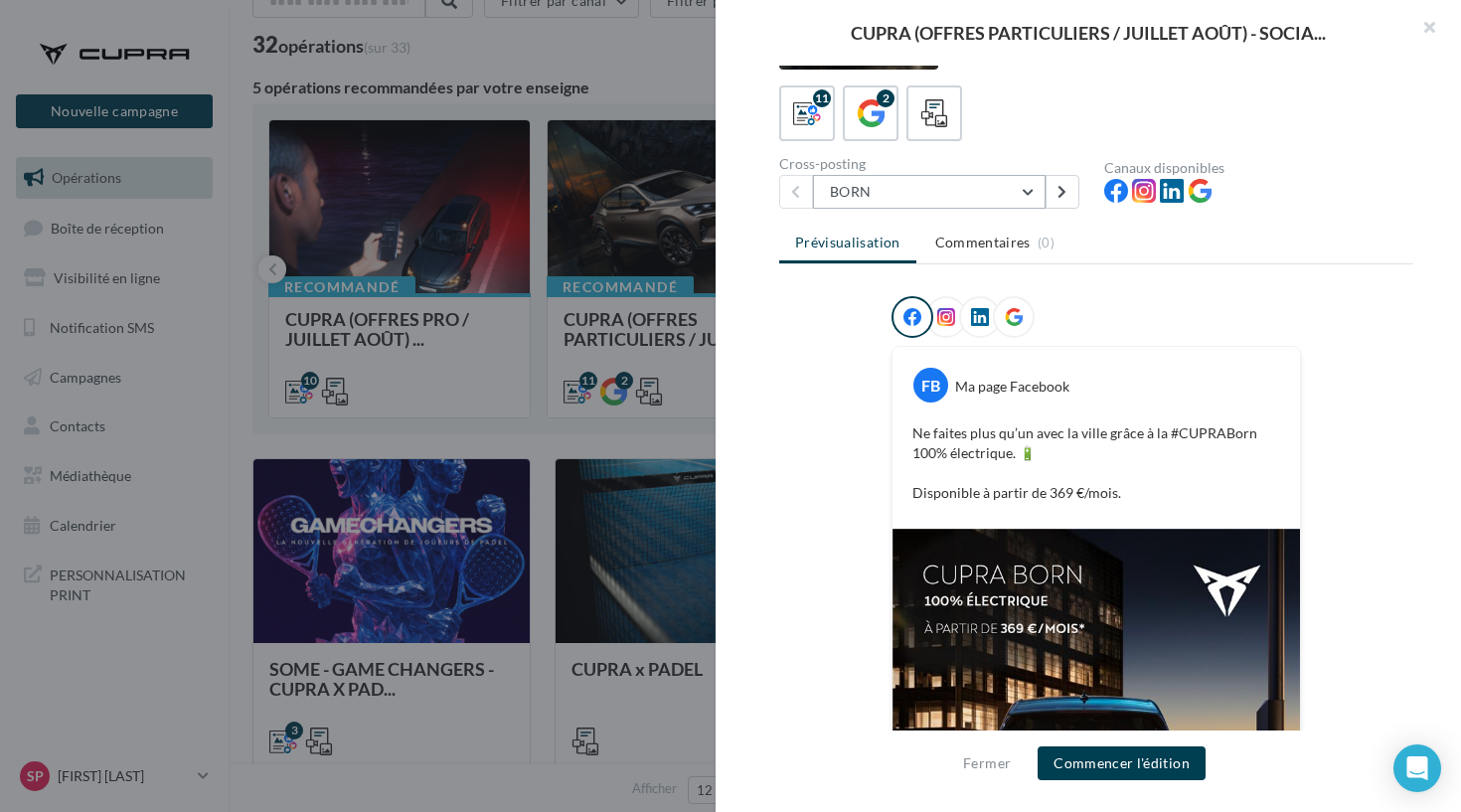 scroll, scrollTop: 85, scrollLeft: 0, axis: vertical 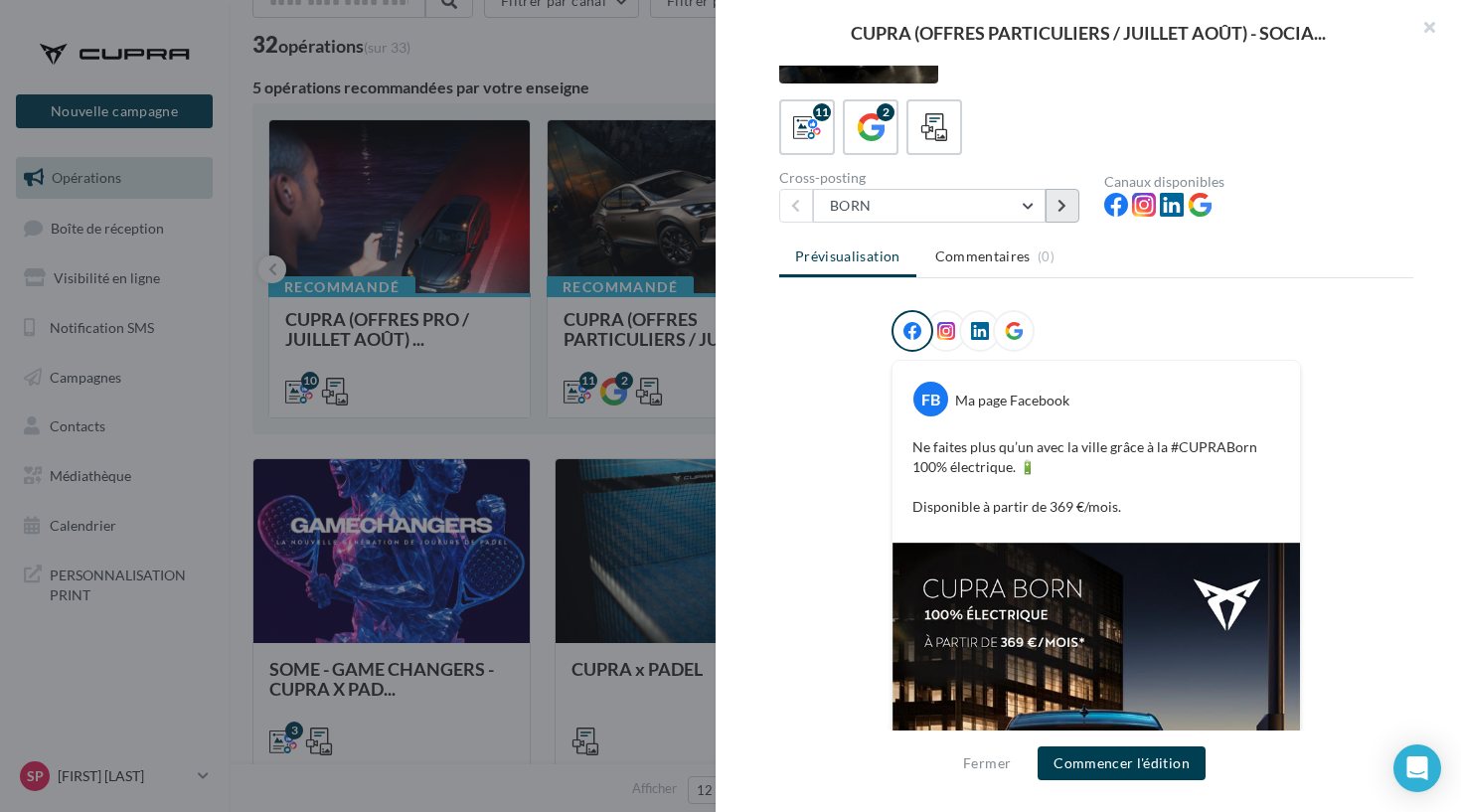 click at bounding box center (1061, 206) 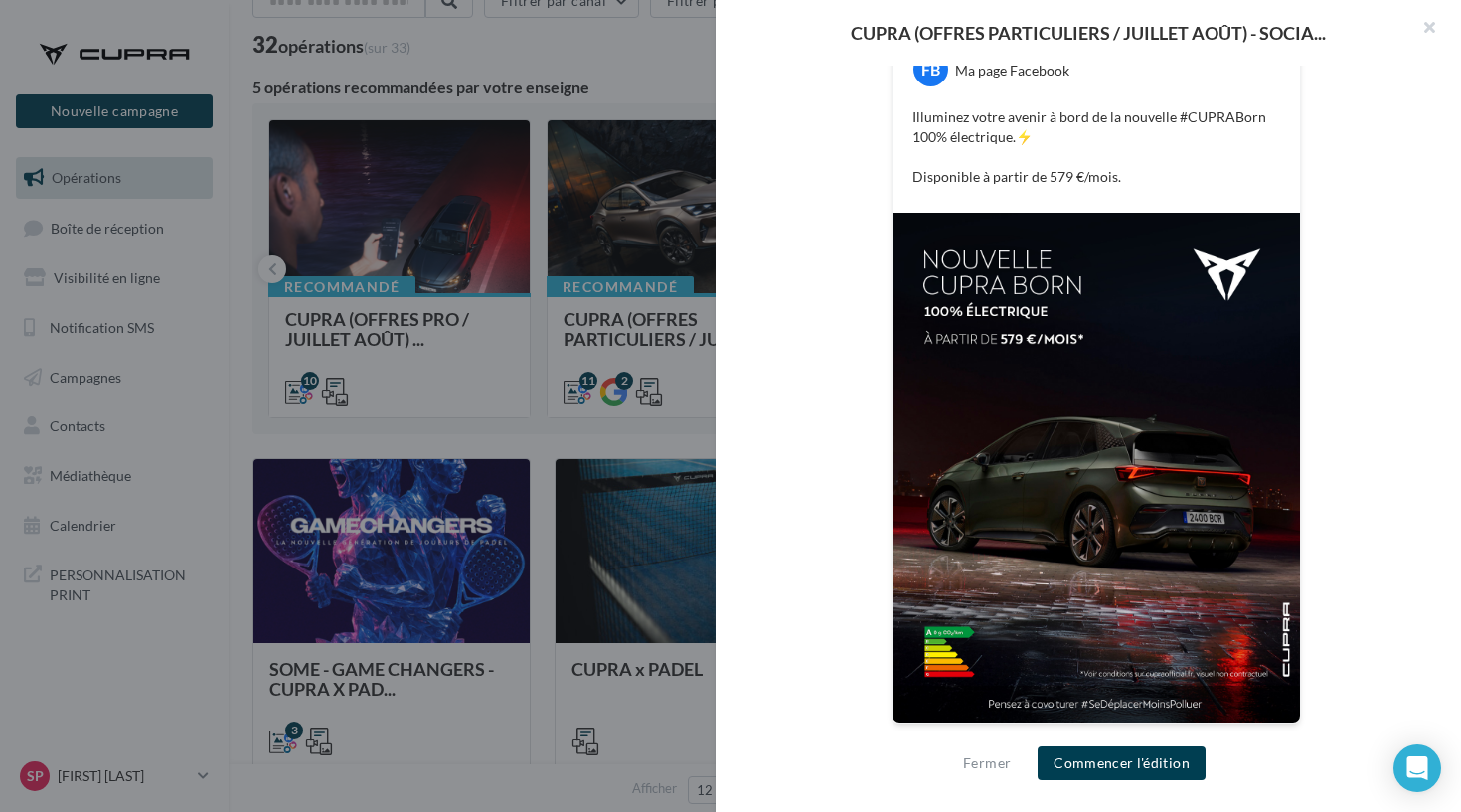 scroll, scrollTop: 415, scrollLeft: 0, axis: vertical 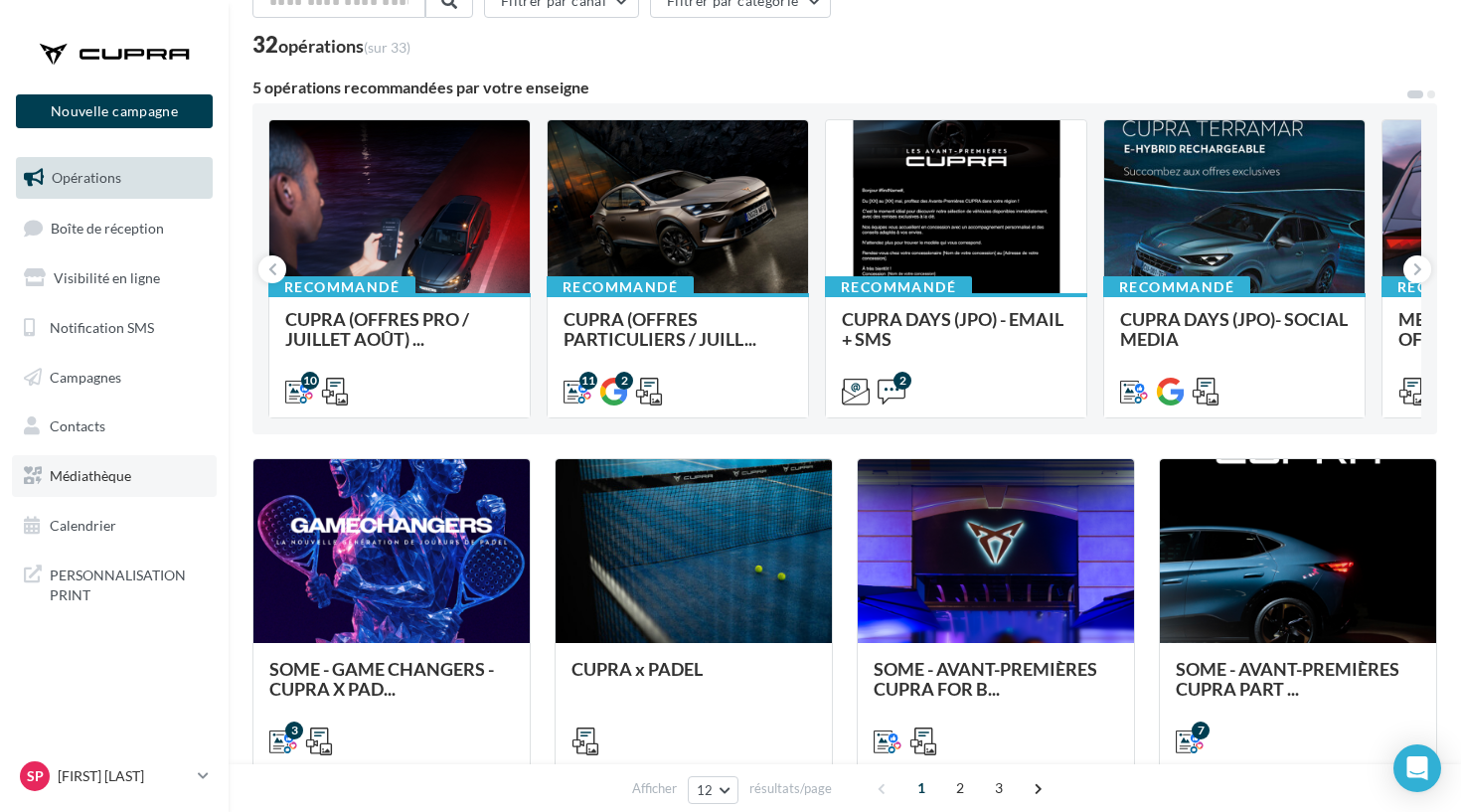 click on "Médiathèque" at bounding box center (114, 476) 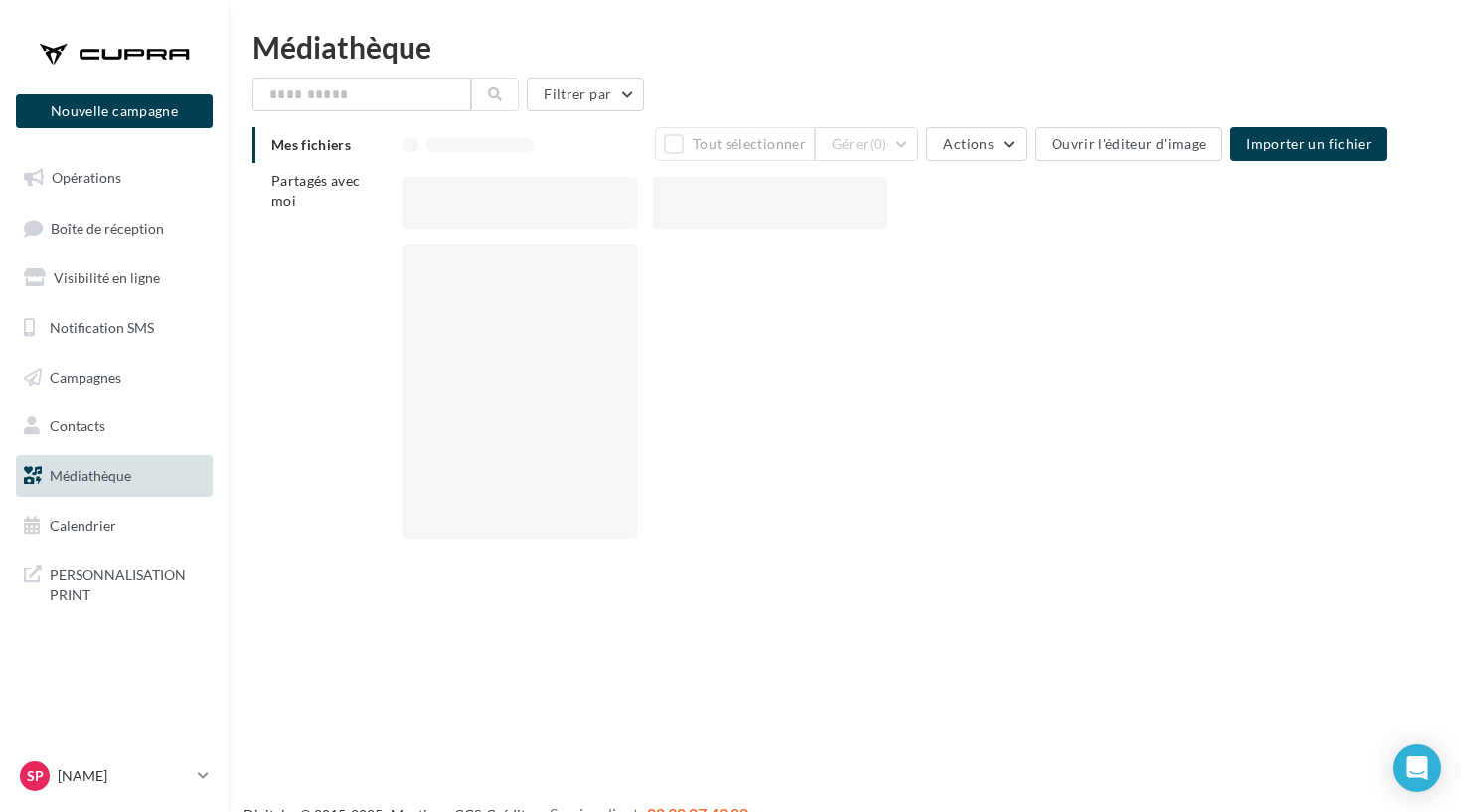 scroll, scrollTop: 0, scrollLeft: 0, axis: both 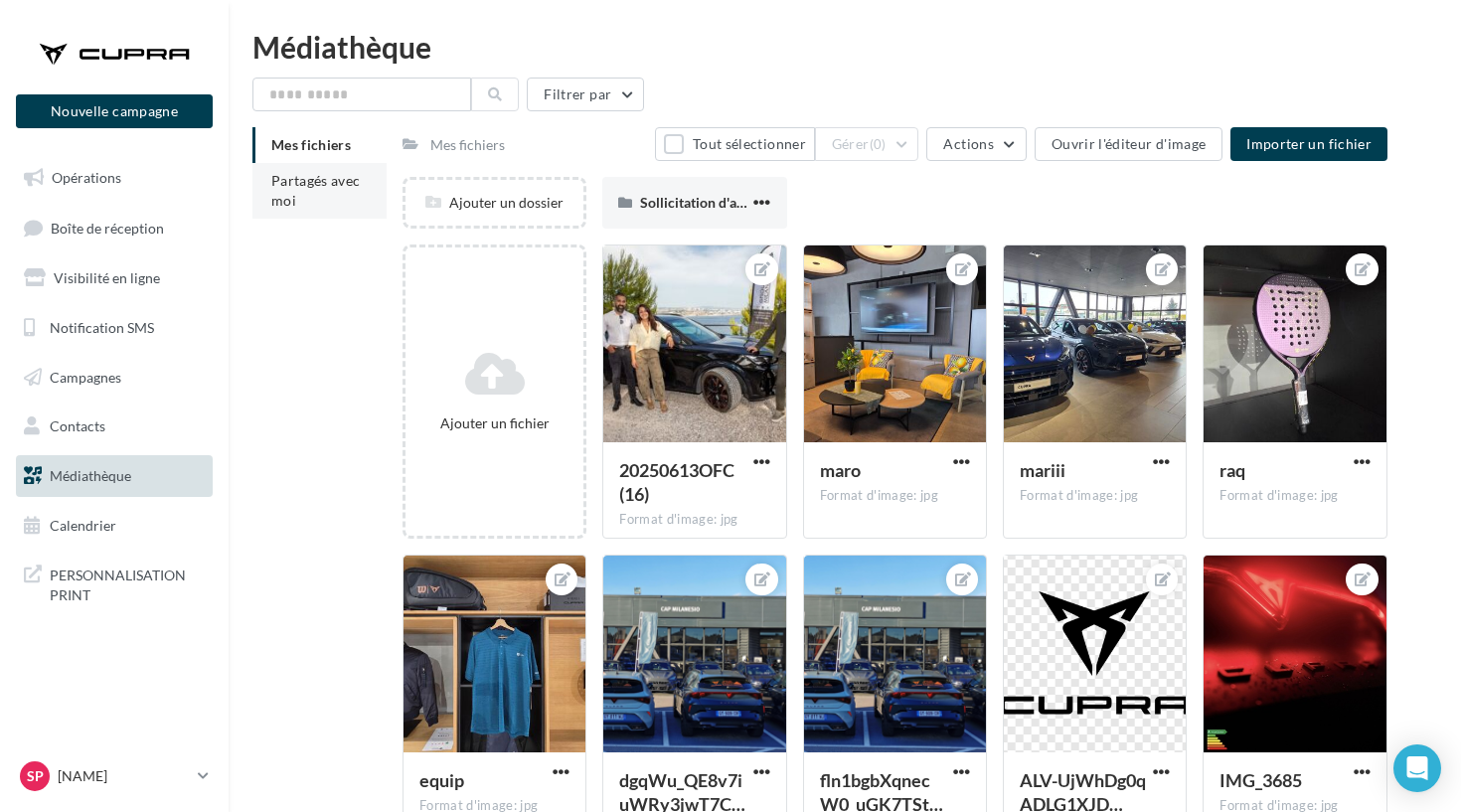 click on "Partagés avec moi" at bounding box center [316, 190] 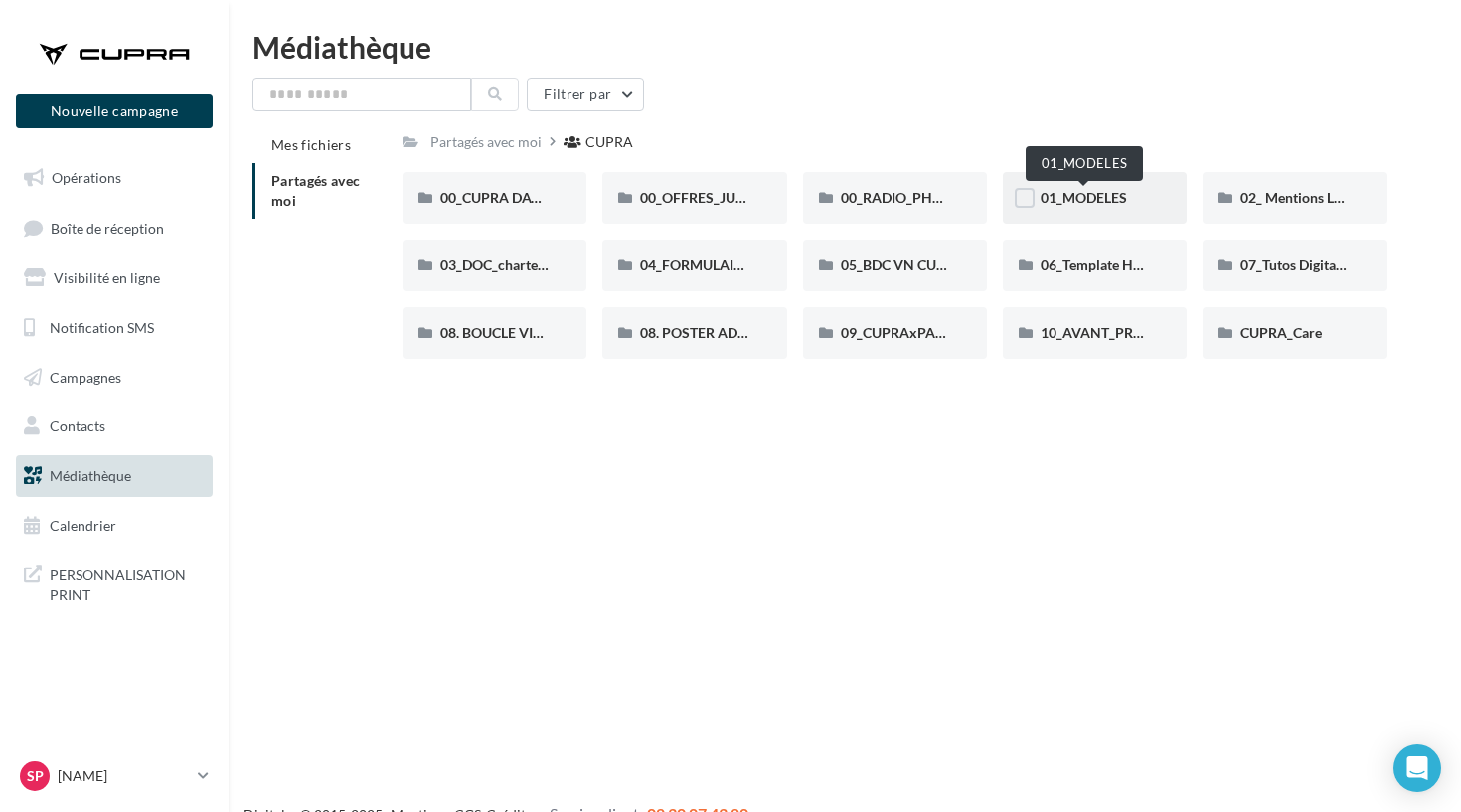 click on "01_MODELES" at bounding box center (1083, 197) 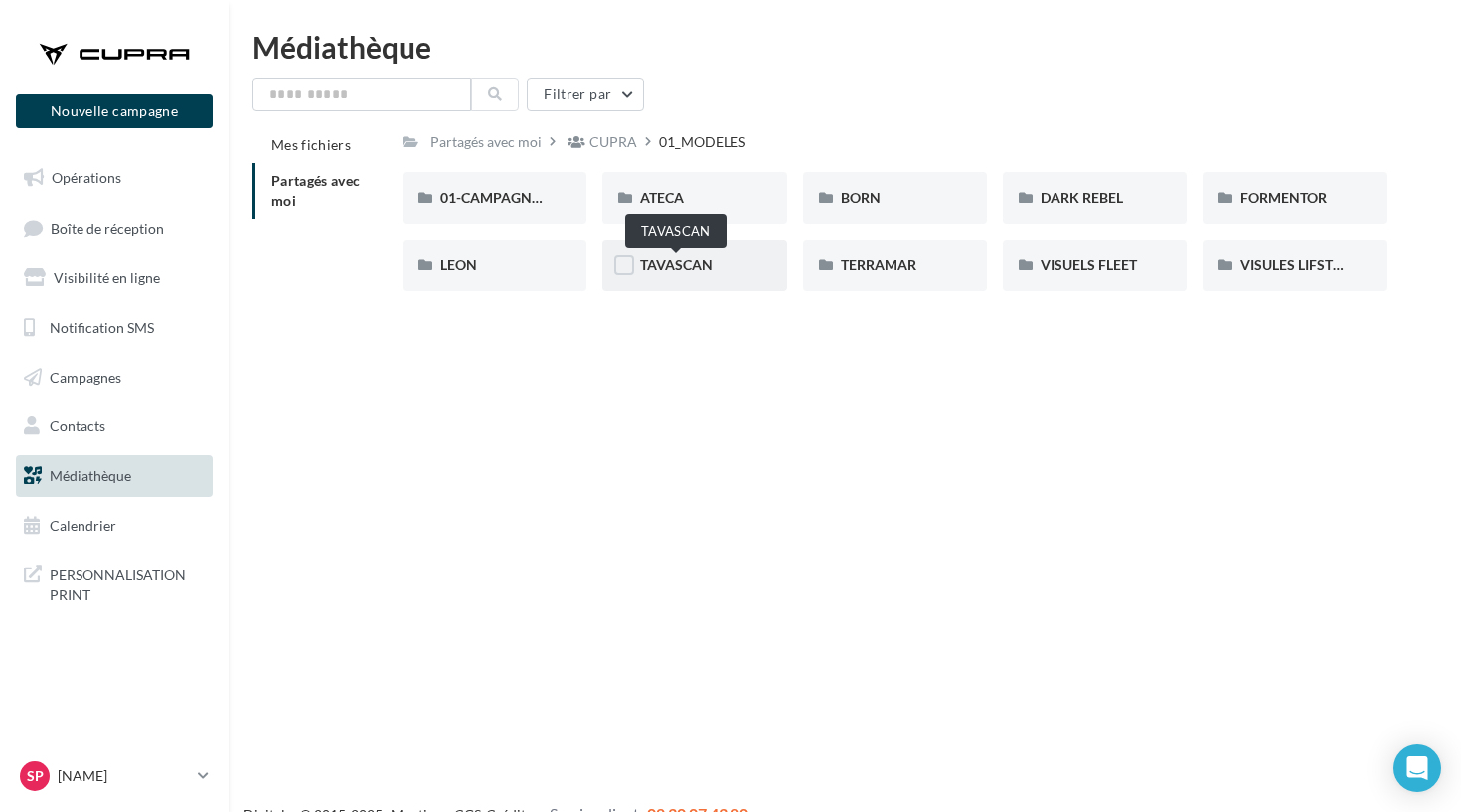 click on "TAVASCAN" at bounding box center [676, 264] 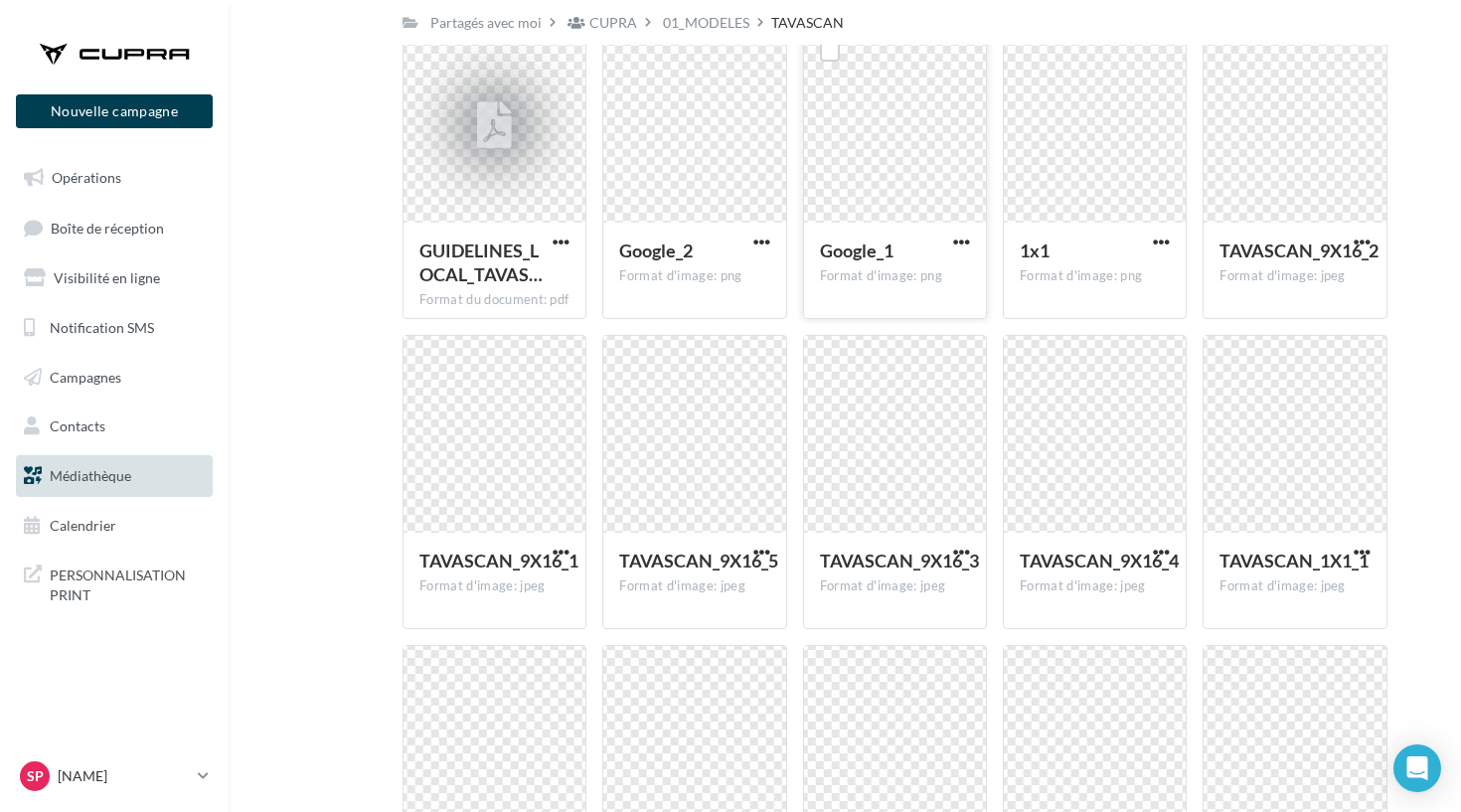 scroll, scrollTop: 281, scrollLeft: 0, axis: vertical 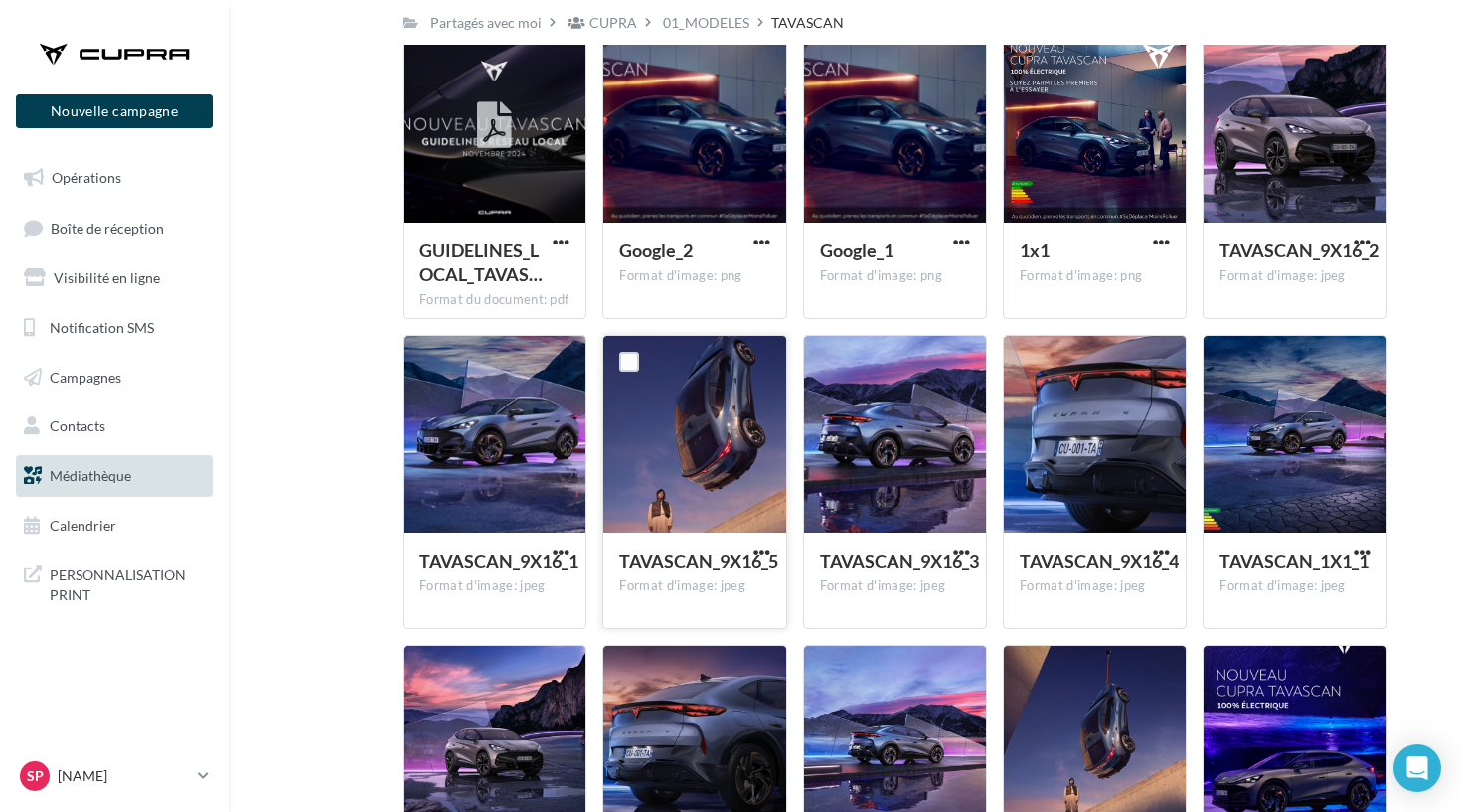 click on "TAVASCAN_9X16_5" at bounding box center (699, 561) 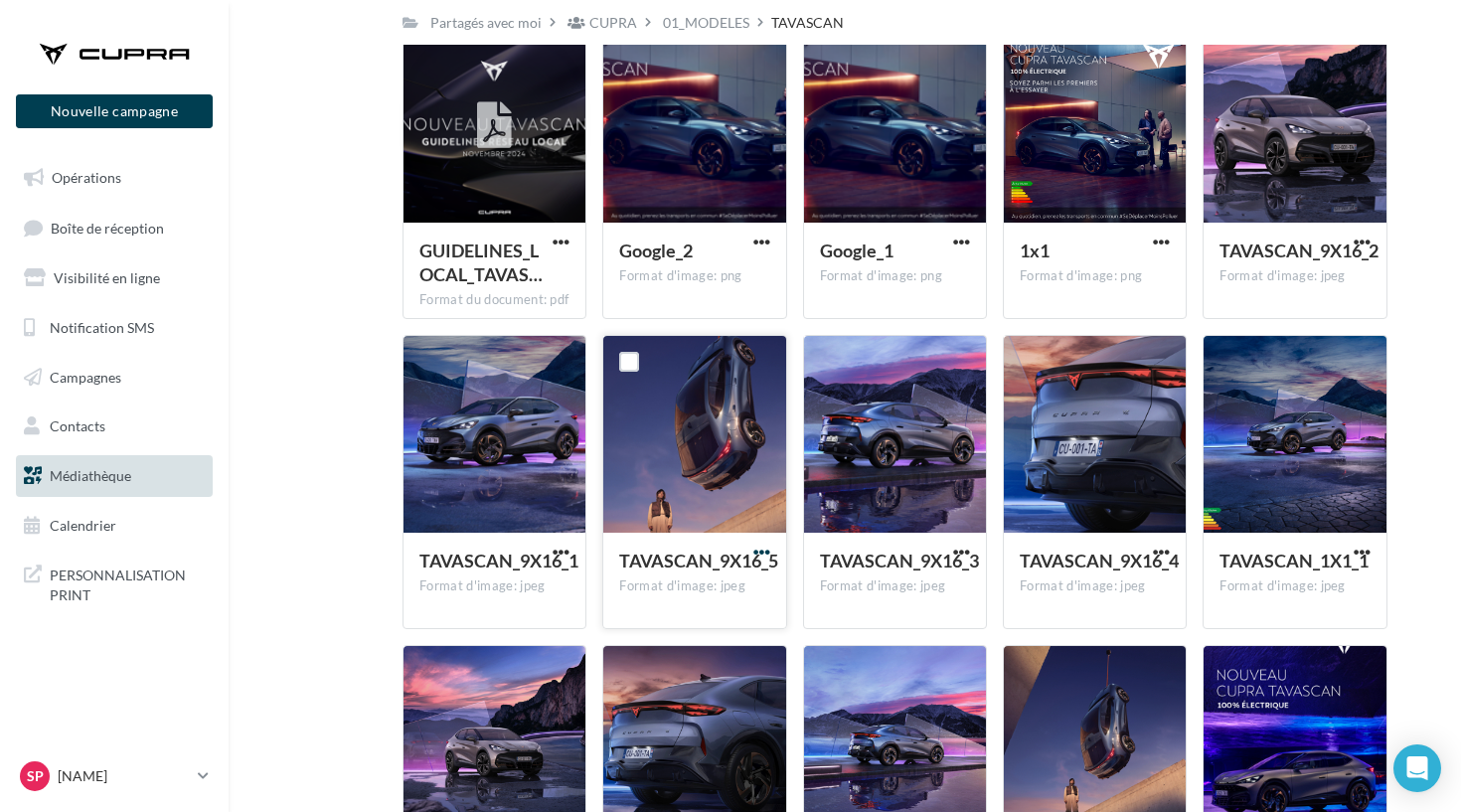click at bounding box center (761, 552) 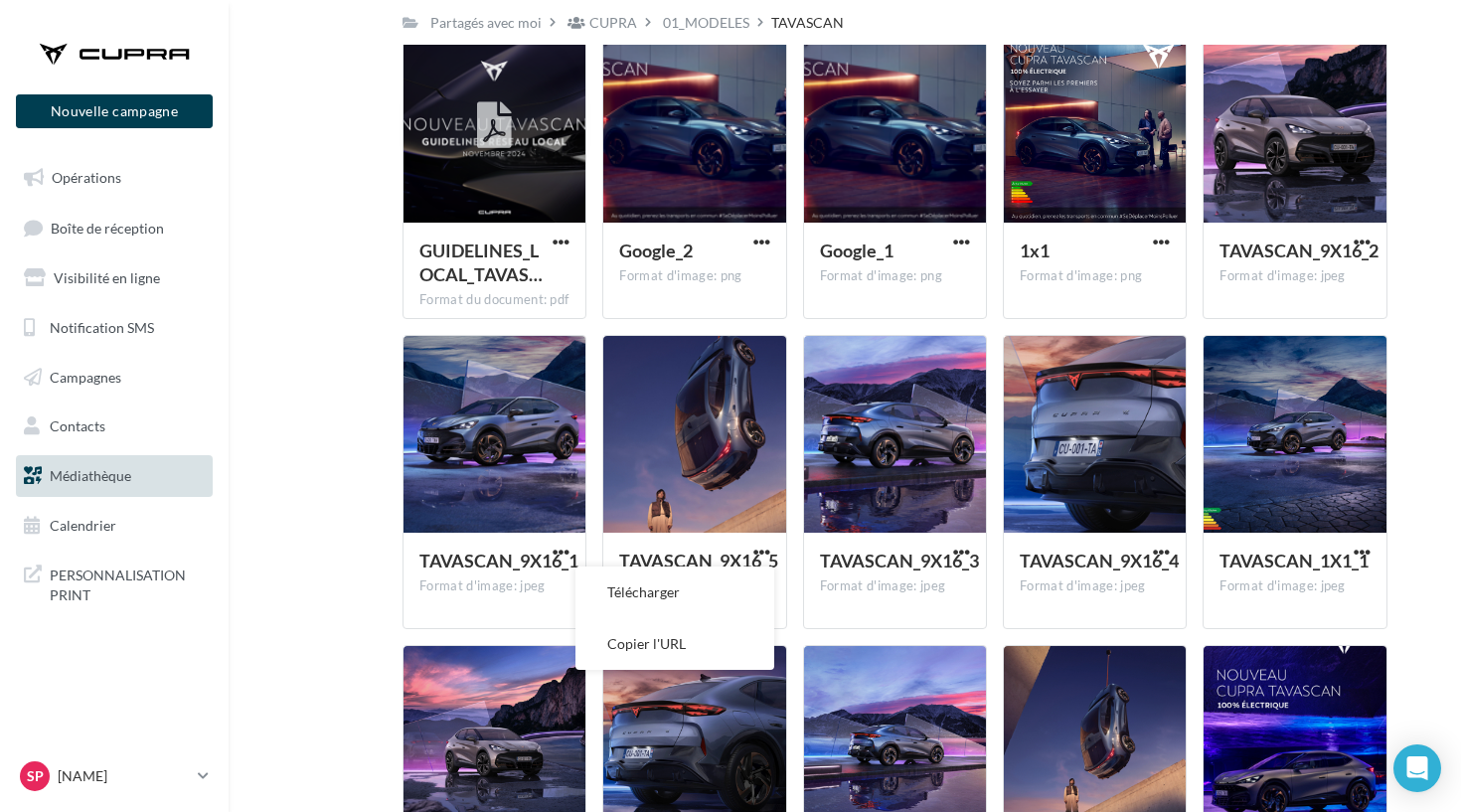 click on "GUIDELINES_LOCAL_TAVAS…  Format du document: pdf                   GUIDELINES_LOCAL_TAVASCAN_2024.pdf
Google_2  Format d'image: png                   Google_2
Google_1  Format d'image: png                   Google_1
1x1  Format d'image: png                   1x1
TAVASCAN_9X16_2  Format d'image: jpeg                   TAVASCAN_9X16_2
TAVASCAN_9X16_1  Format d'image: jpeg                   TAVASCAN_9X16_1
TAVASCAN_9X16_5  Format d'image: jpeg           Télécharger       Copier l'URL               TAVASCAN_9X16_5" at bounding box center (902, 645) 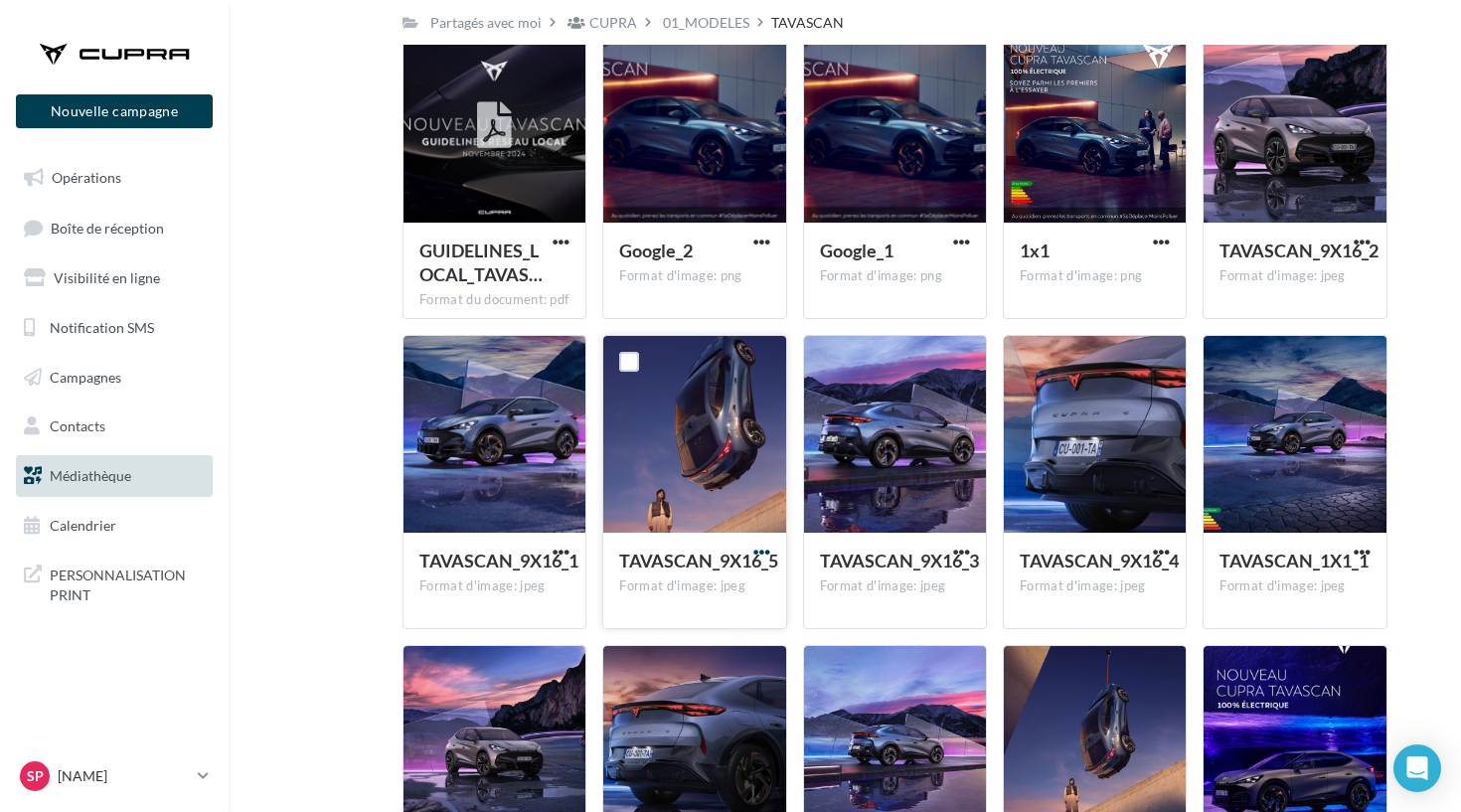 click at bounding box center [761, 552] 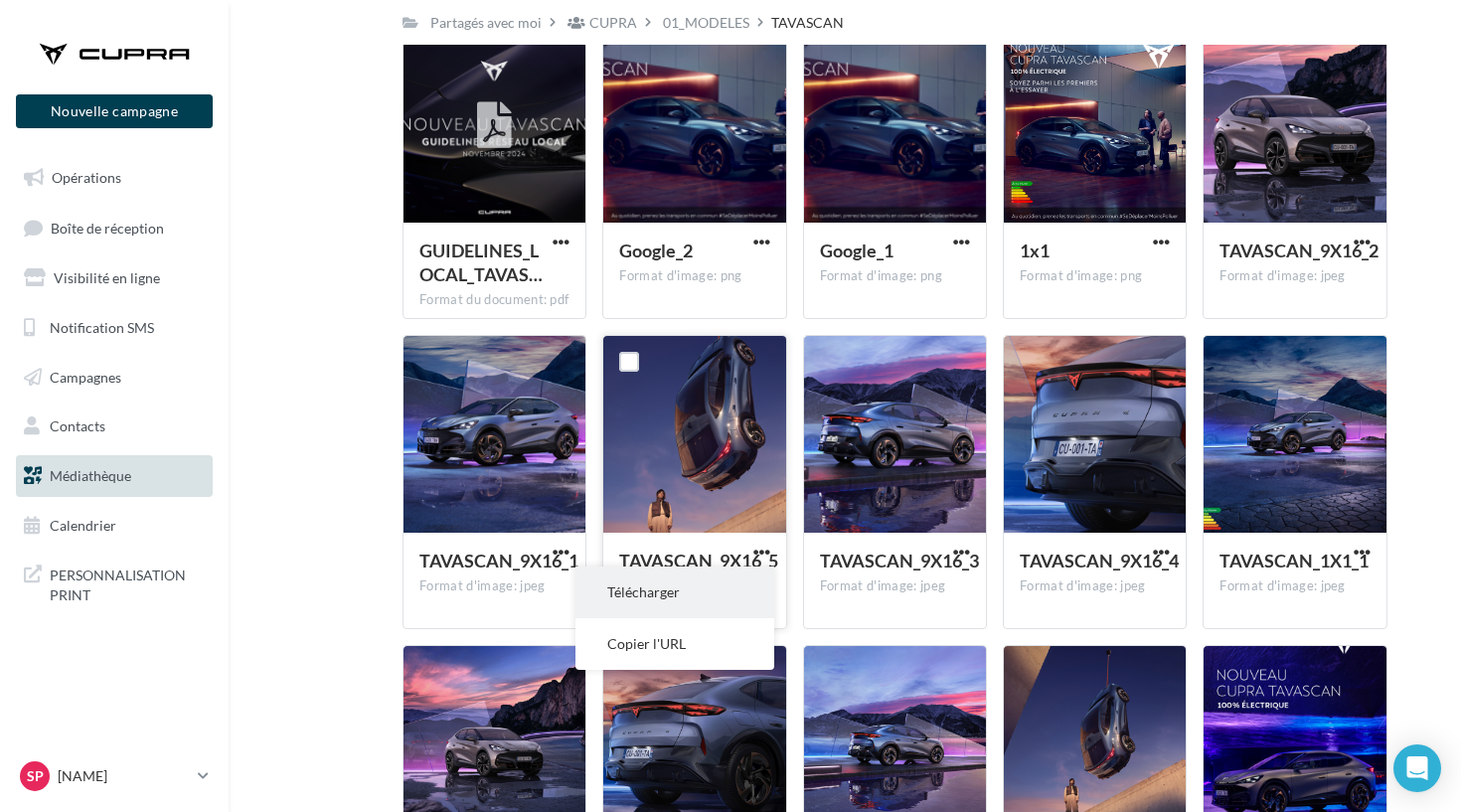 click on "Télécharger" at bounding box center (675, 592) 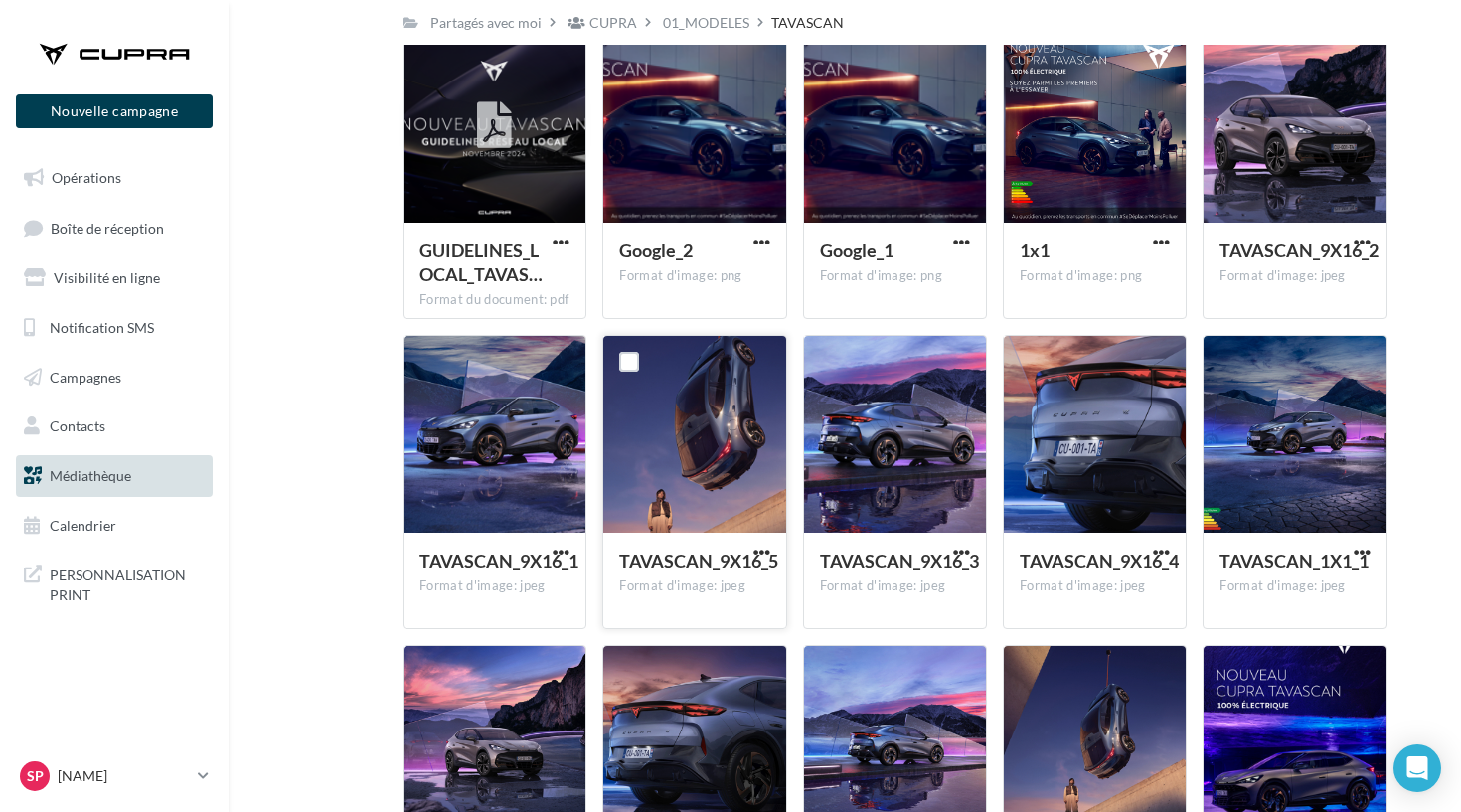 click on "GUIDELINES_LOCAL_TAVAS…  Format du document: pdf                   GUIDELINES_LOCAL_TAVASCAN_2024.pdf
Google_2  Format d'image: png                   Google_2
Google_1  Format d'image: png                   Google_1
1x1  Format d'image: png                   1x1
TAVASCAN_9X16_2  Format d'image: jpeg                   TAVASCAN_9X16_2
TAVASCAN_9X16_1  Format d'image: jpeg                   TAVASCAN_9X16_1
TAVASCAN_9X16_5  Format d'image: jpeg                   TAVASCAN_9X16_5" at bounding box center (902, 645) 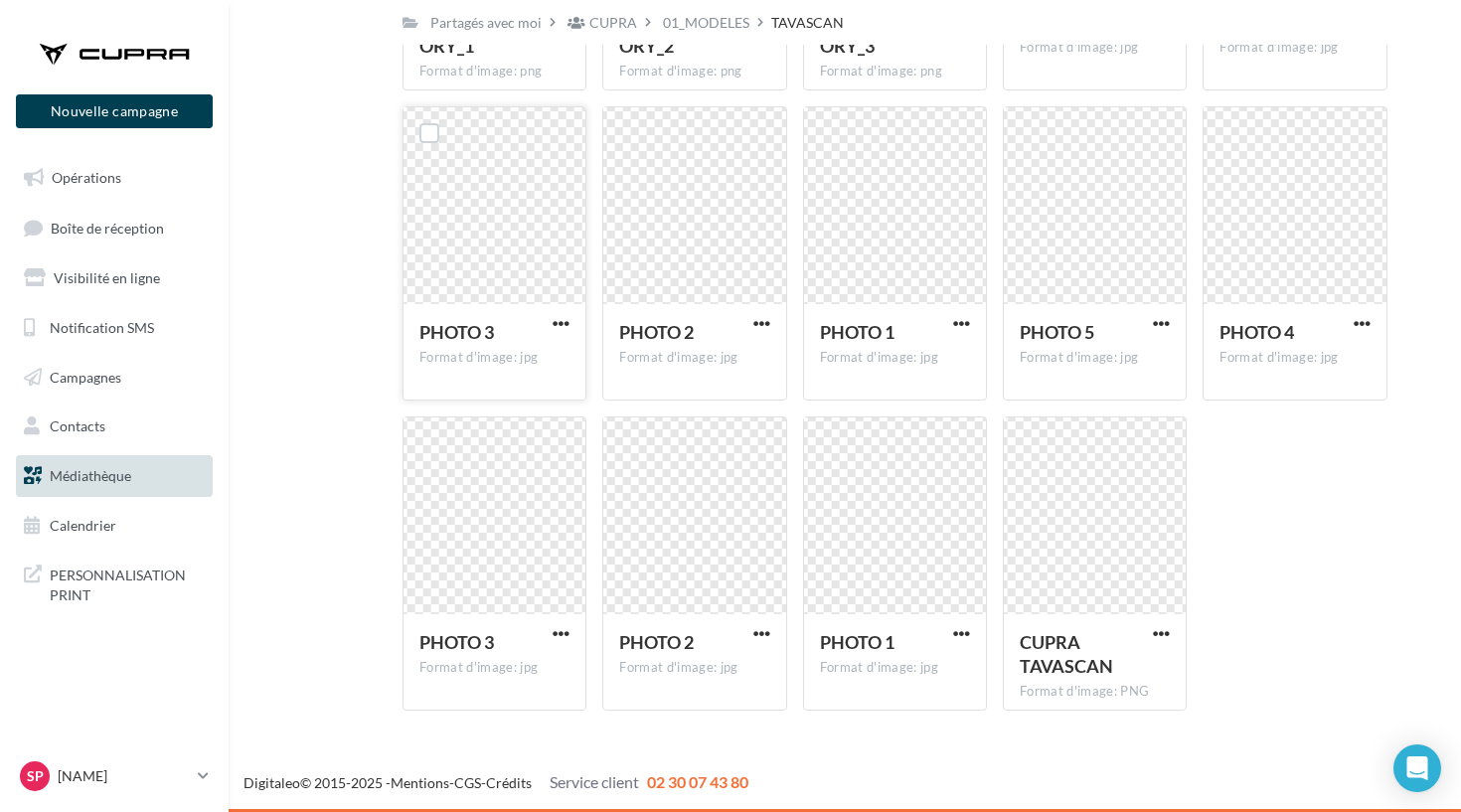 scroll, scrollTop: 1751, scrollLeft: 0, axis: vertical 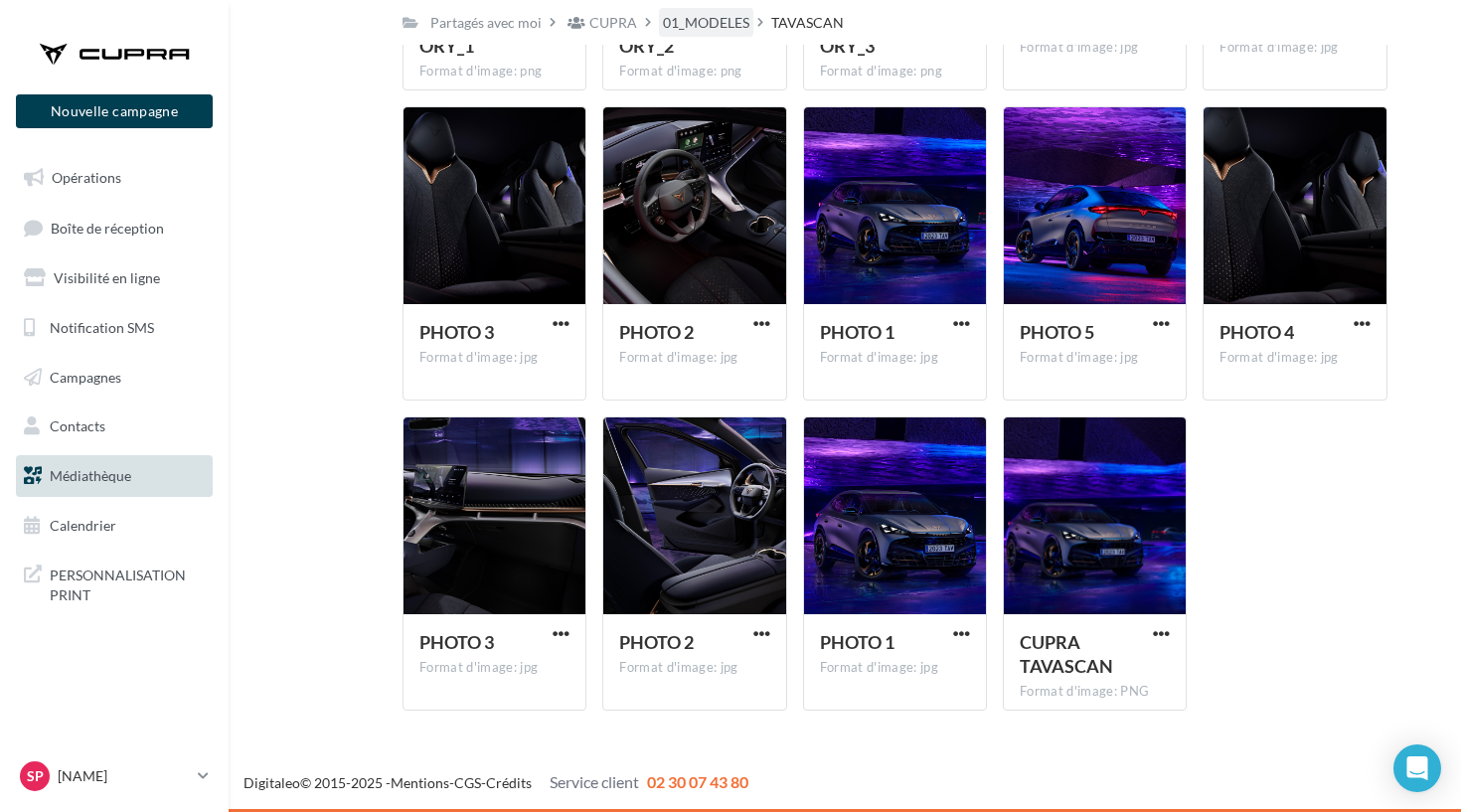 click on "01_MODELES" at bounding box center (706, 23) 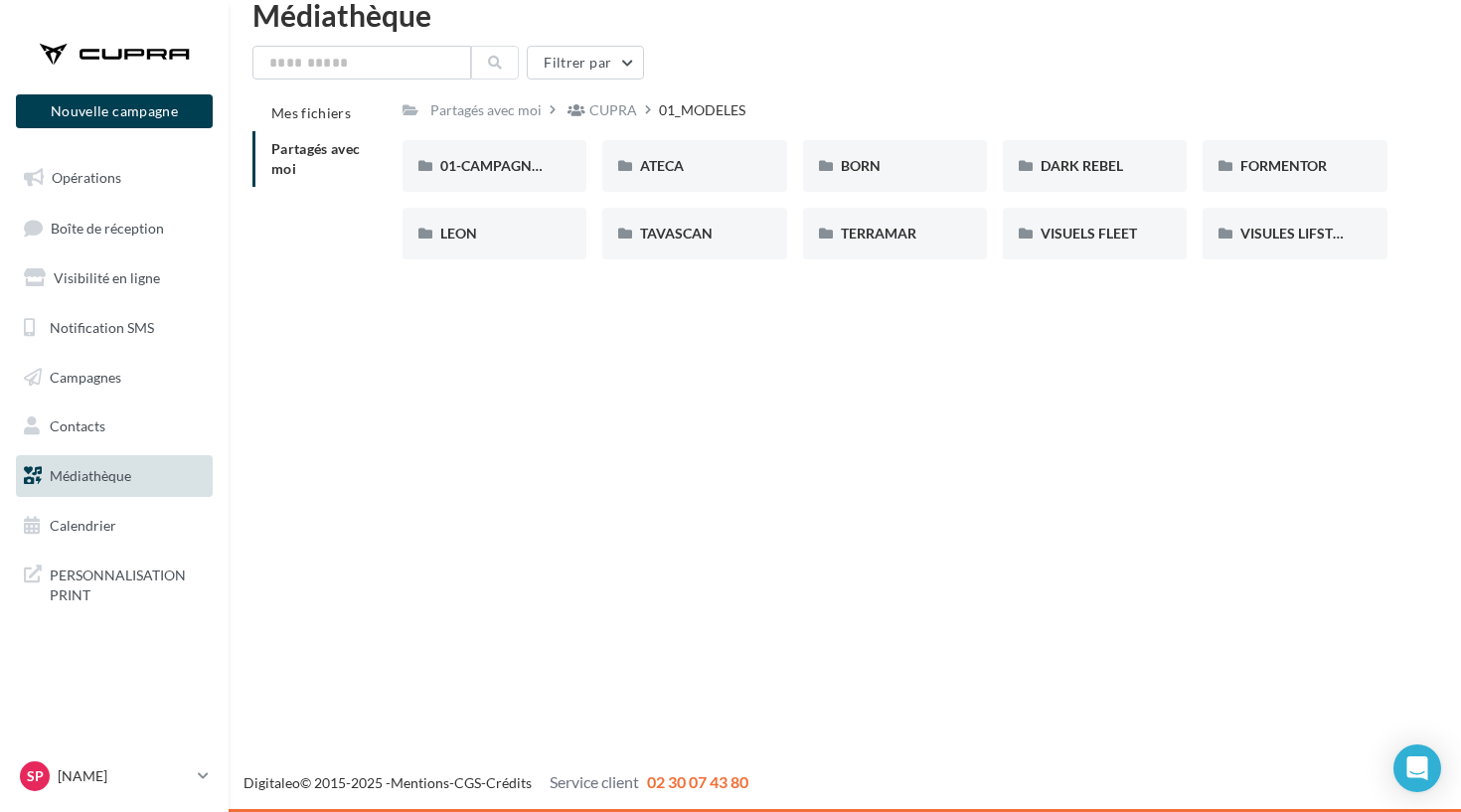 scroll, scrollTop: 32, scrollLeft: 0, axis: vertical 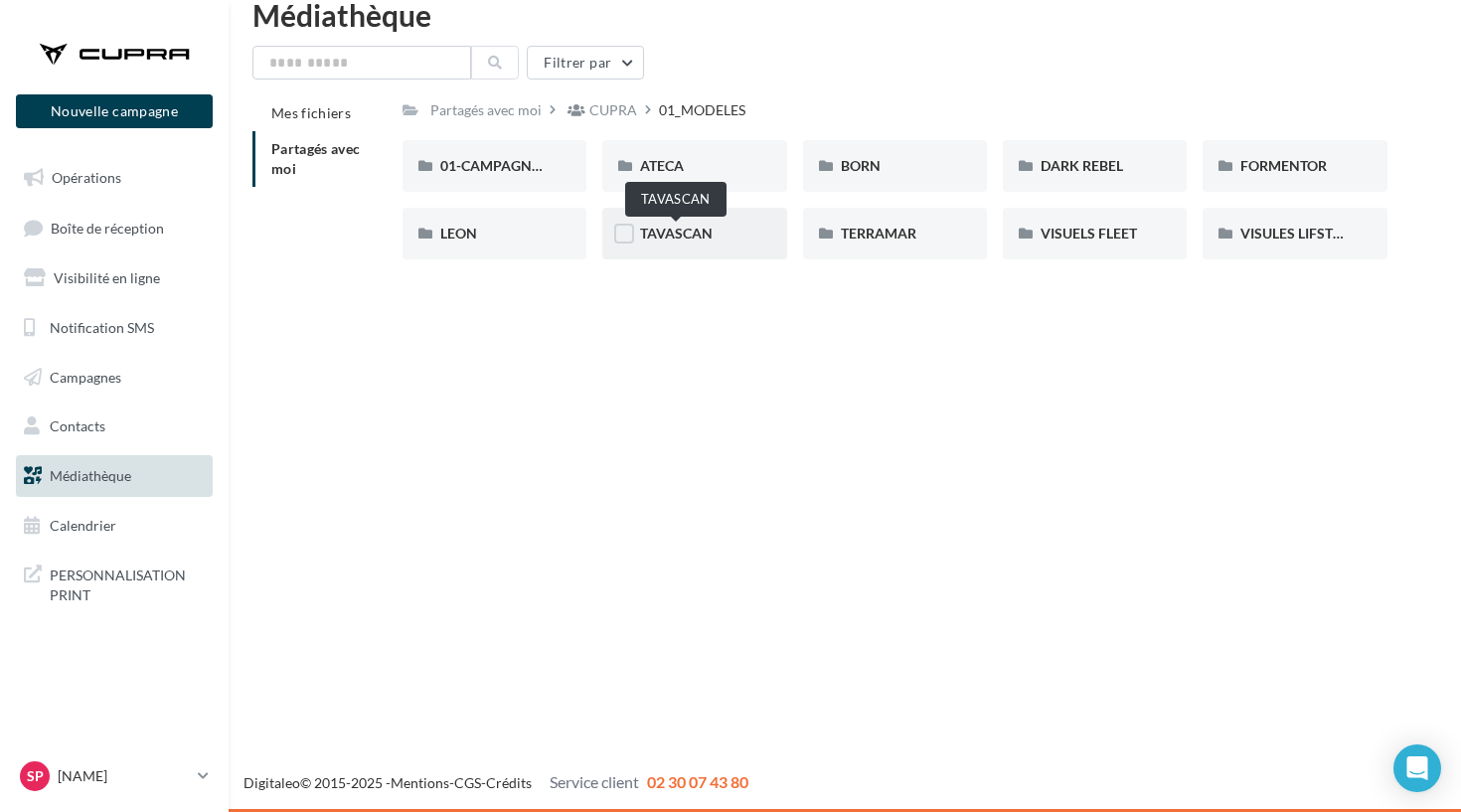 click on "TAVASCAN" at bounding box center (676, 233) 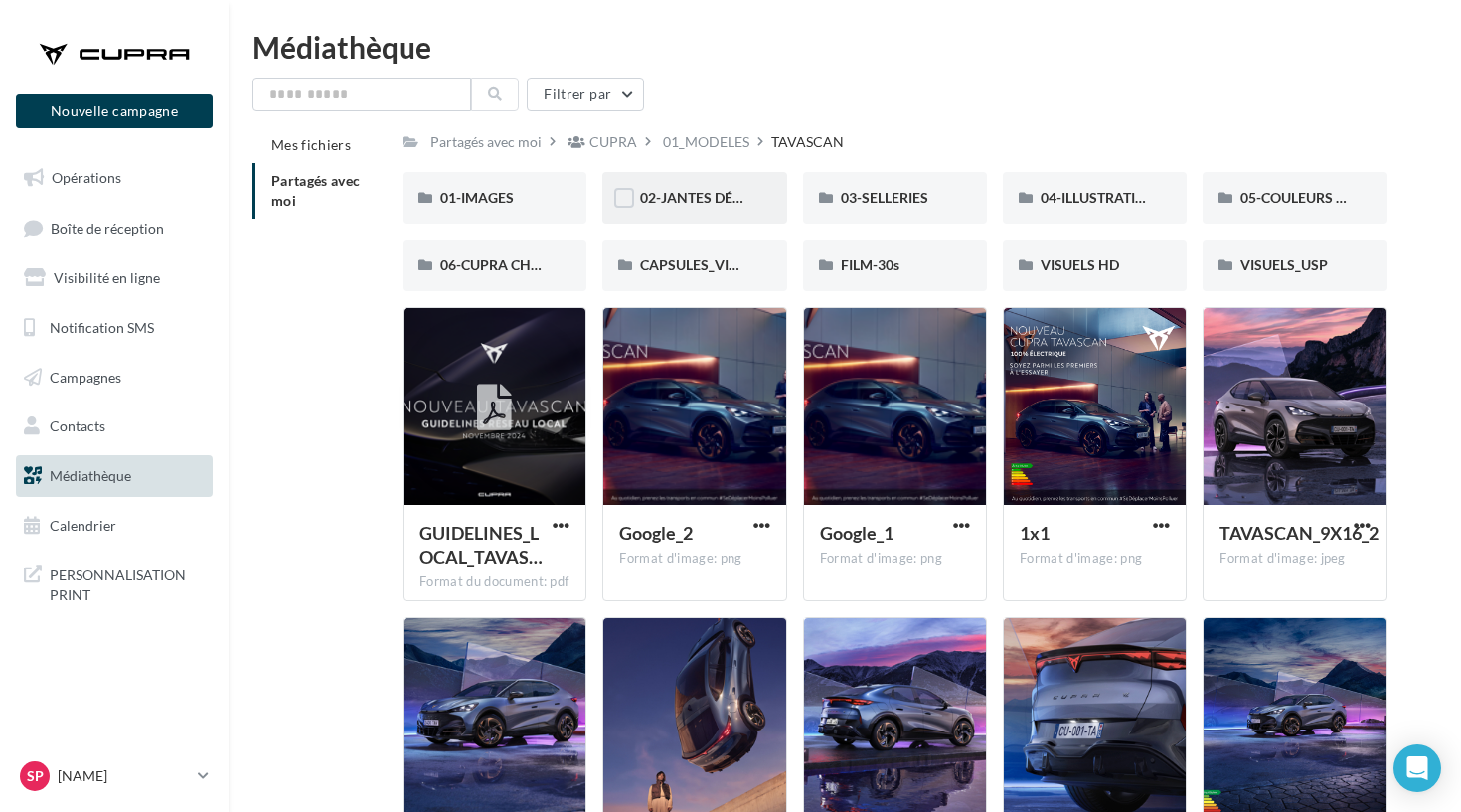 scroll, scrollTop: 0, scrollLeft: 0, axis: both 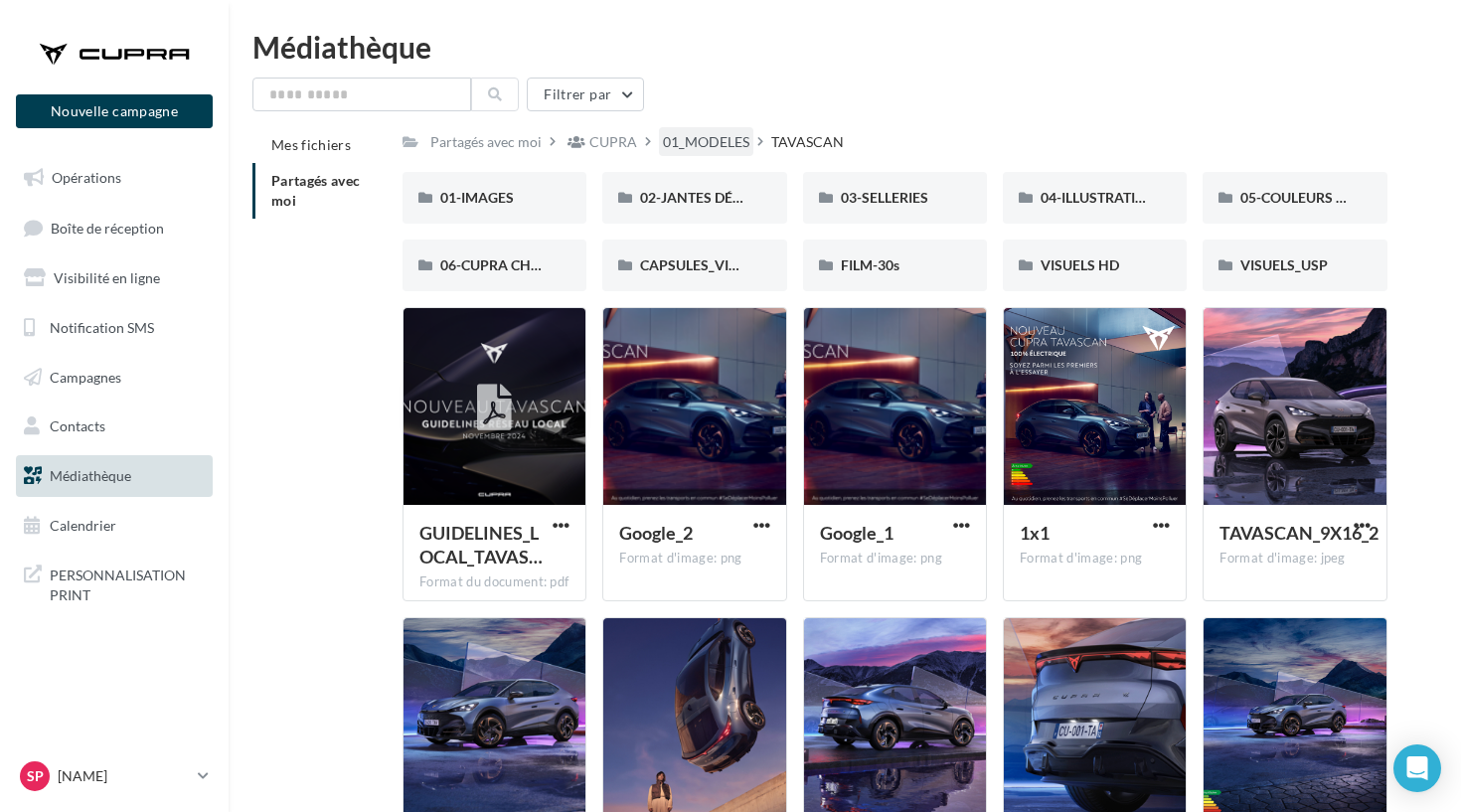 click on "01_MODELES" at bounding box center [706, 142] 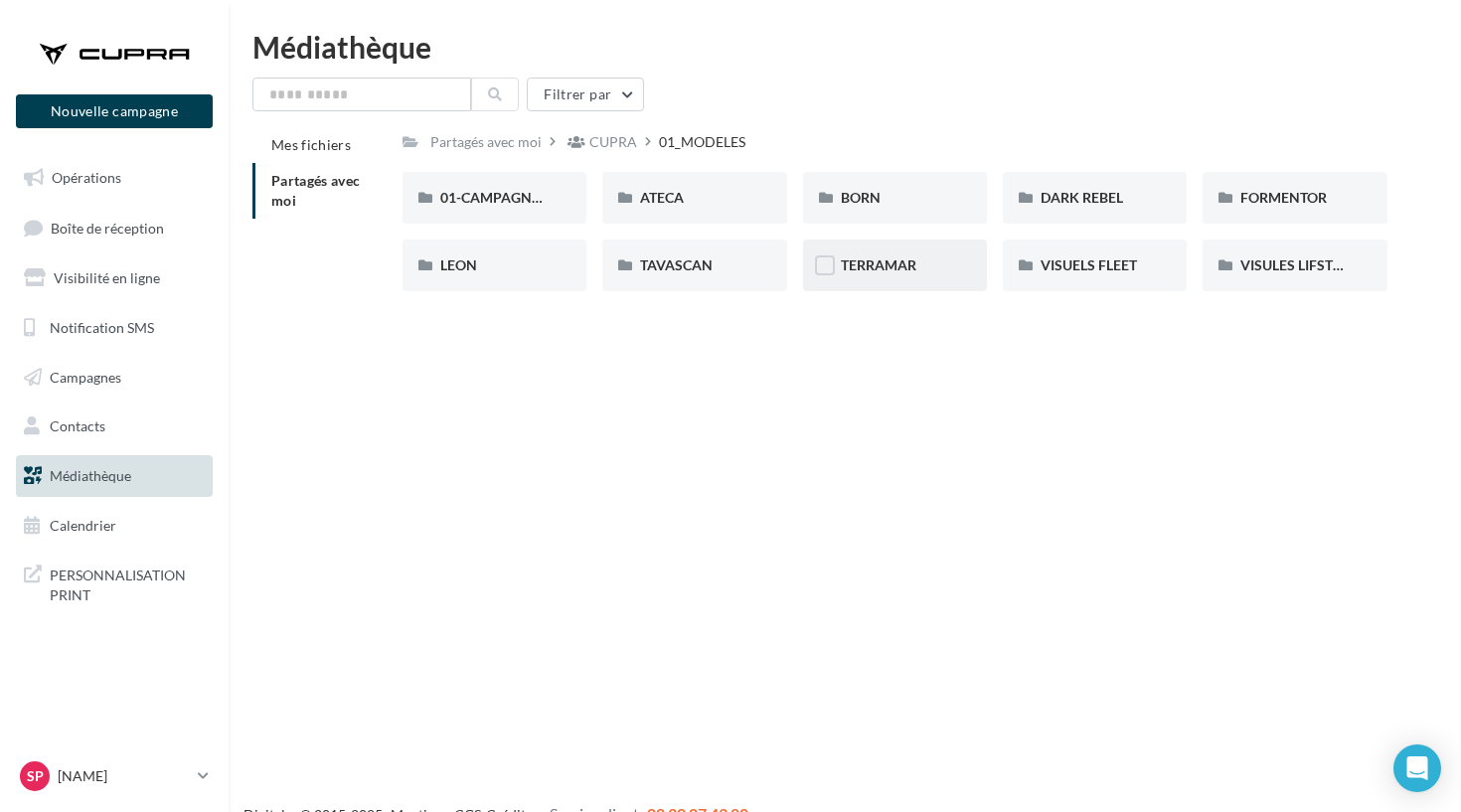 click on "TERRAMAR" at bounding box center (894, 265) 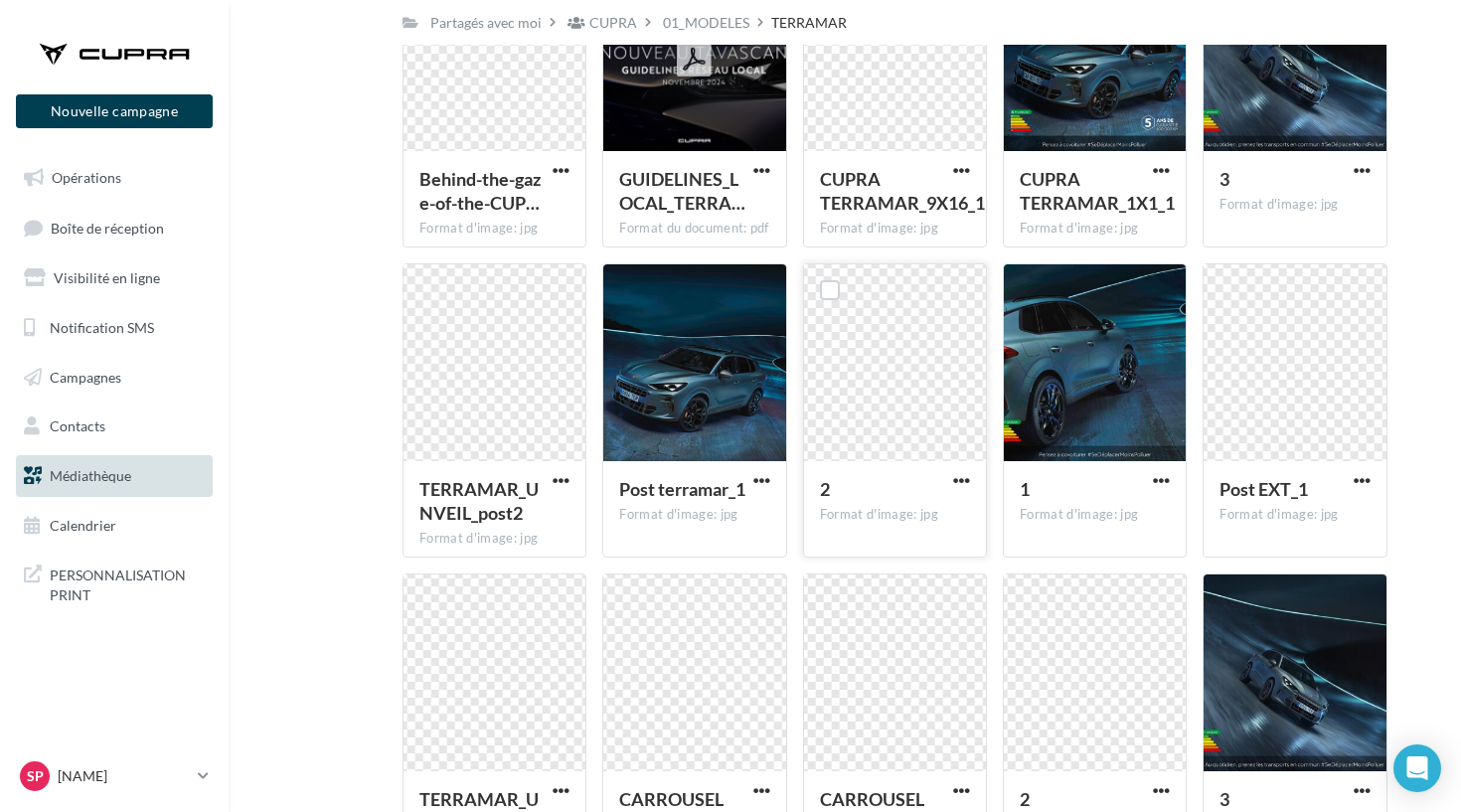 scroll, scrollTop: 682, scrollLeft: 0, axis: vertical 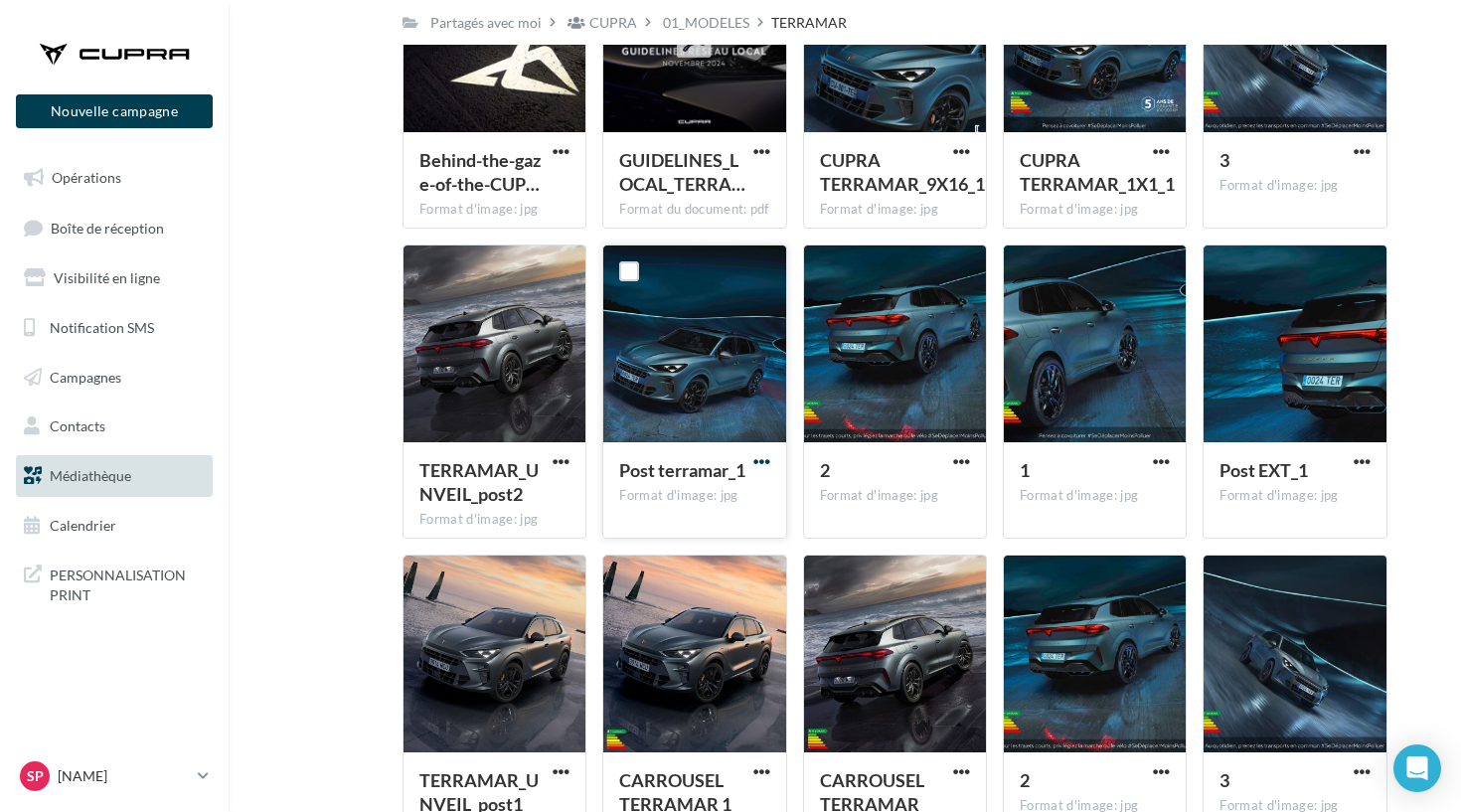 click at bounding box center (761, 461) 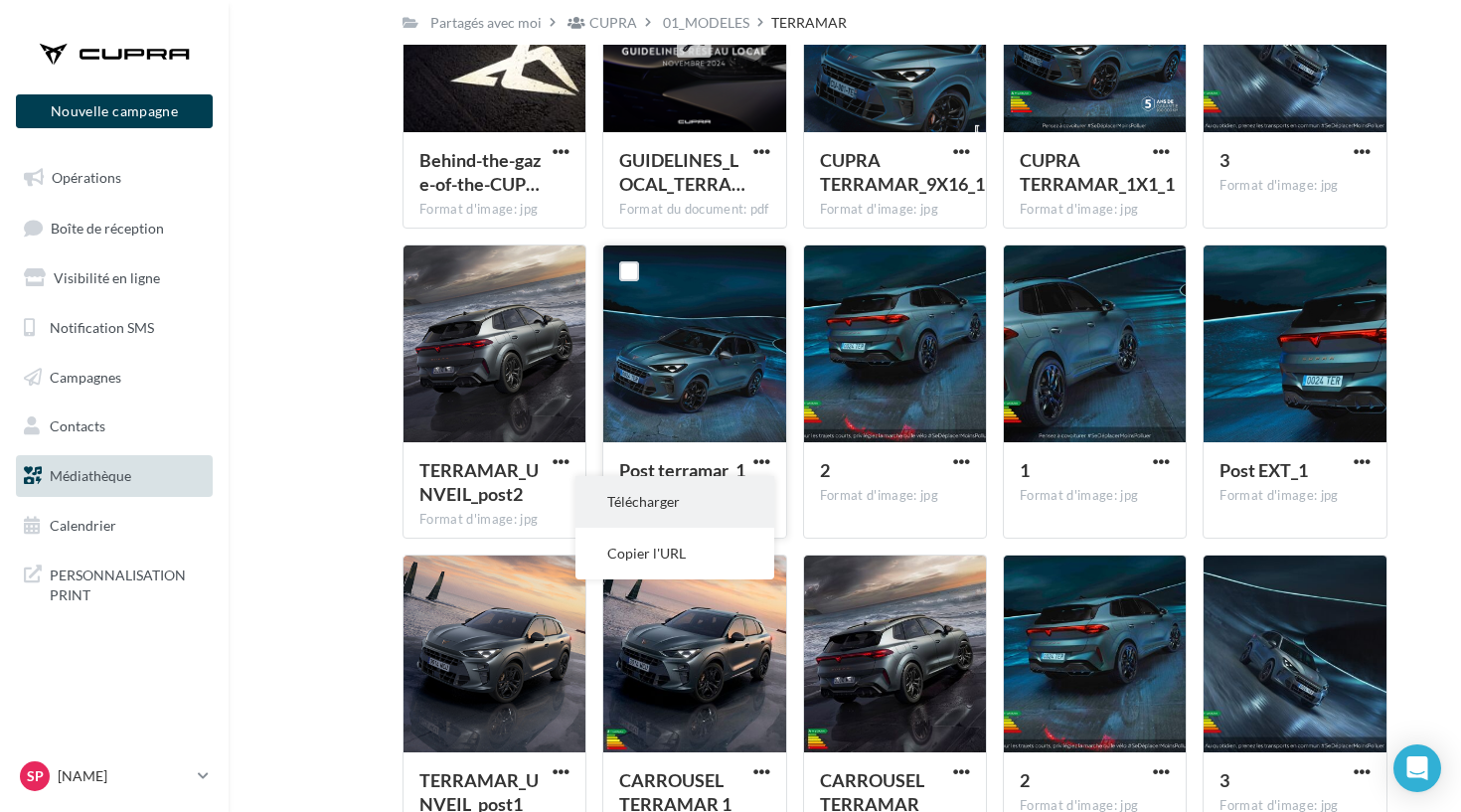 click on "Télécharger" at bounding box center [675, 502] 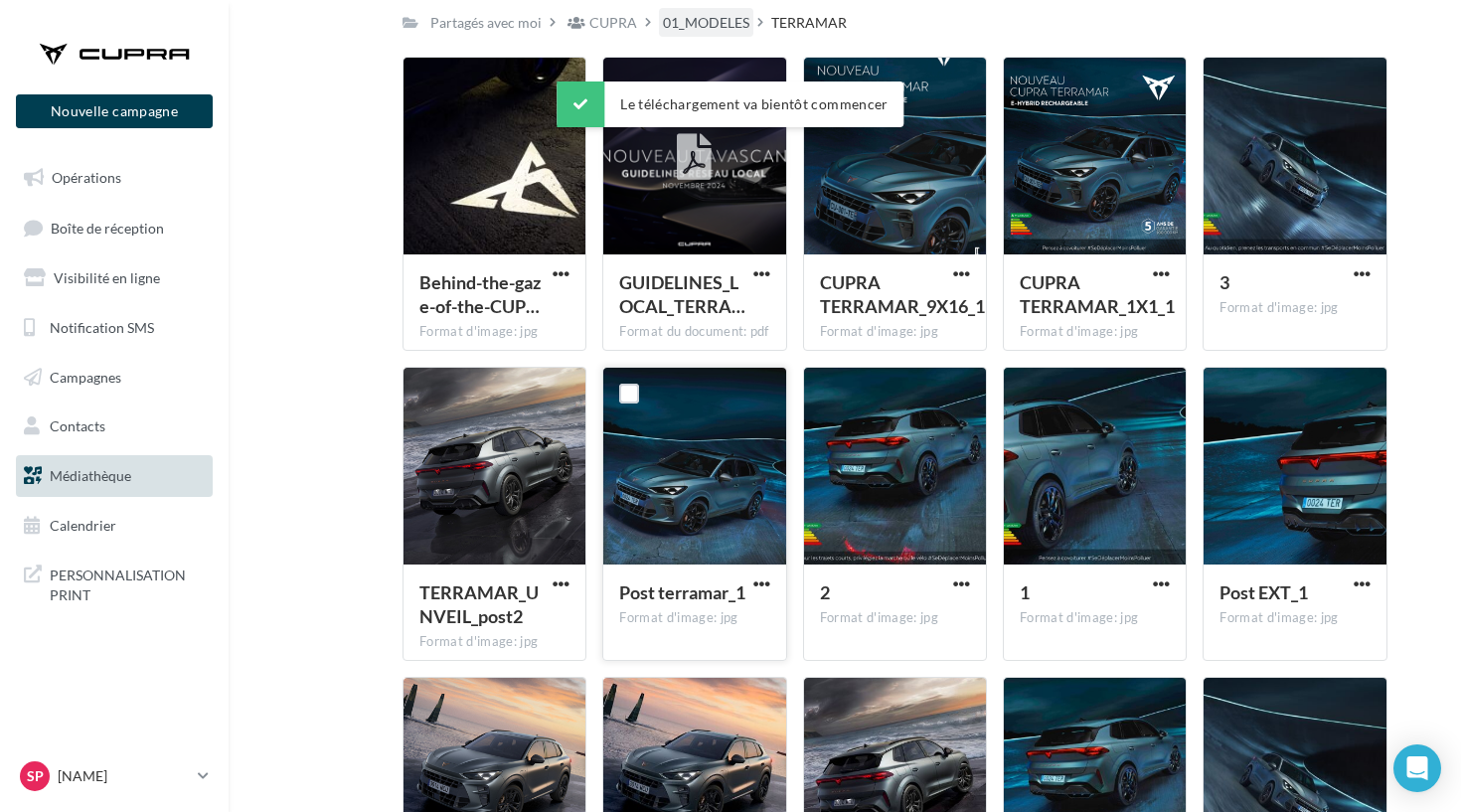 click on "01_MODELES" at bounding box center (706, 23) 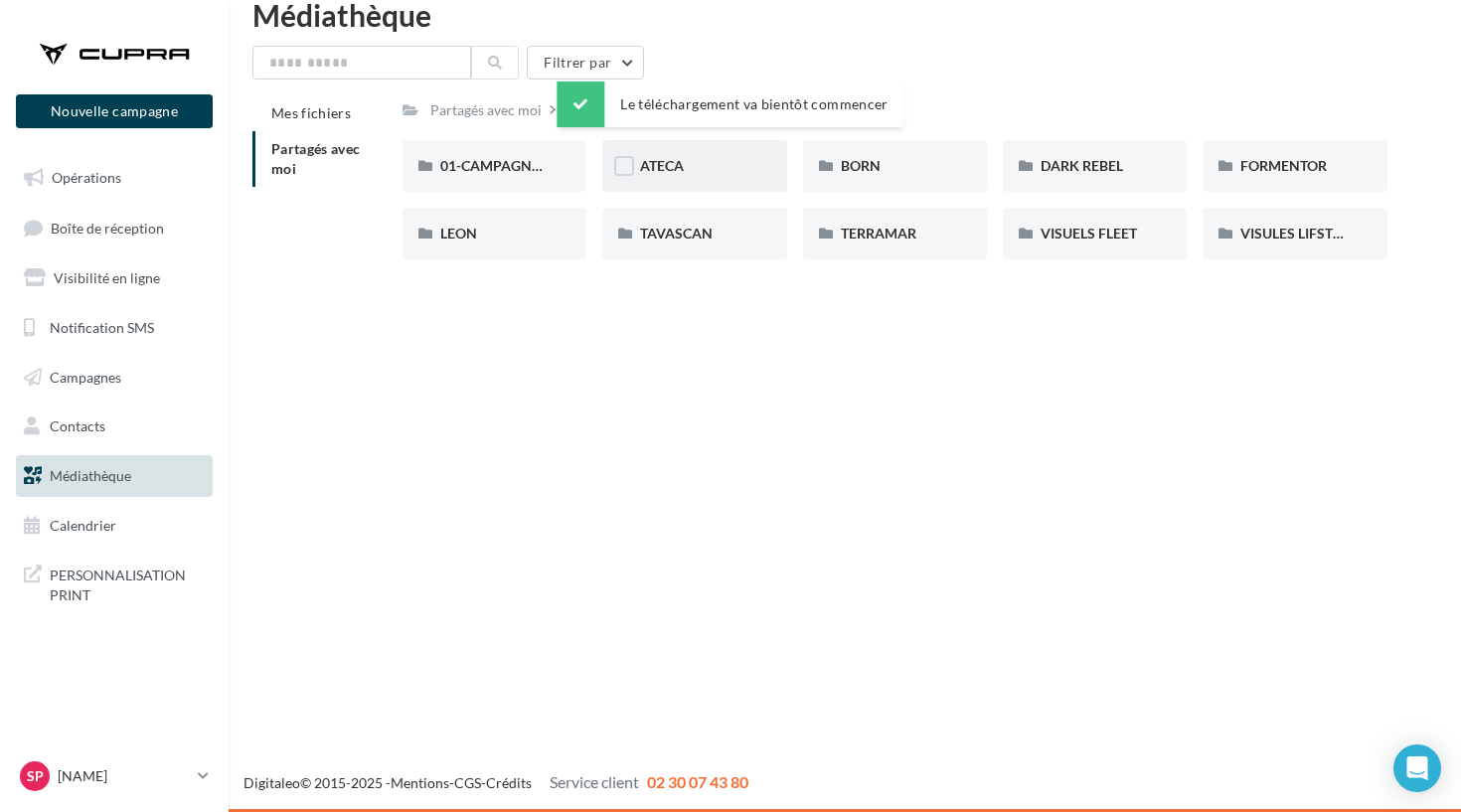 scroll, scrollTop: 32, scrollLeft: 0, axis: vertical 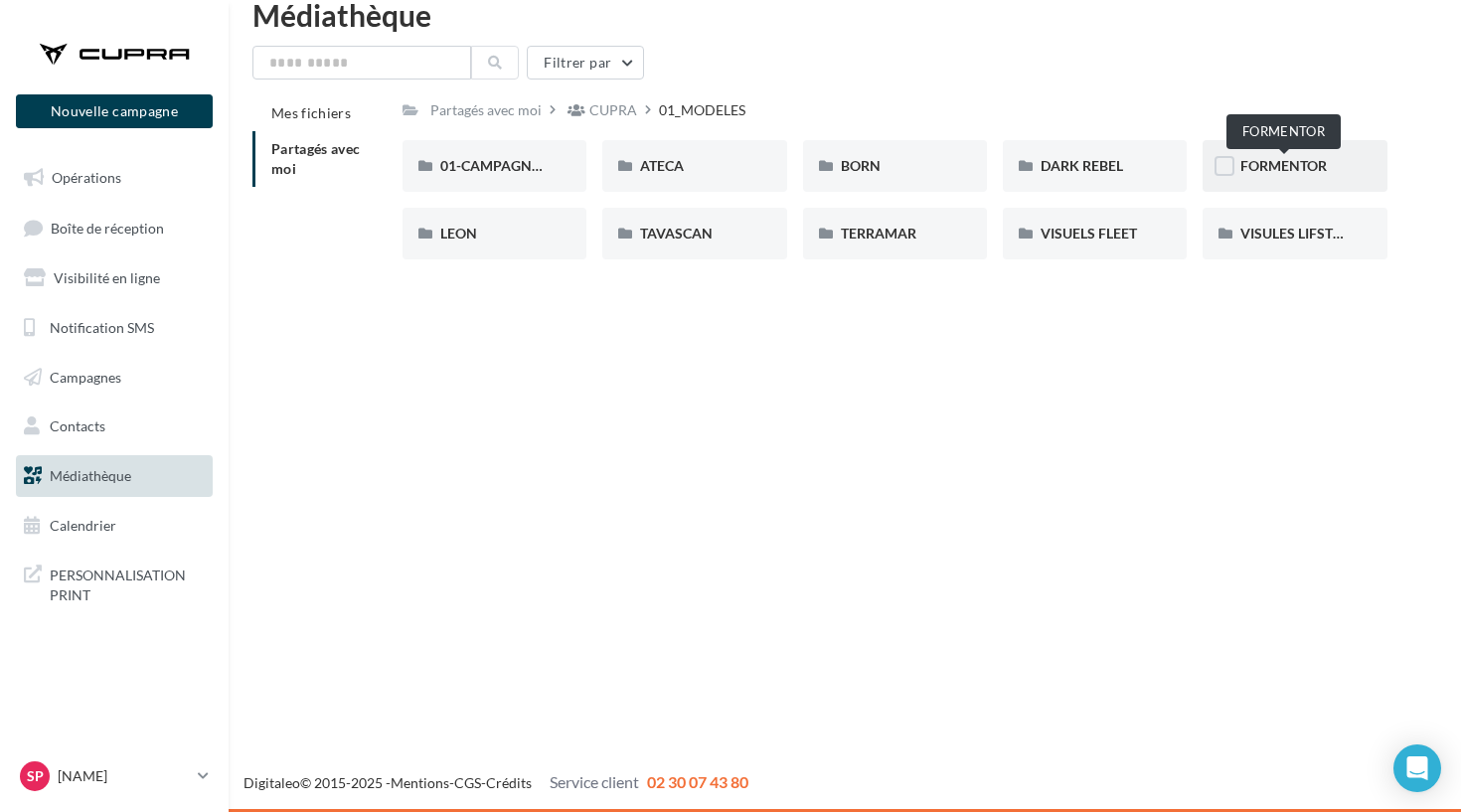 click on "FORMENTOR" at bounding box center [1283, 165] 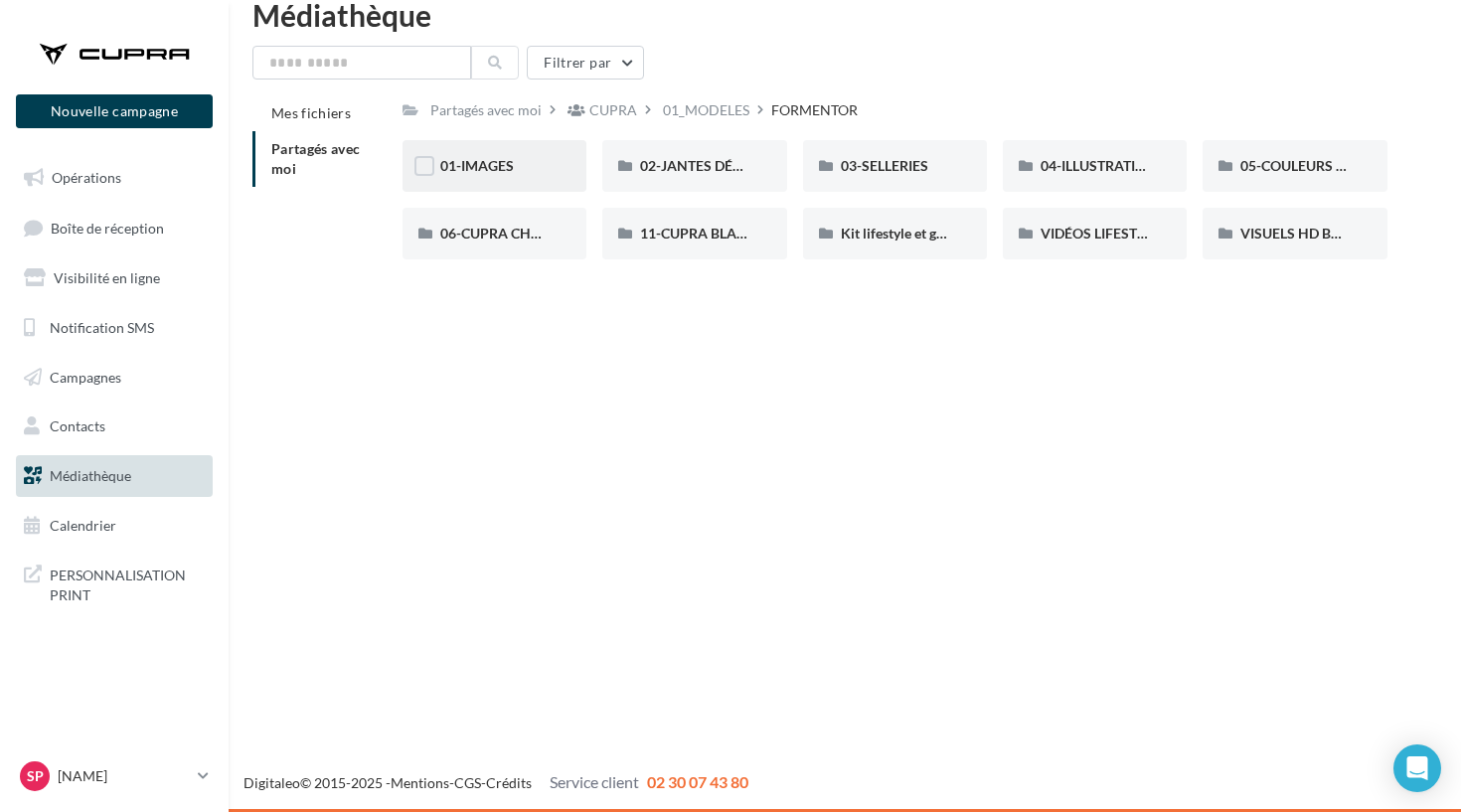click on "01-IMAGES" at bounding box center (494, 166) 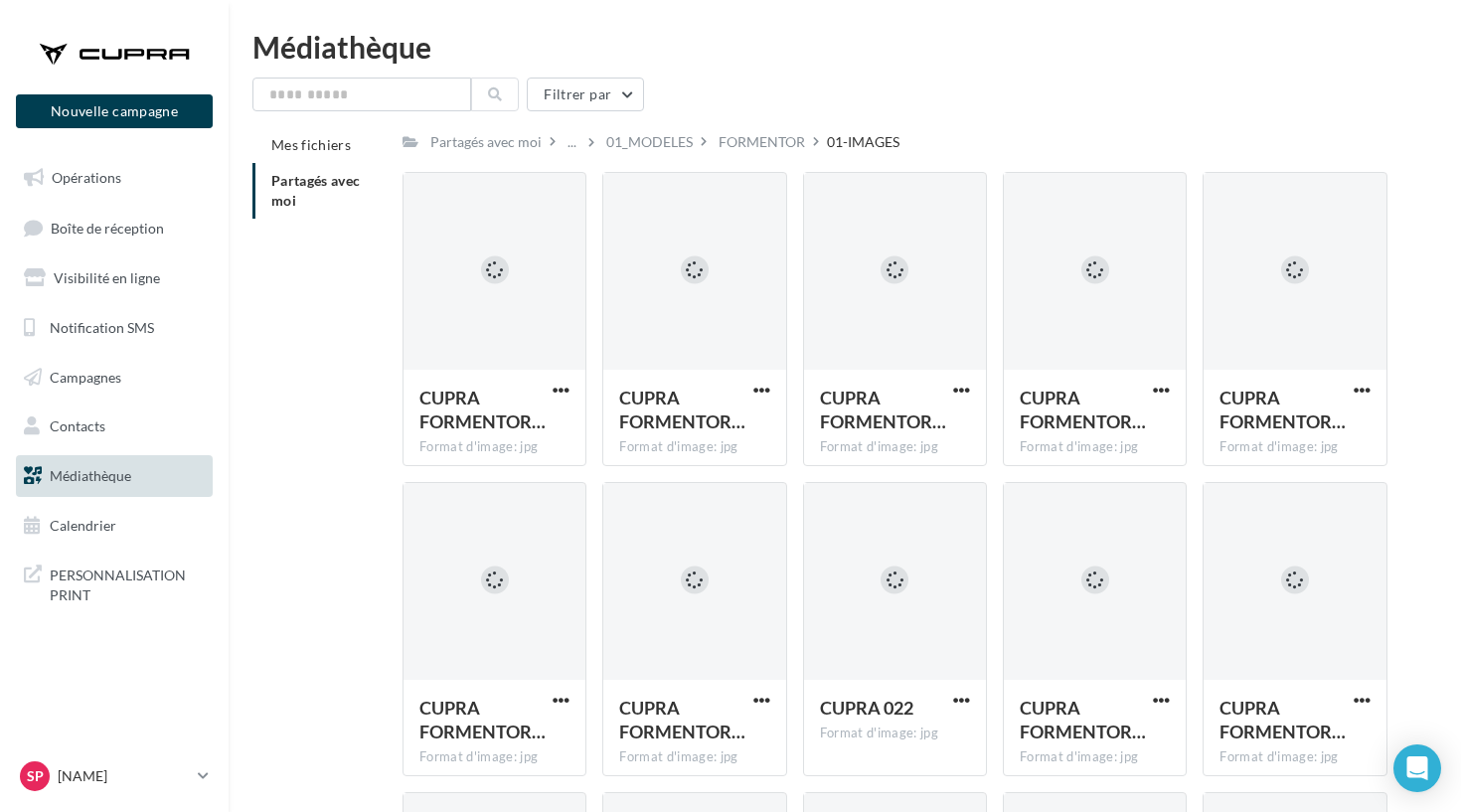 scroll, scrollTop: 0, scrollLeft: 0, axis: both 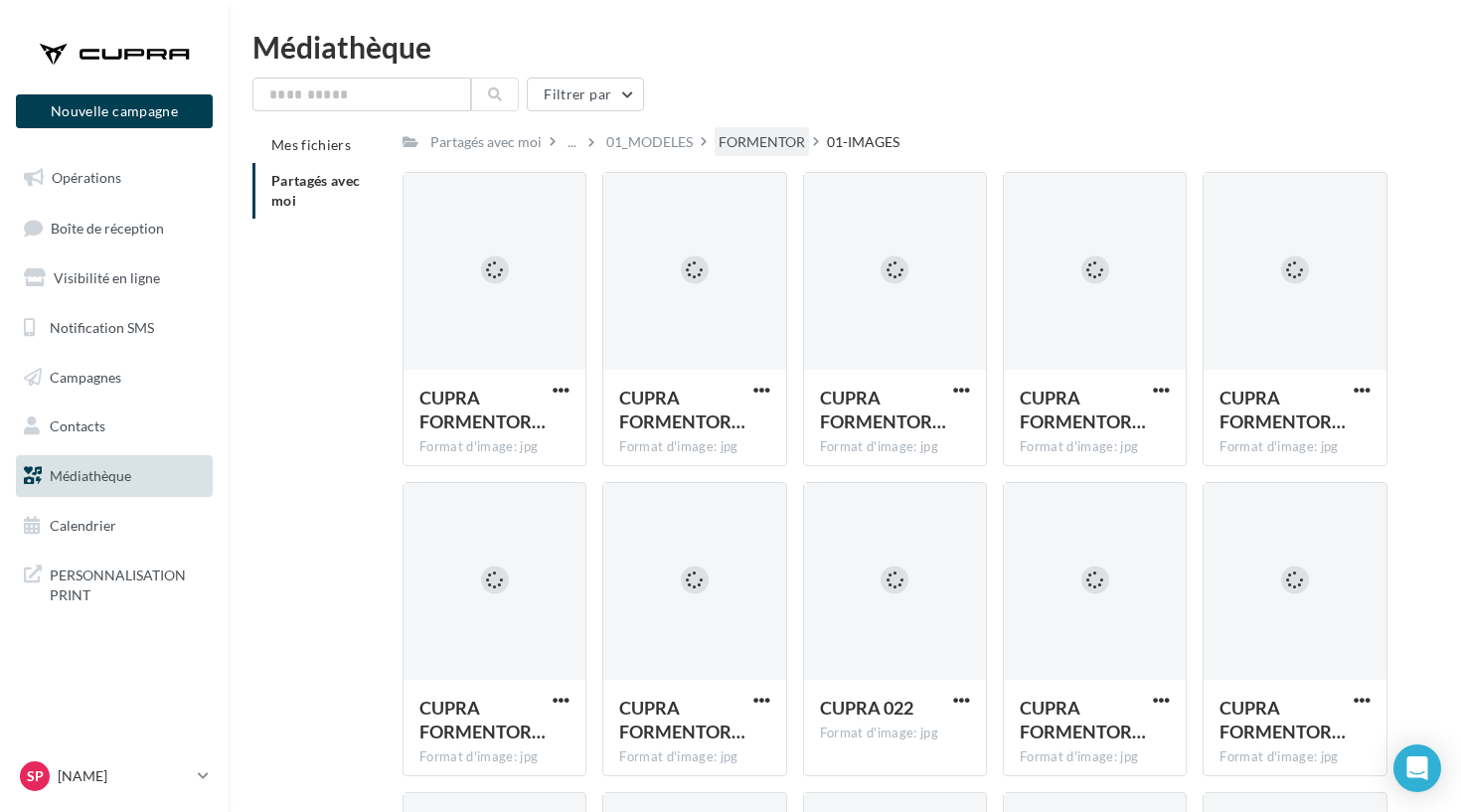 click on "FORMENTOR" at bounding box center (761, 142) 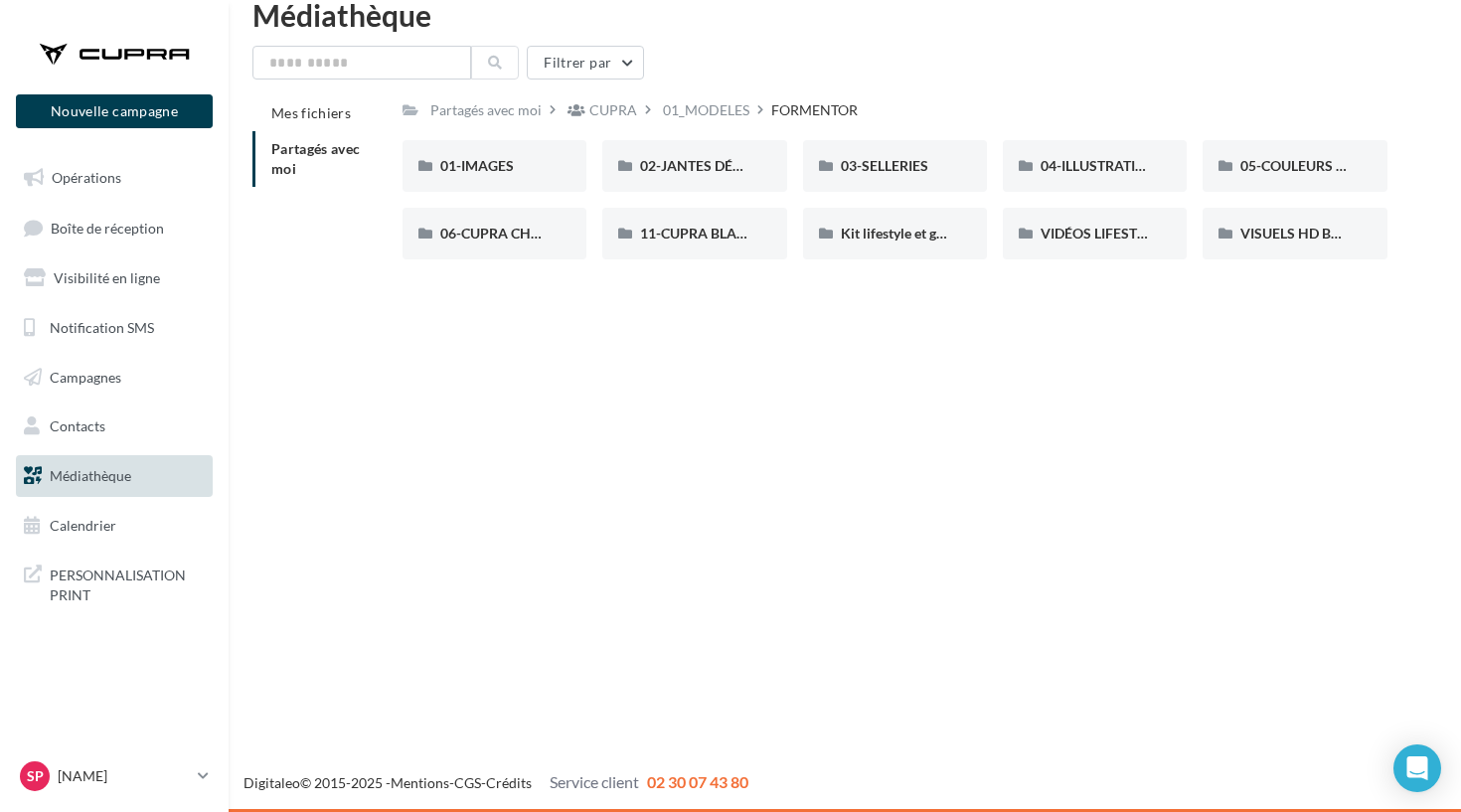 scroll, scrollTop: 32, scrollLeft: 0, axis: vertical 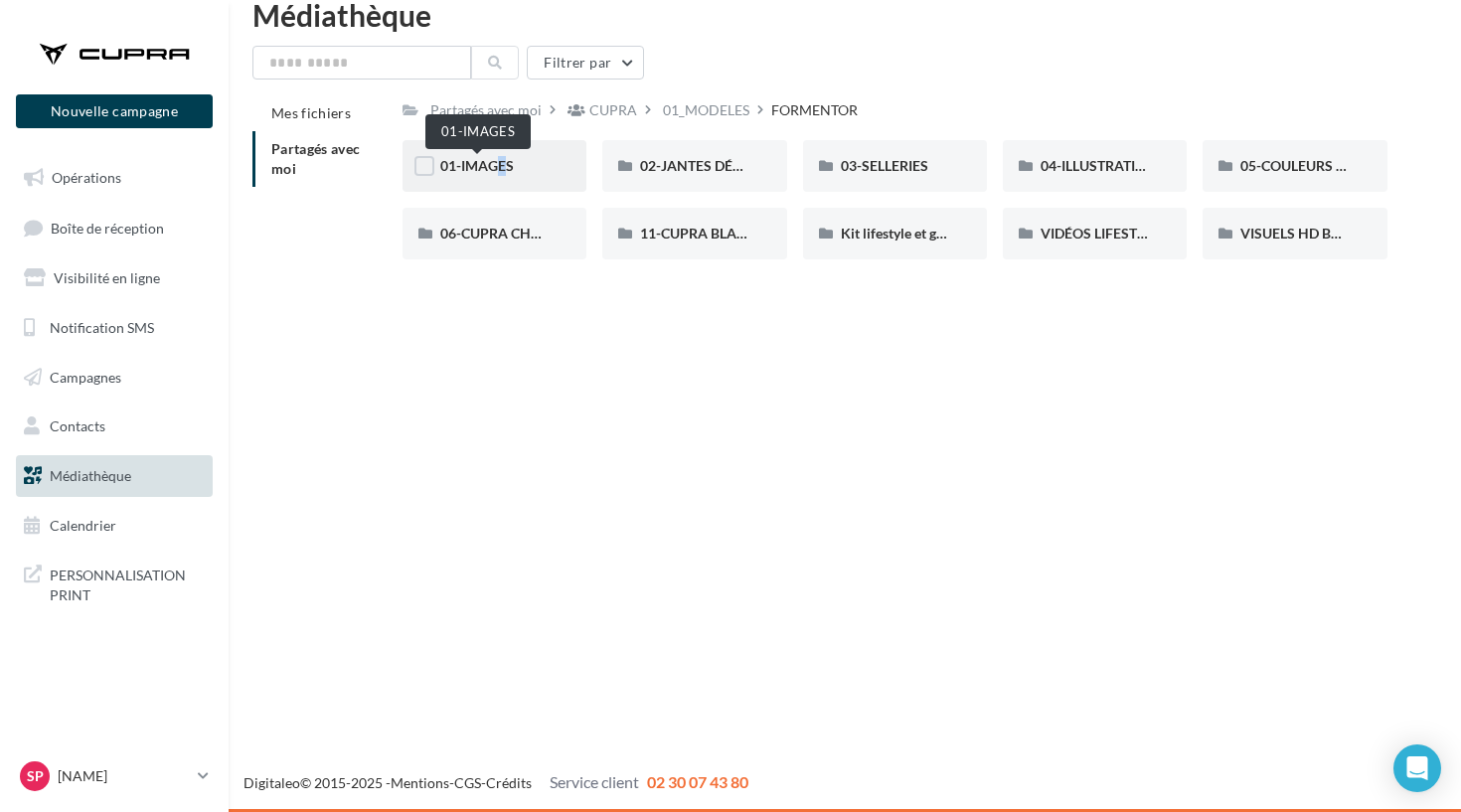 click on "01-IMAGES" at bounding box center [477, 165] 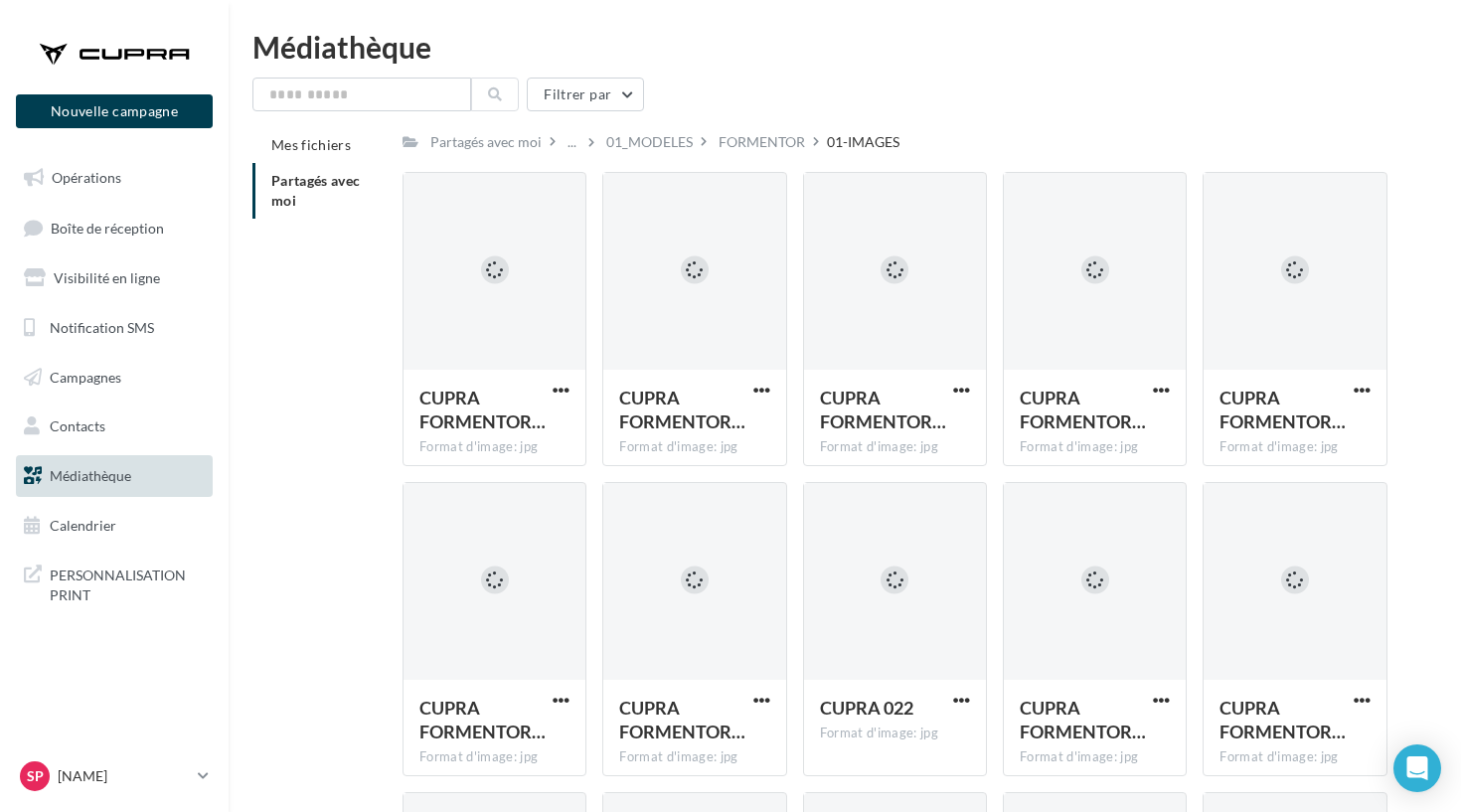 scroll, scrollTop: 0, scrollLeft: 0, axis: both 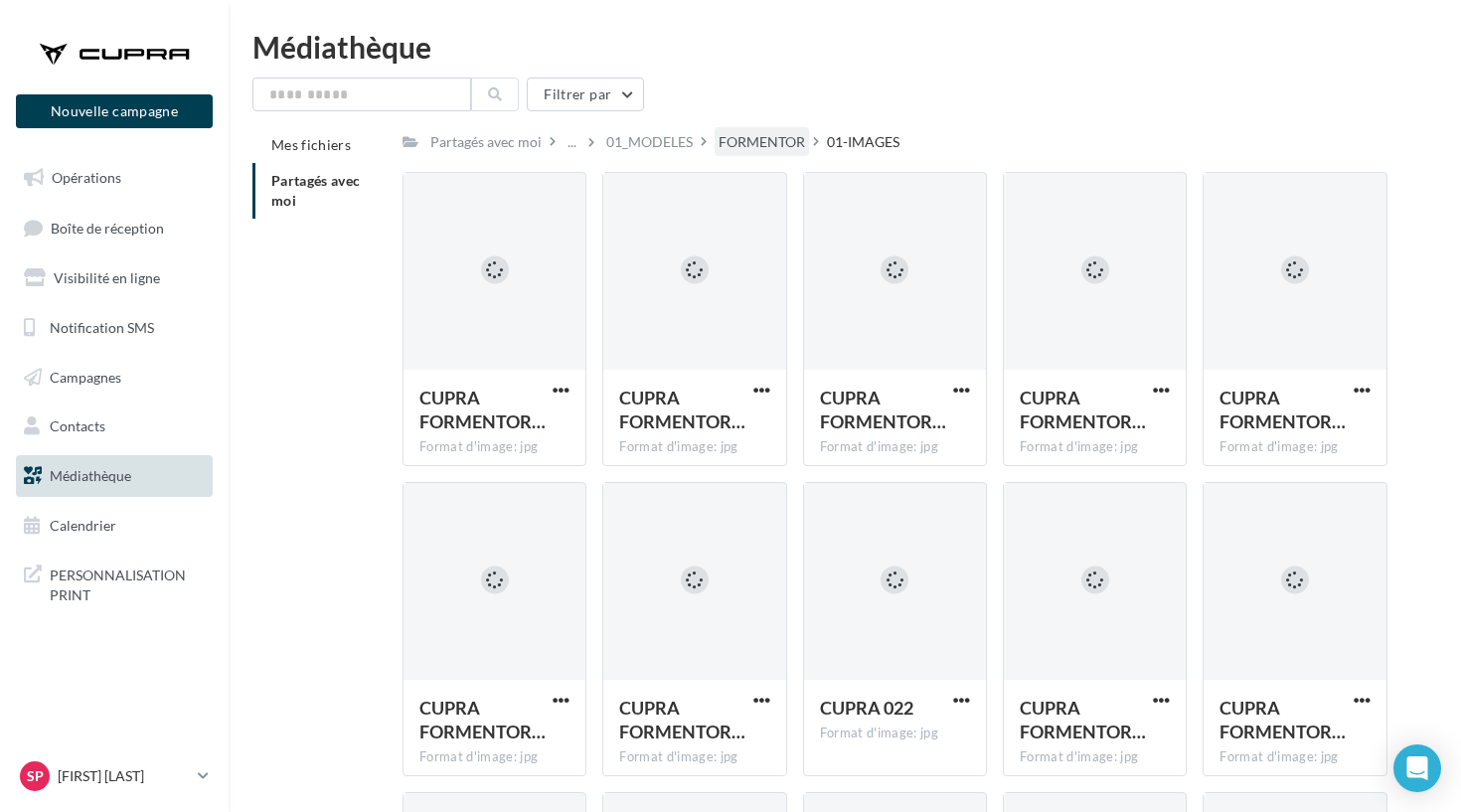 click on "FORMENTOR" at bounding box center (761, 142) 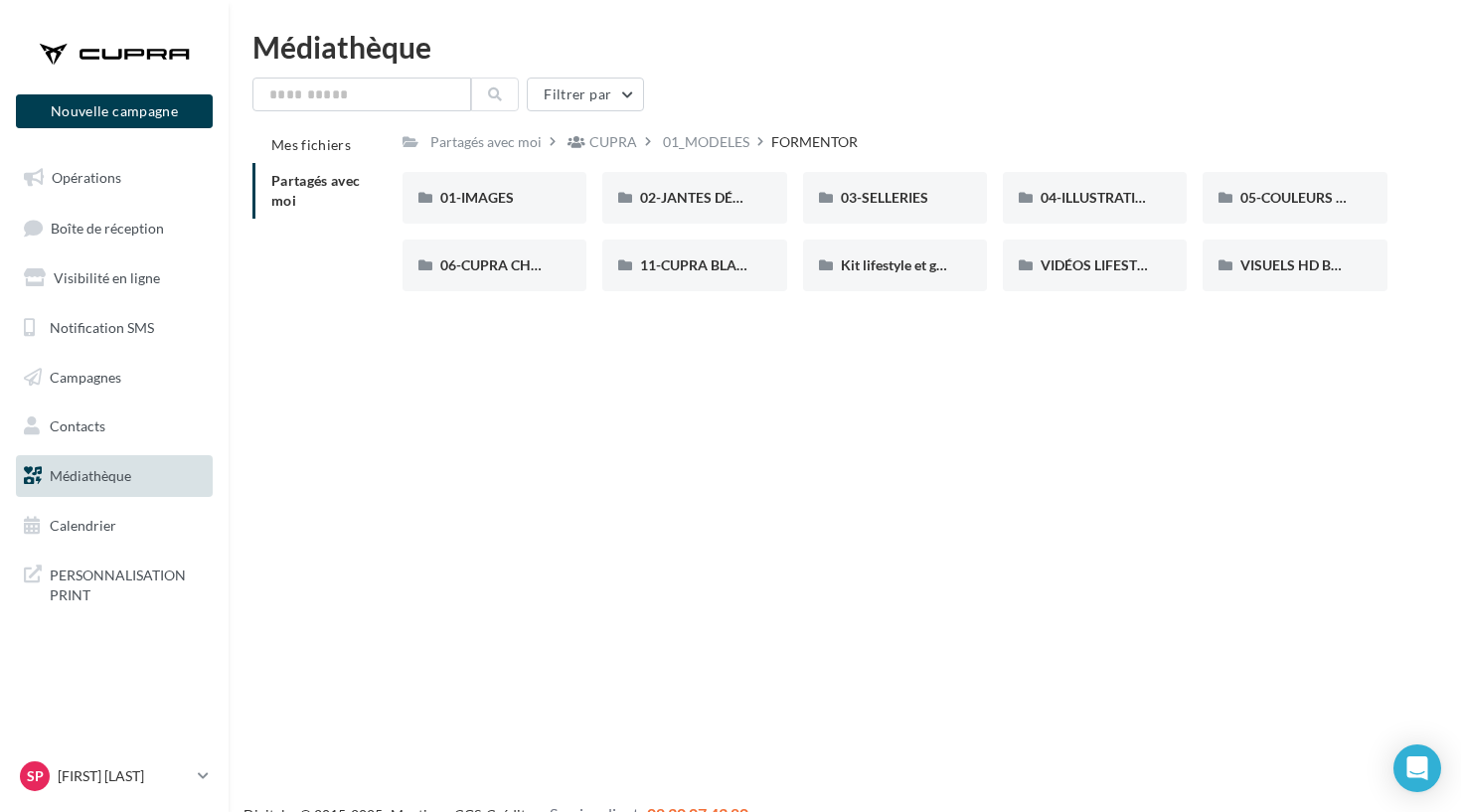 click on "Partagés avec moi CUPRA 01_MODELES FORMENTOR CUPRA Partagé par CUPRA
01-IMAGES 01-IMAGES
02-JANTES DÉTOURÉES 02-JANTES DÉTOURÉES
03-SELLERIES 03-SELLERIES
04-ILLUSTRATIONS 04-ILLUSTRATIONS
05-COULEURS CARROSSERIES 05-COULEURS CARROSSERIES
06-CUPRA CHARGER 06-CUPRA CHARGER
11-CUPRA BLACK EDITIONS 11-CUPRA BLACK EDITIONS
Kit lifestyle et générique Kit lifestyle et générique" at bounding box center [894, 217] 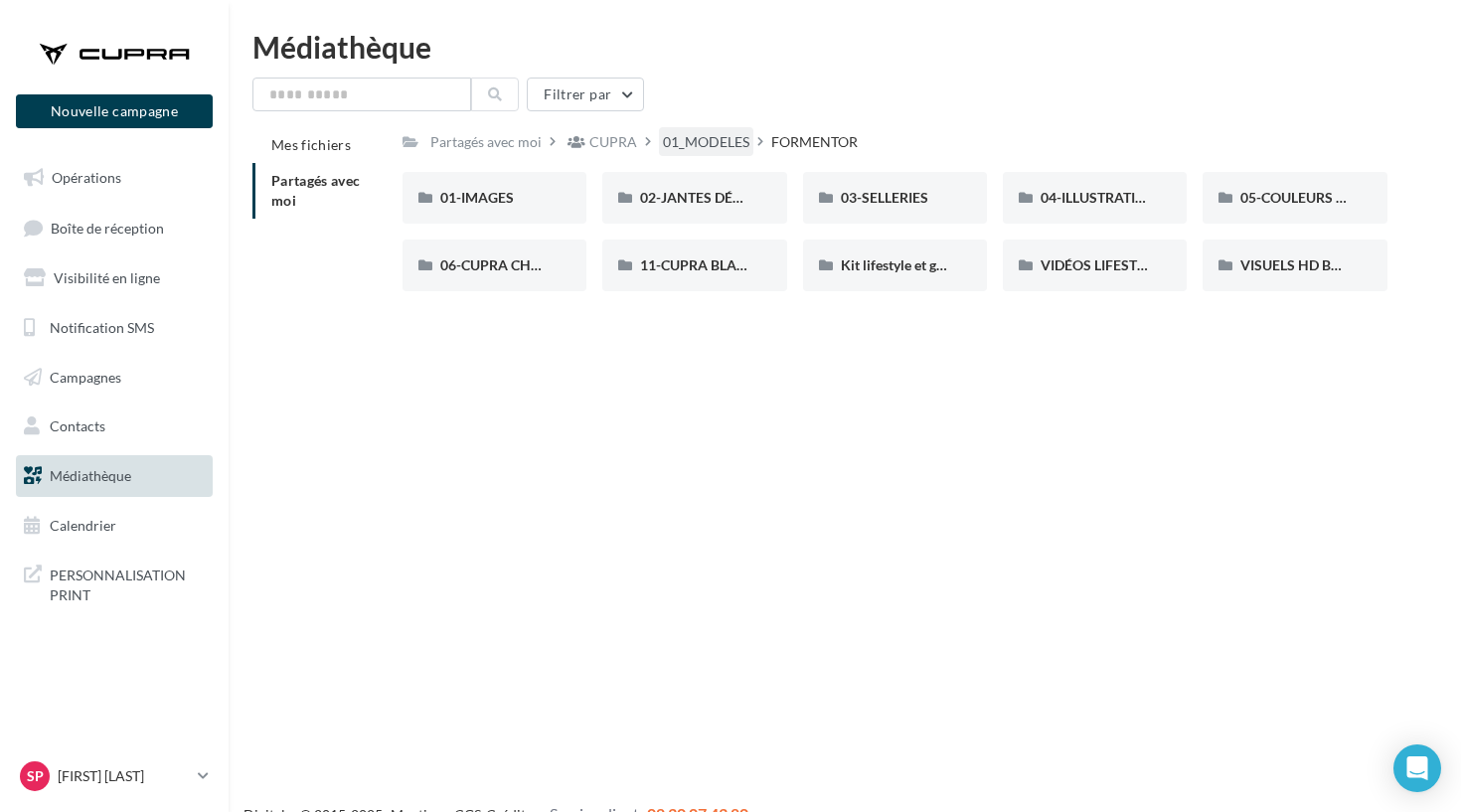 click on "01_MODELES" at bounding box center [706, 142] 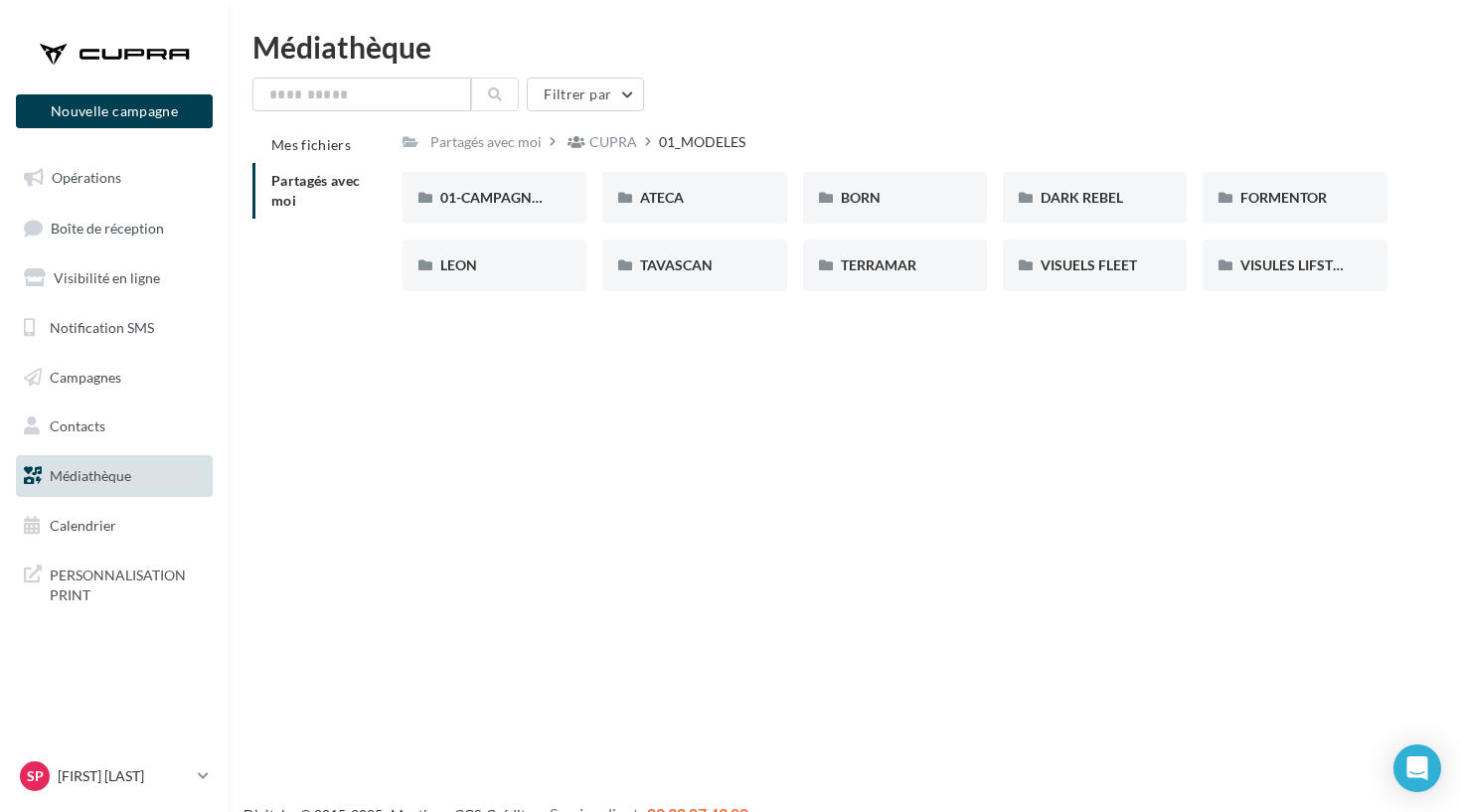 click on "Filtrer par" at bounding box center [845, 94] 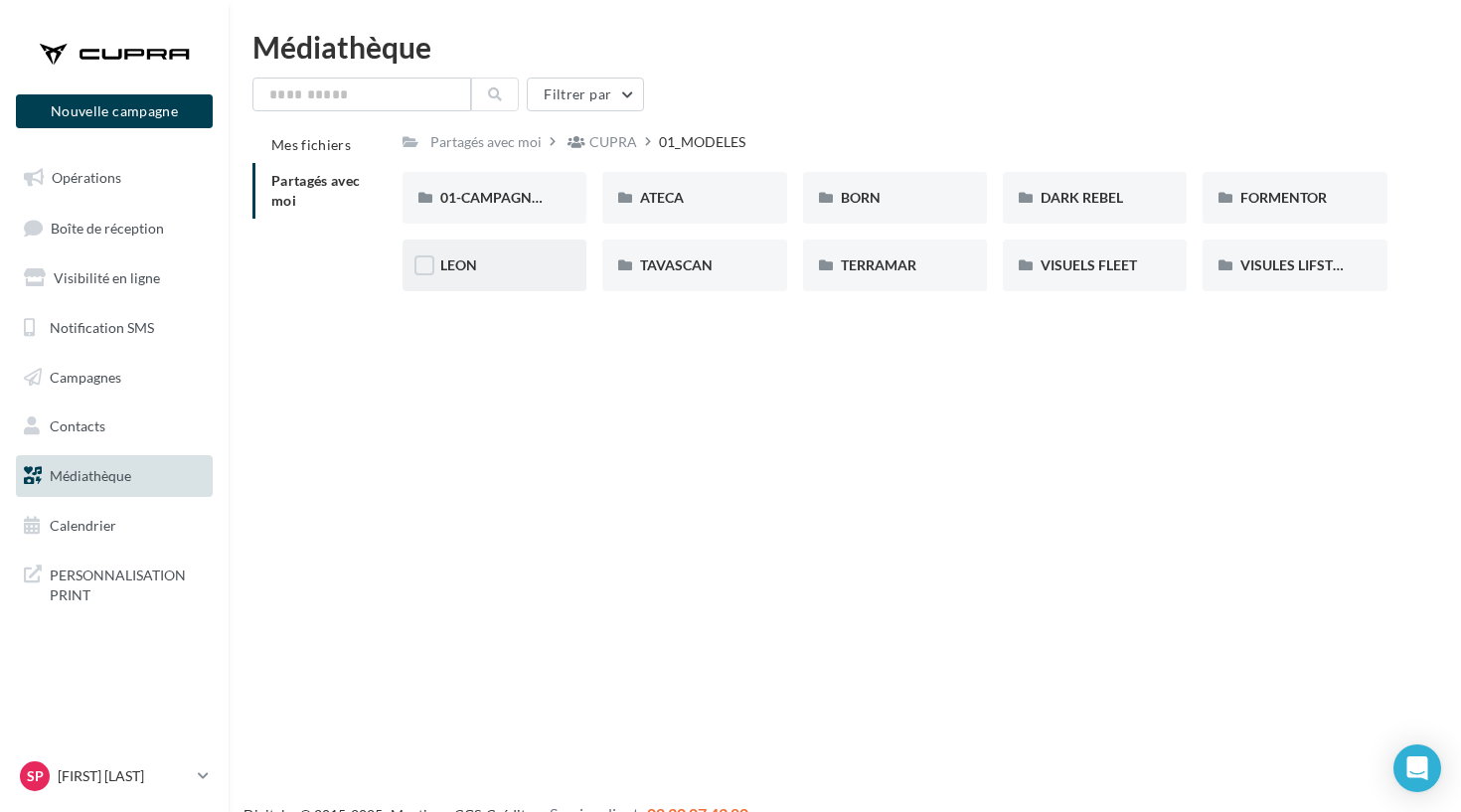 click on "LEON" at bounding box center [494, 265] 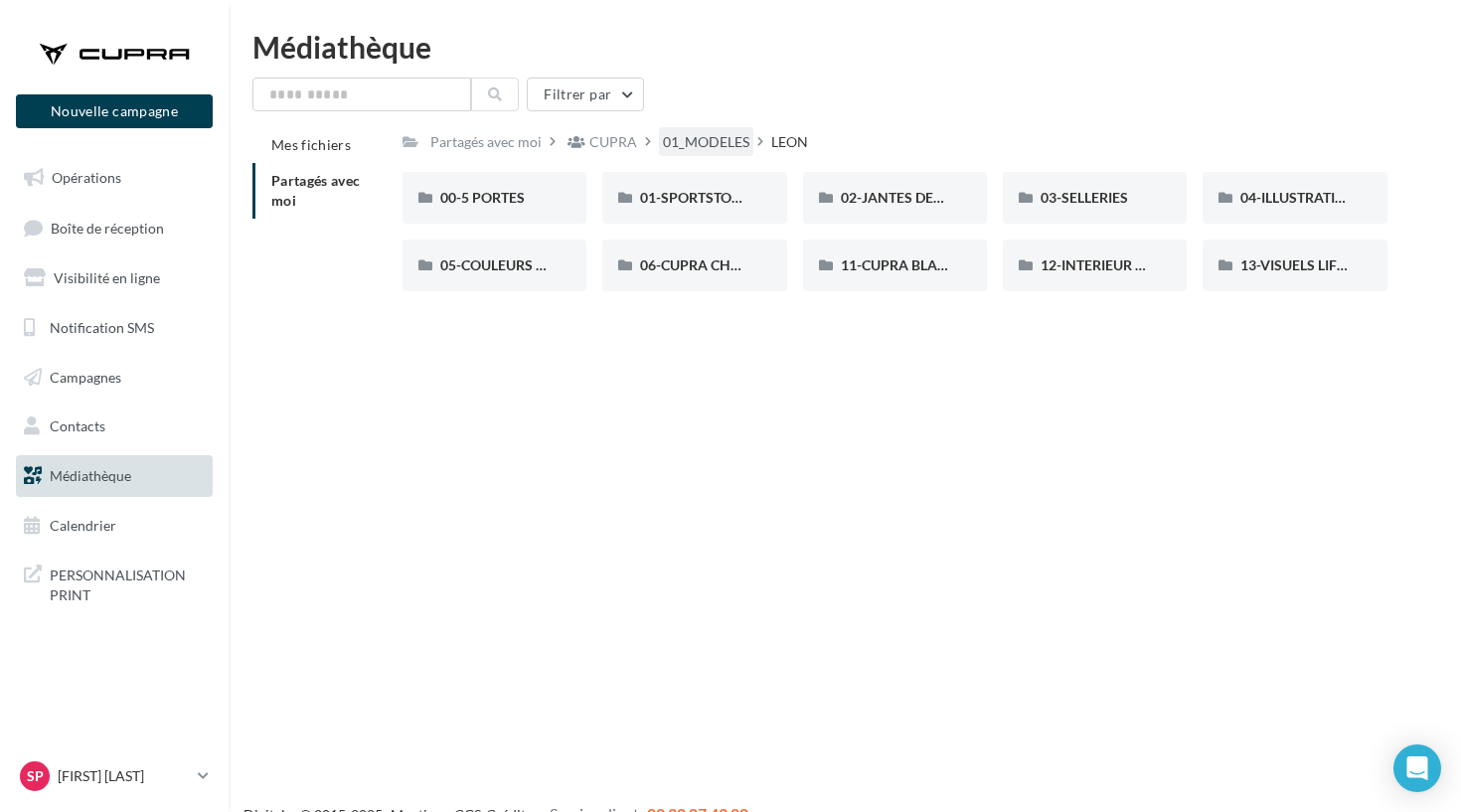 click on "01_MODELES" at bounding box center [706, 142] 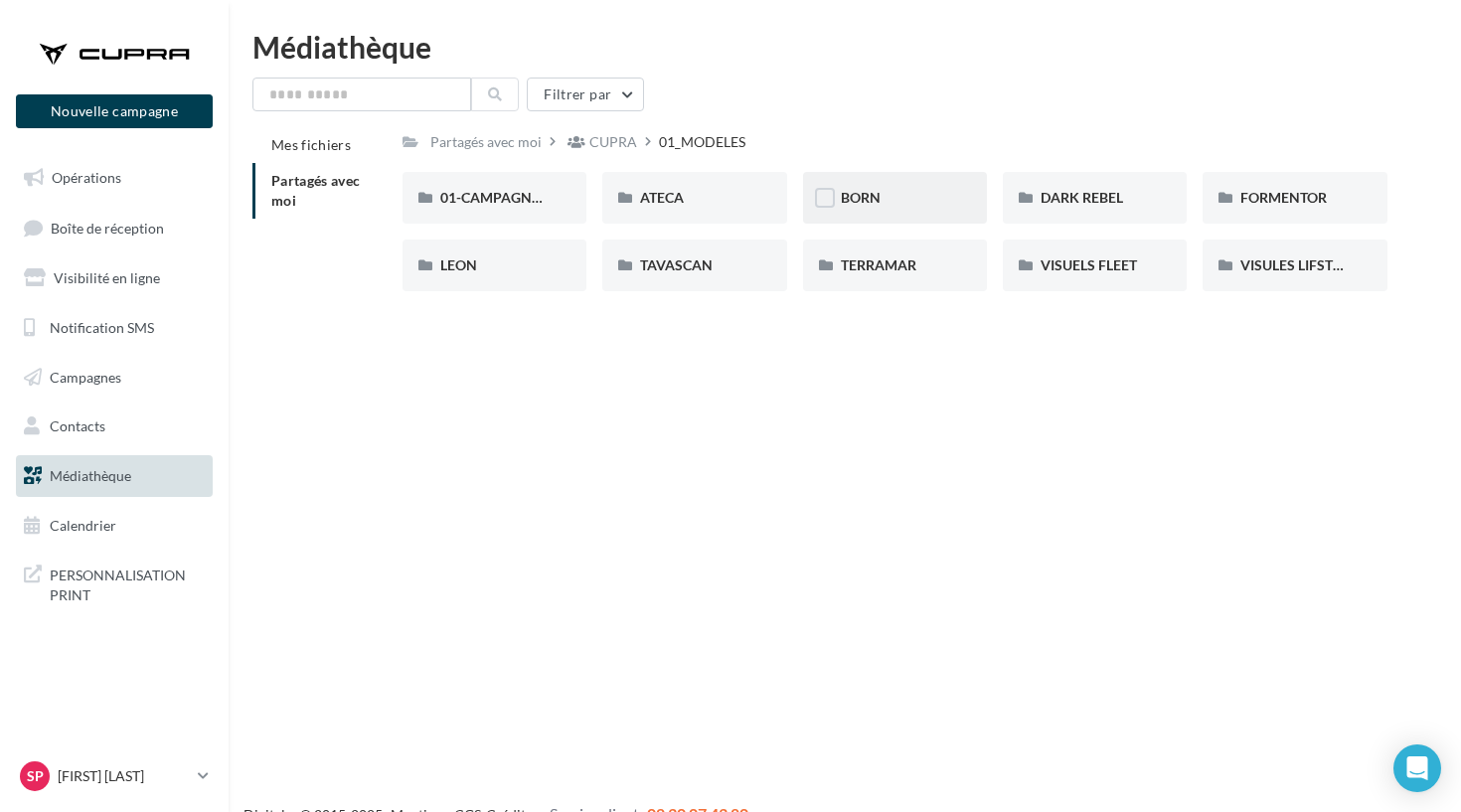click on "BORN" at bounding box center [894, 198] 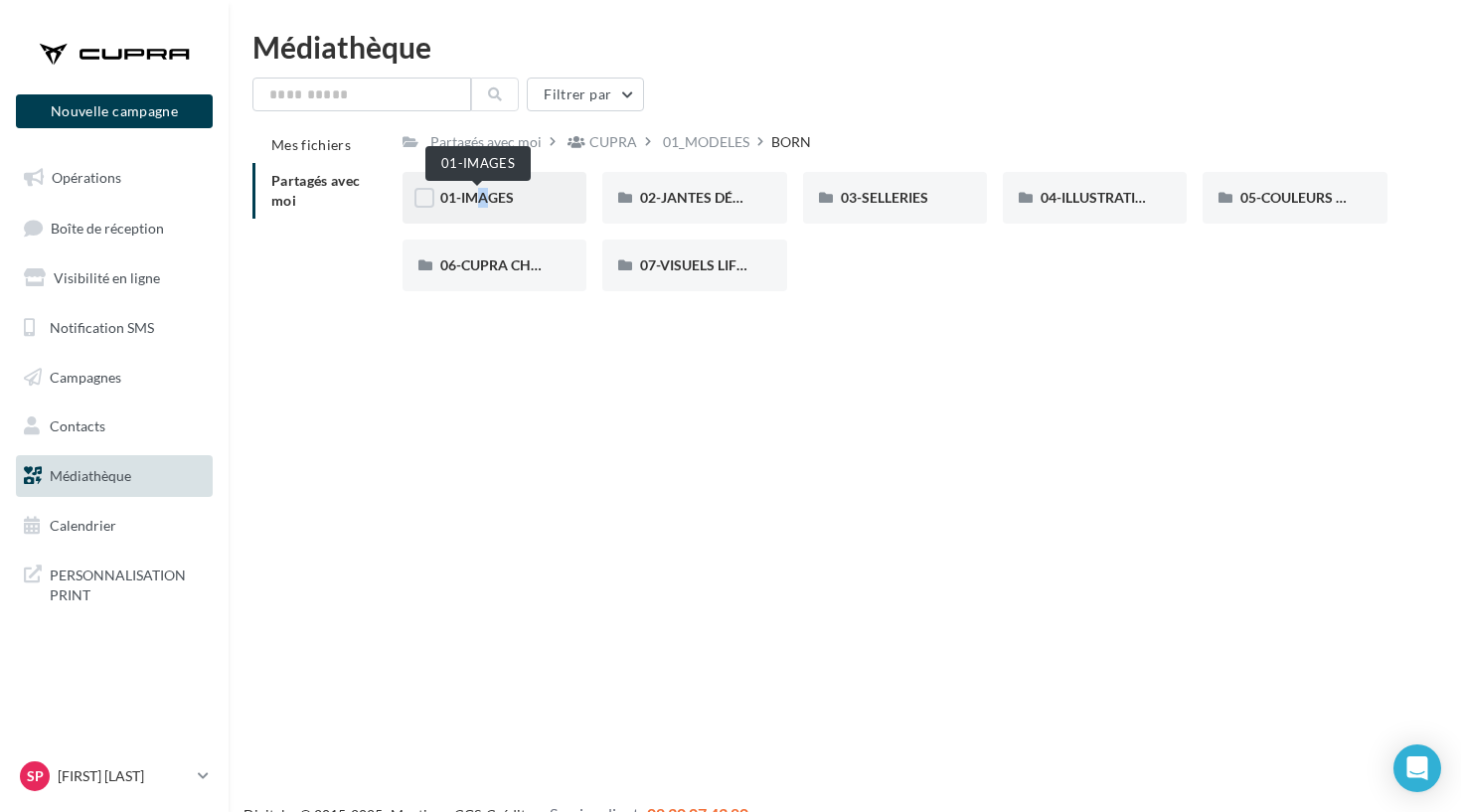 click on "01-IMAGES" at bounding box center [477, 197] 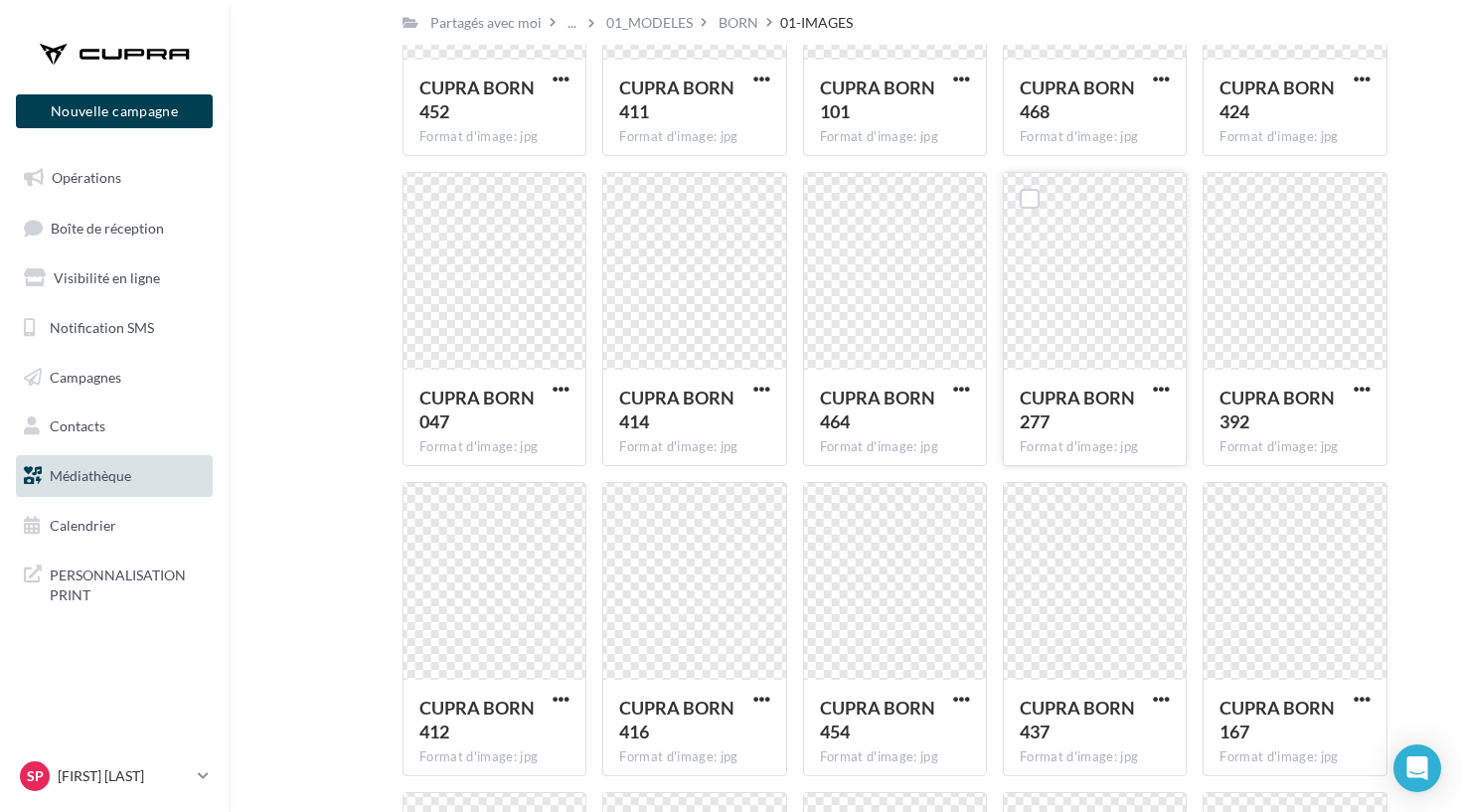scroll, scrollTop: 2523, scrollLeft: 0, axis: vertical 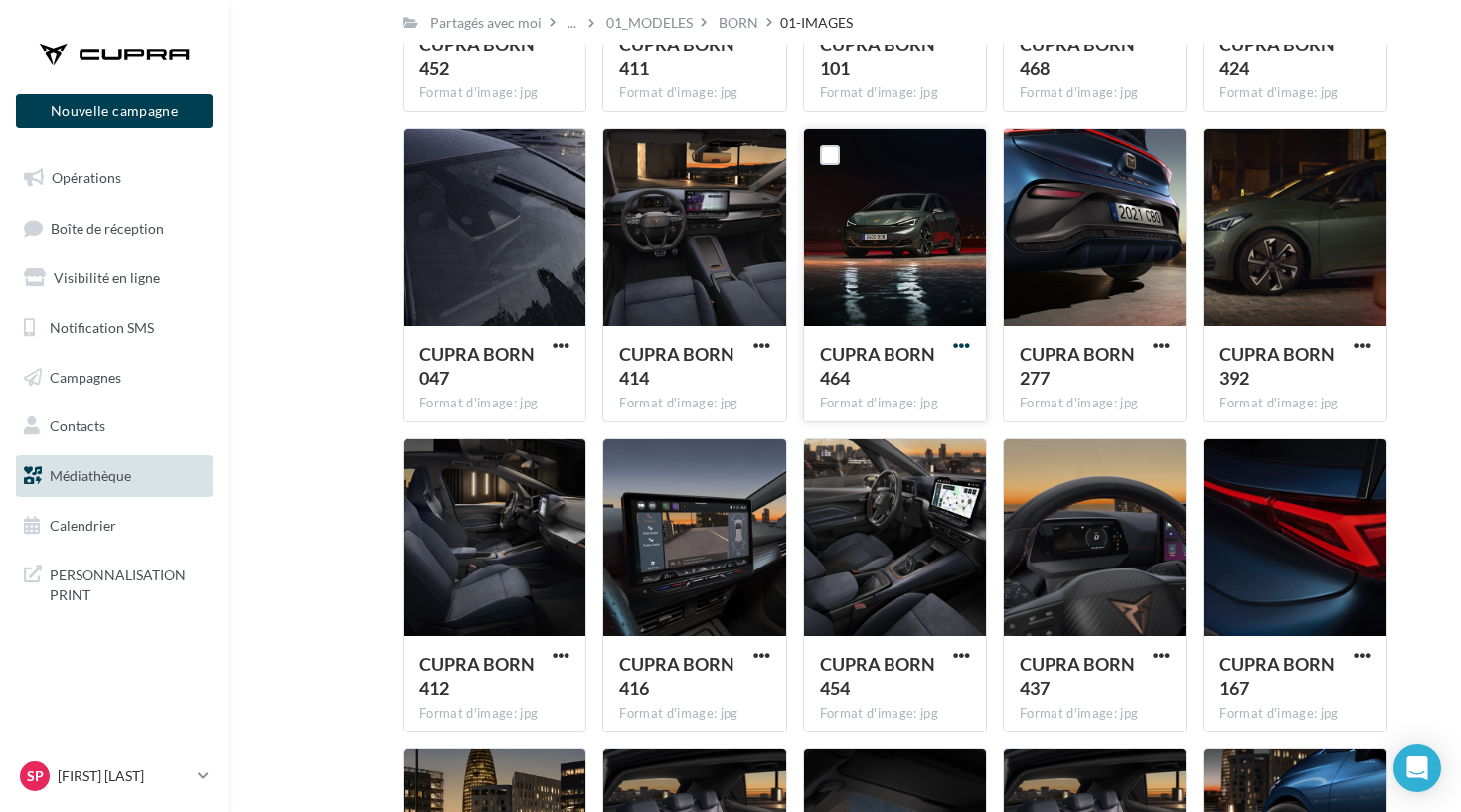 click at bounding box center (961, 345) 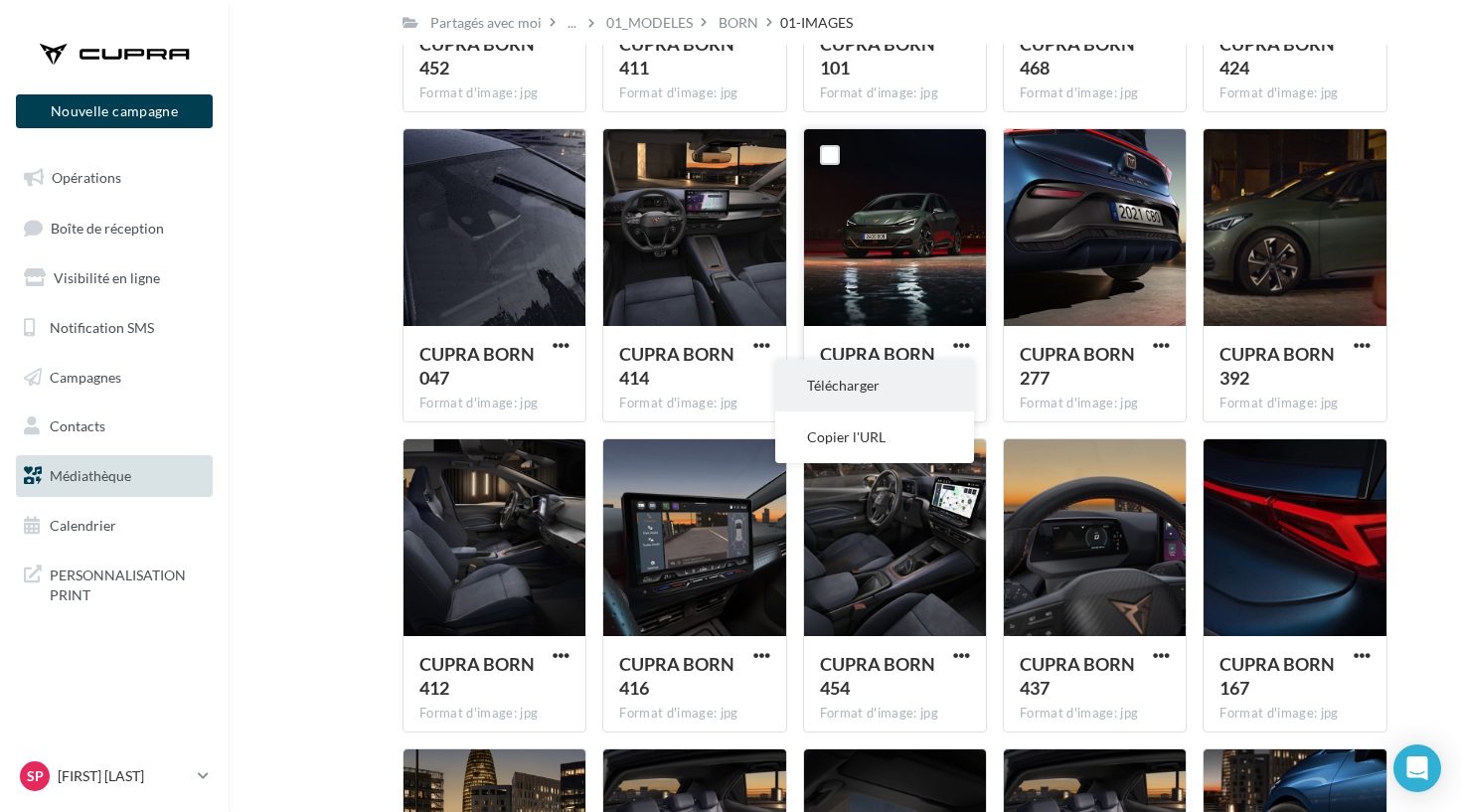 click on "Télécharger" at bounding box center [875, 386] 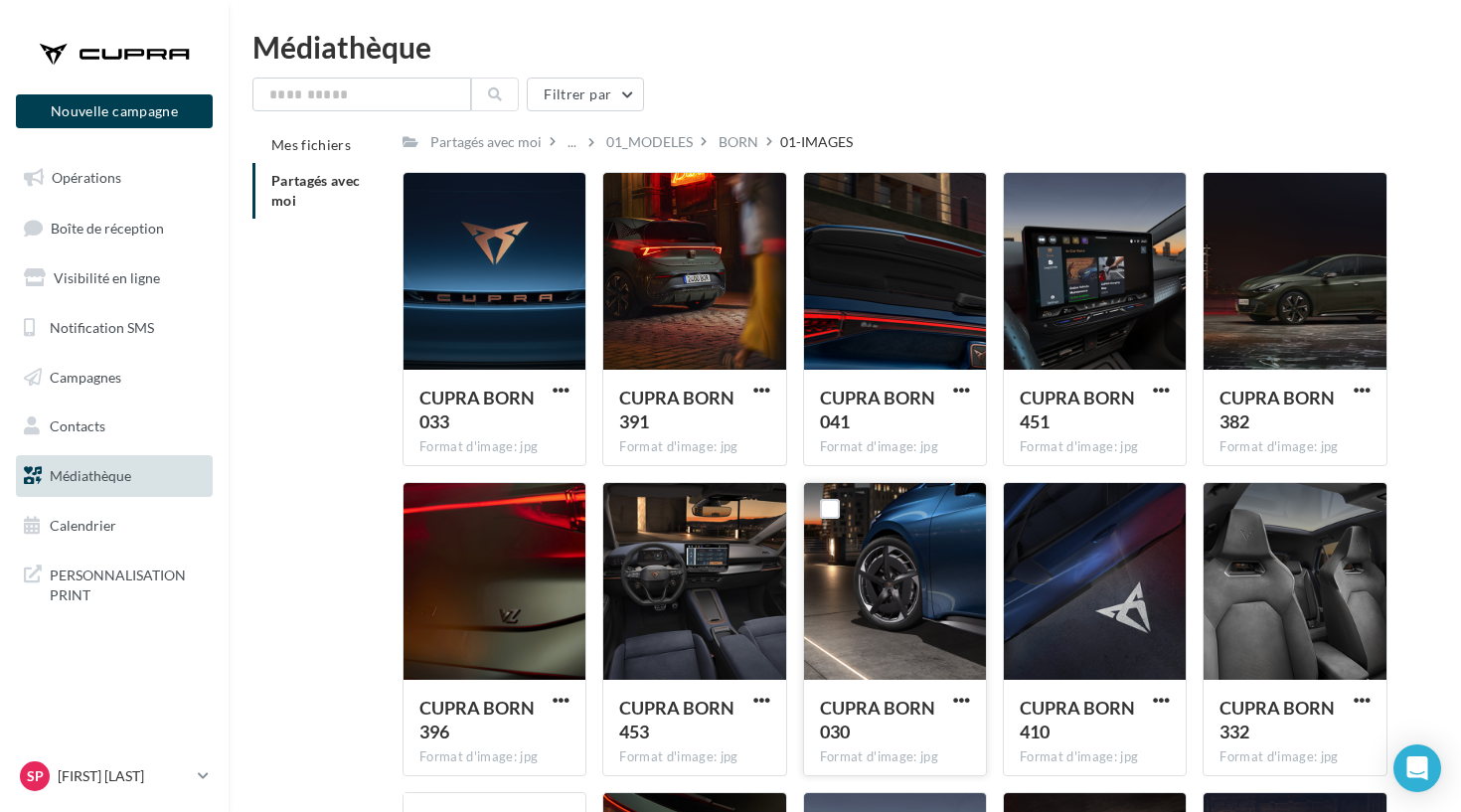 scroll, scrollTop: 0, scrollLeft: 0, axis: both 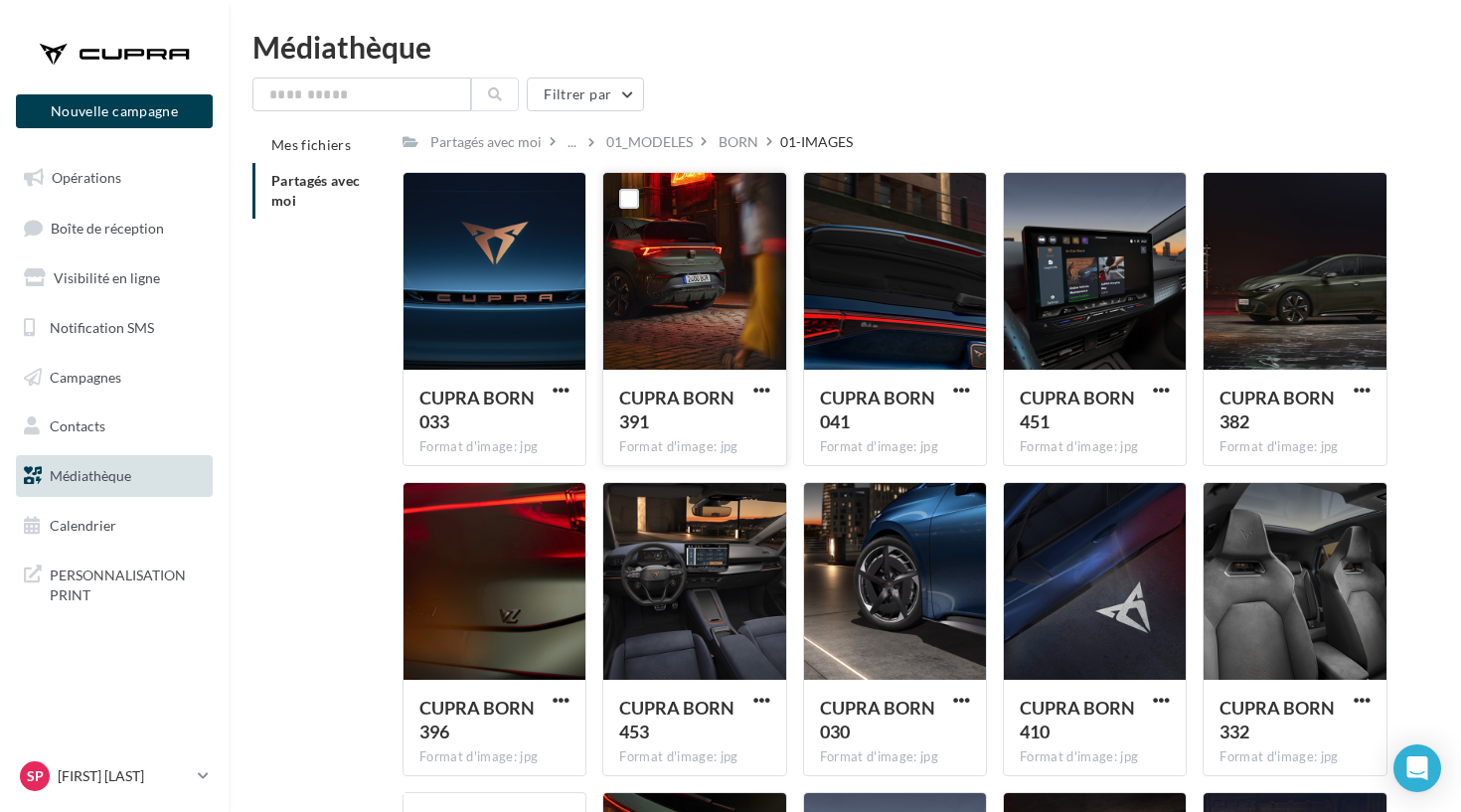 click on "CUPRA BORN 391" at bounding box center (677, 409) 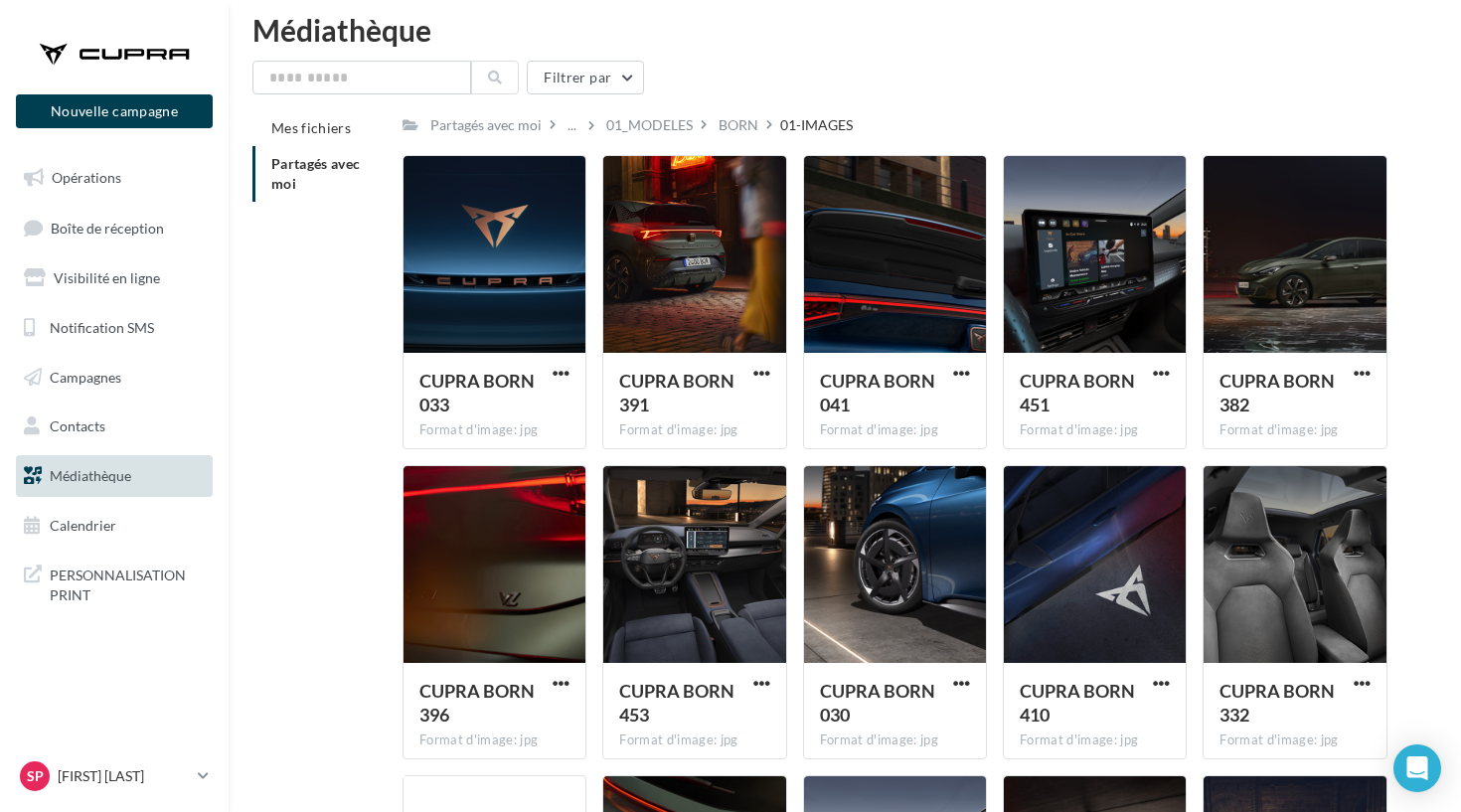 scroll, scrollTop: 20, scrollLeft: 0, axis: vertical 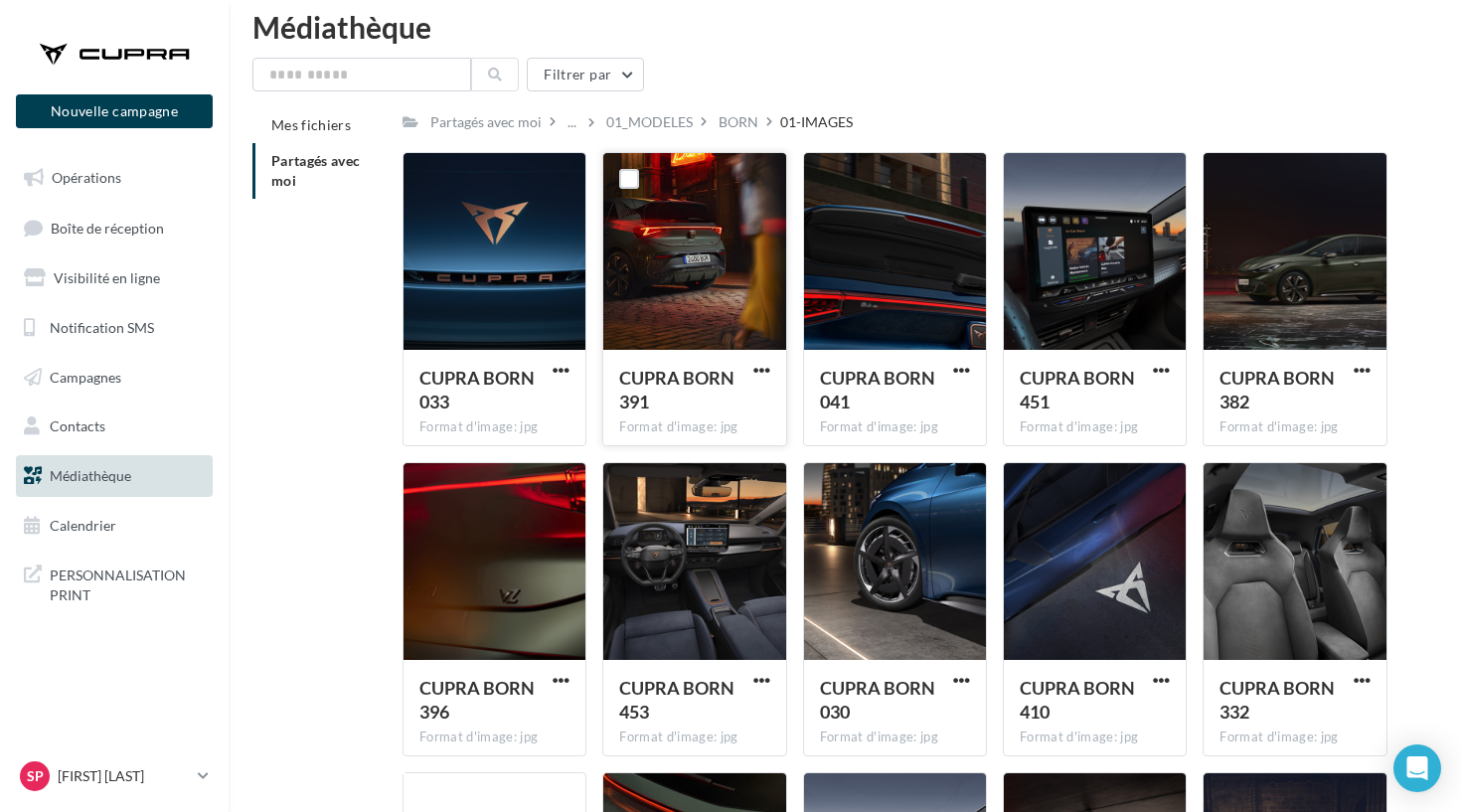 click at bounding box center [694, 252] 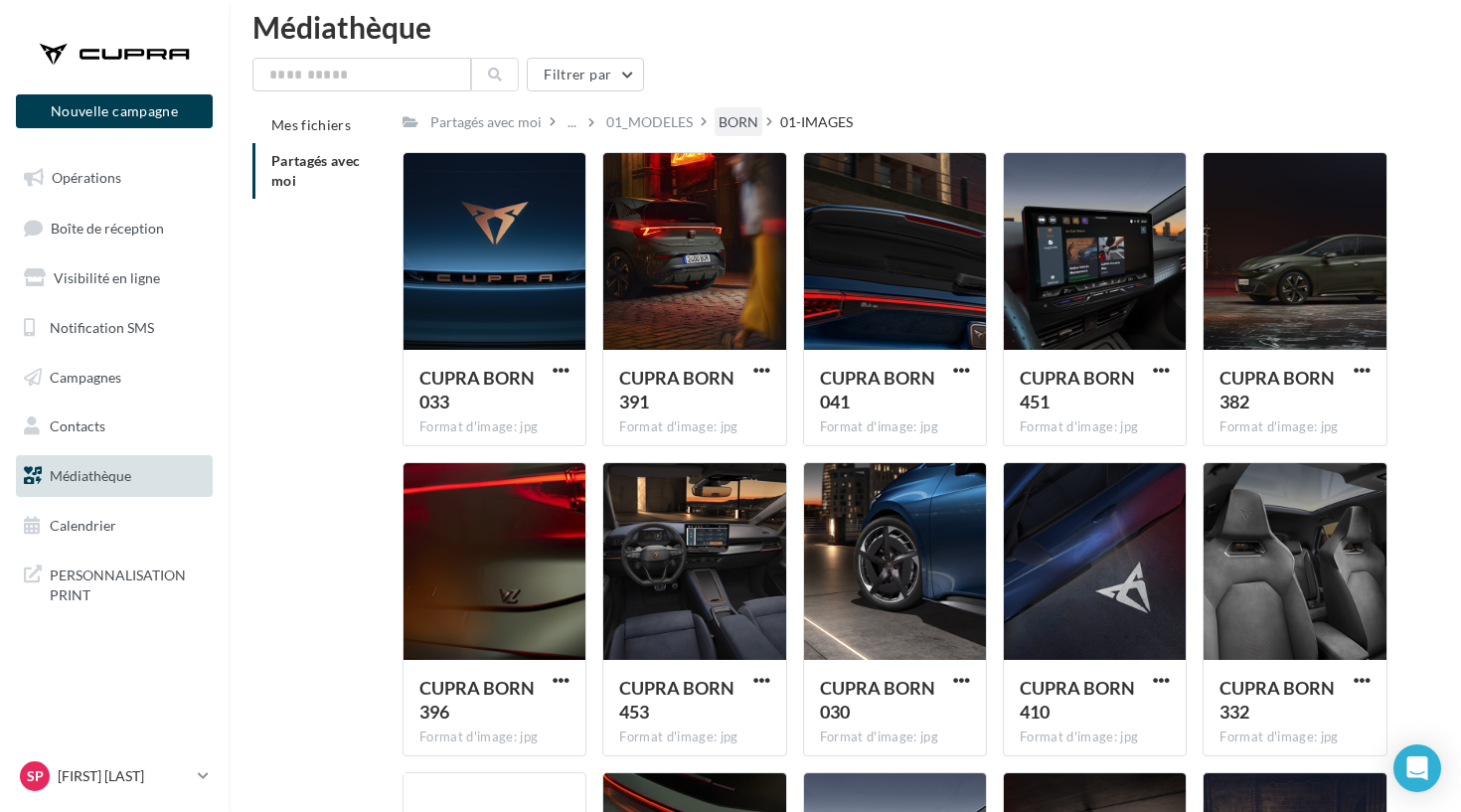 click on "BORN" at bounding box center (738, 122) 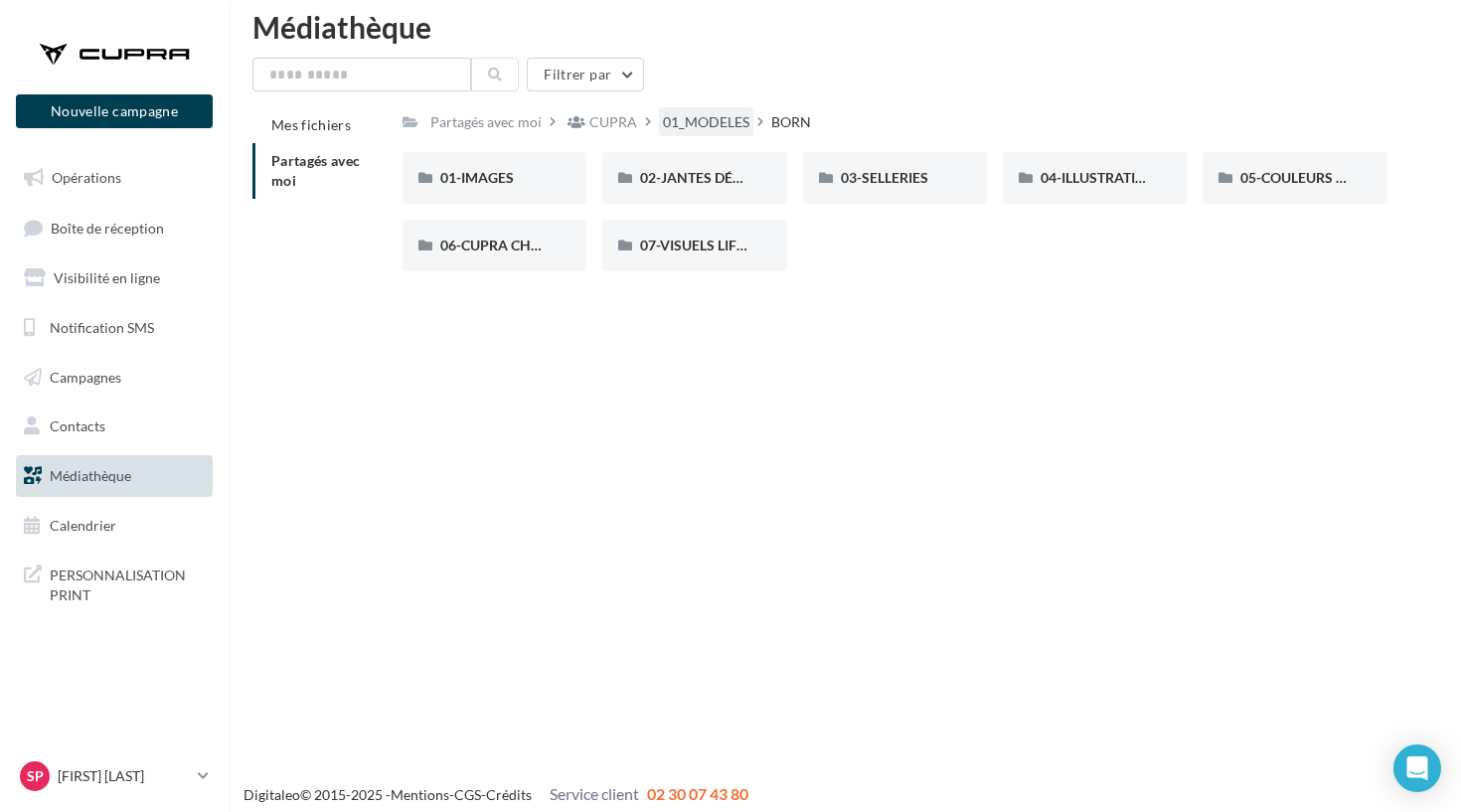click on "01_MODELES" at bounding box center [706, 122] 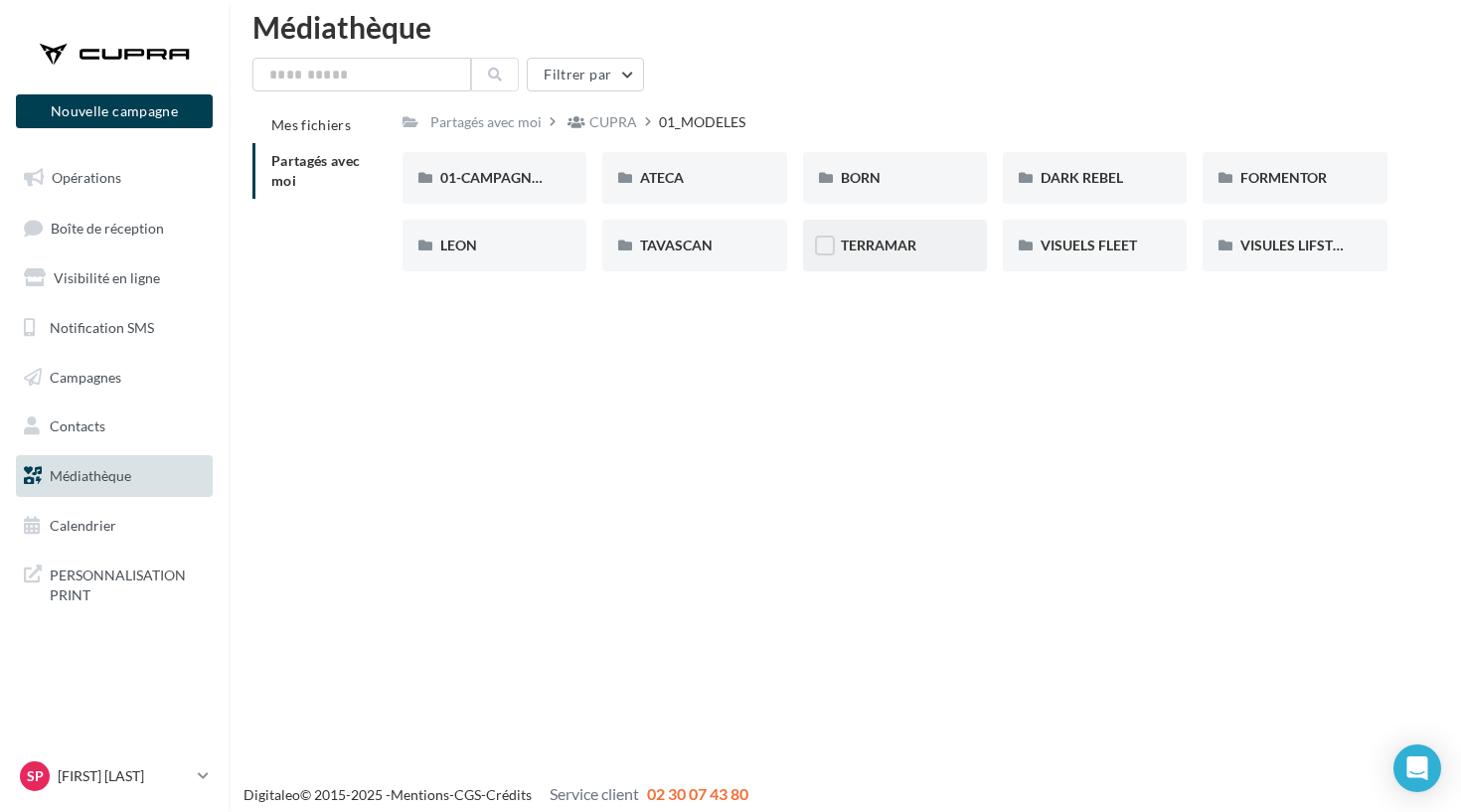 click on "TERRAMAR" at bounding box center (894, 245) 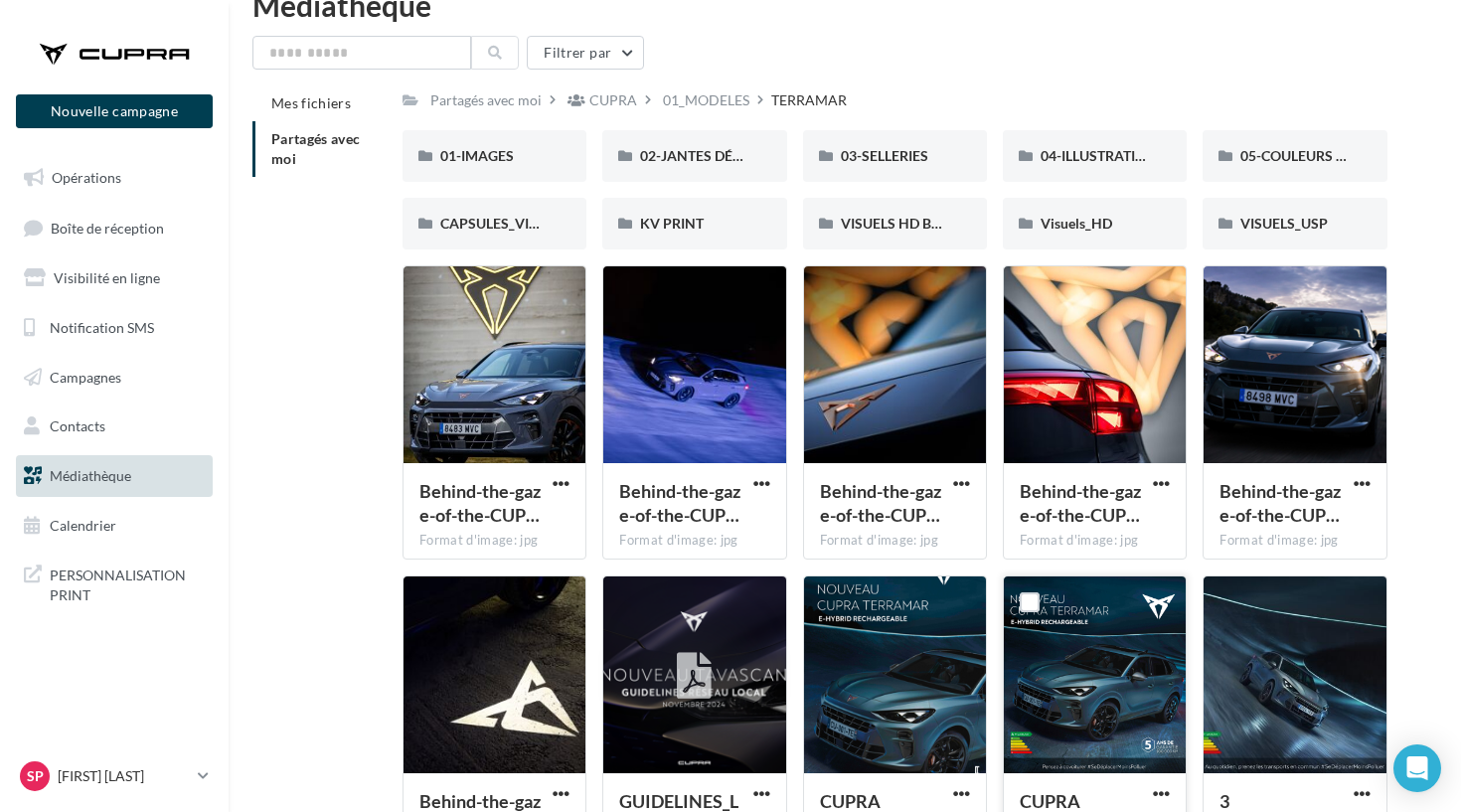 scroll, scrollTop: 0, scrollLeft: 0, axis: both 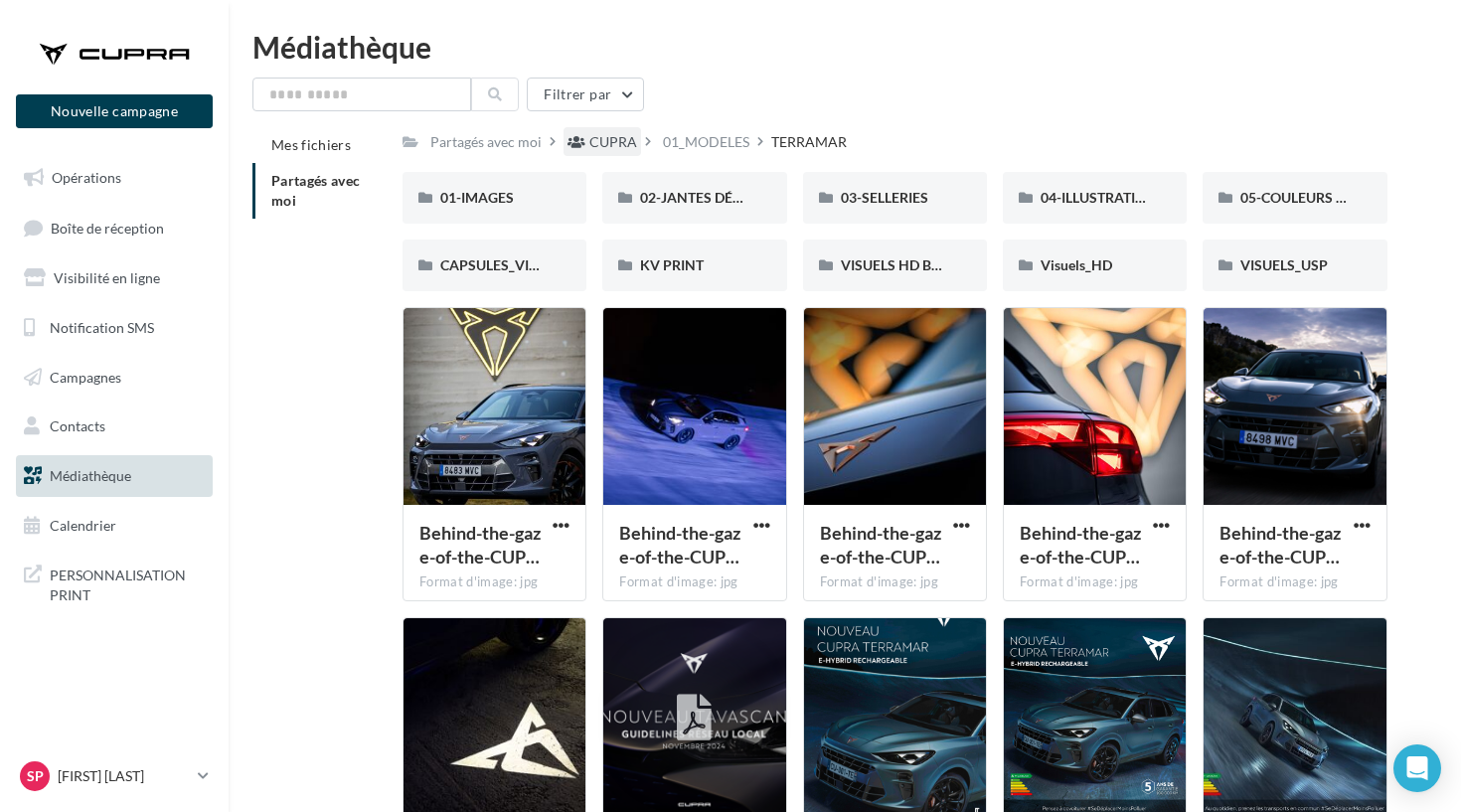click on "CUPRA" at bounding box center [613, 142] 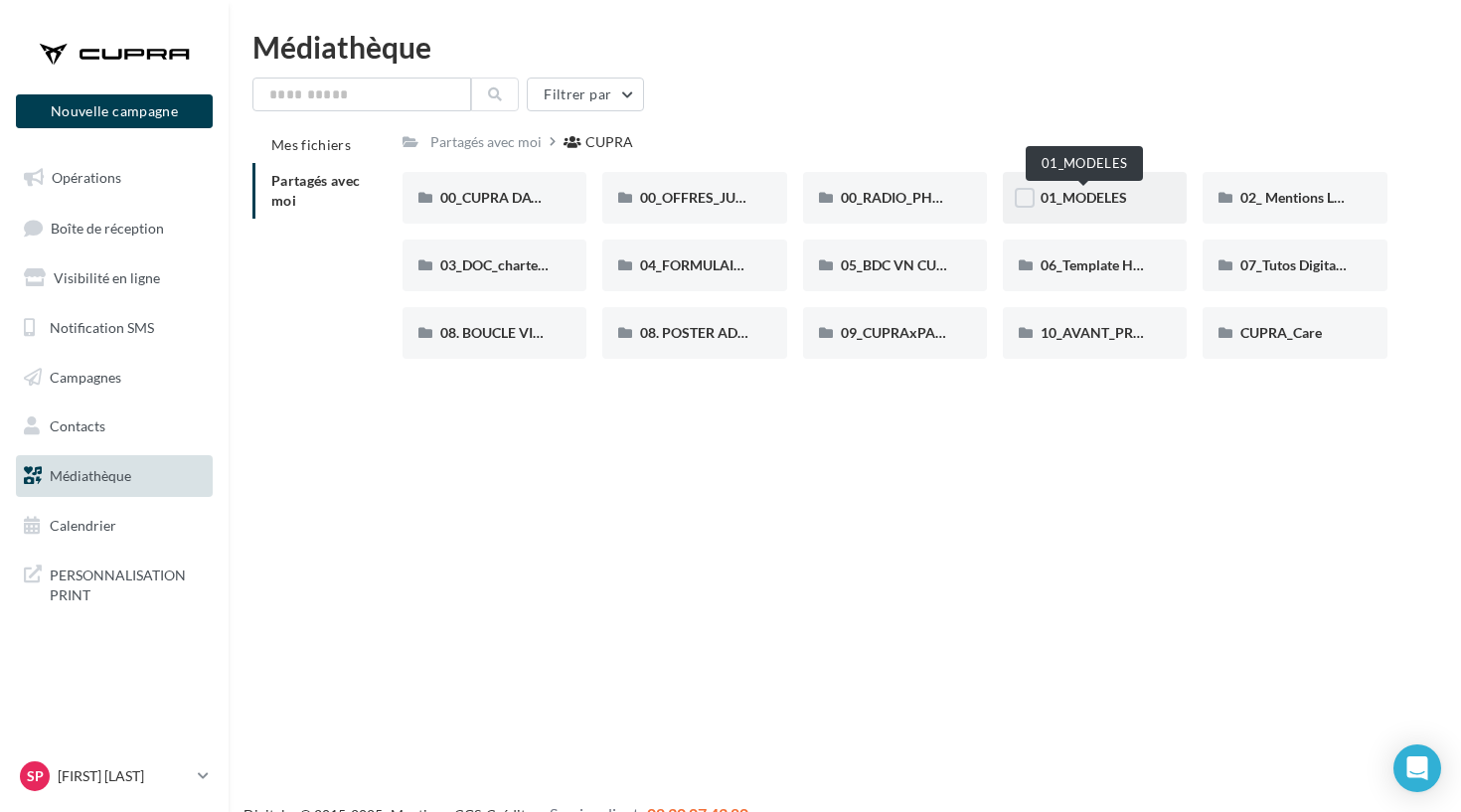 click on "01_MODELES" at bounding box center [1083, 197] 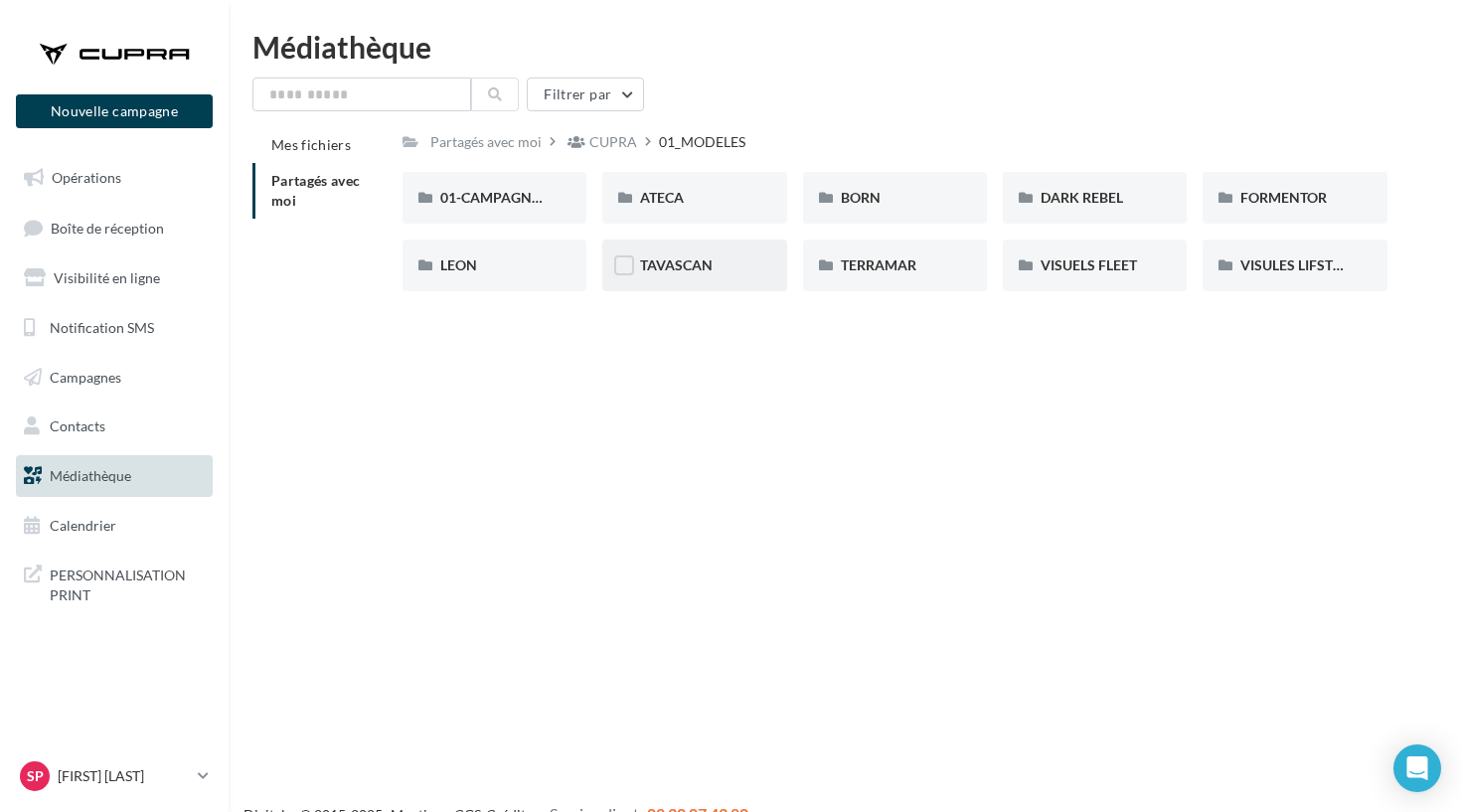 click on "TAVASCAN" at bounding box center [676, 264] 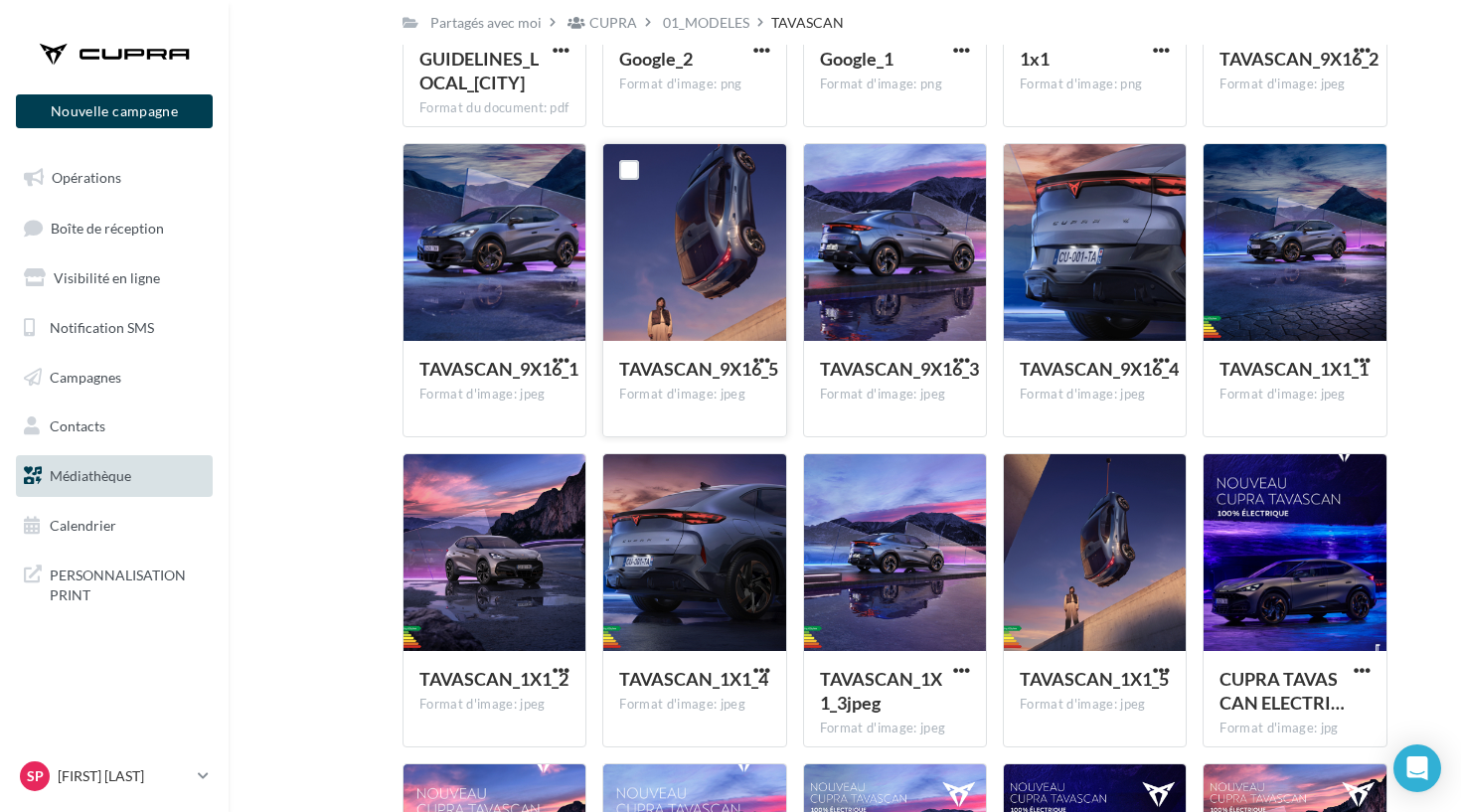 scroll, scrollTop: 482, scrollLeft: 0, axis: vertical 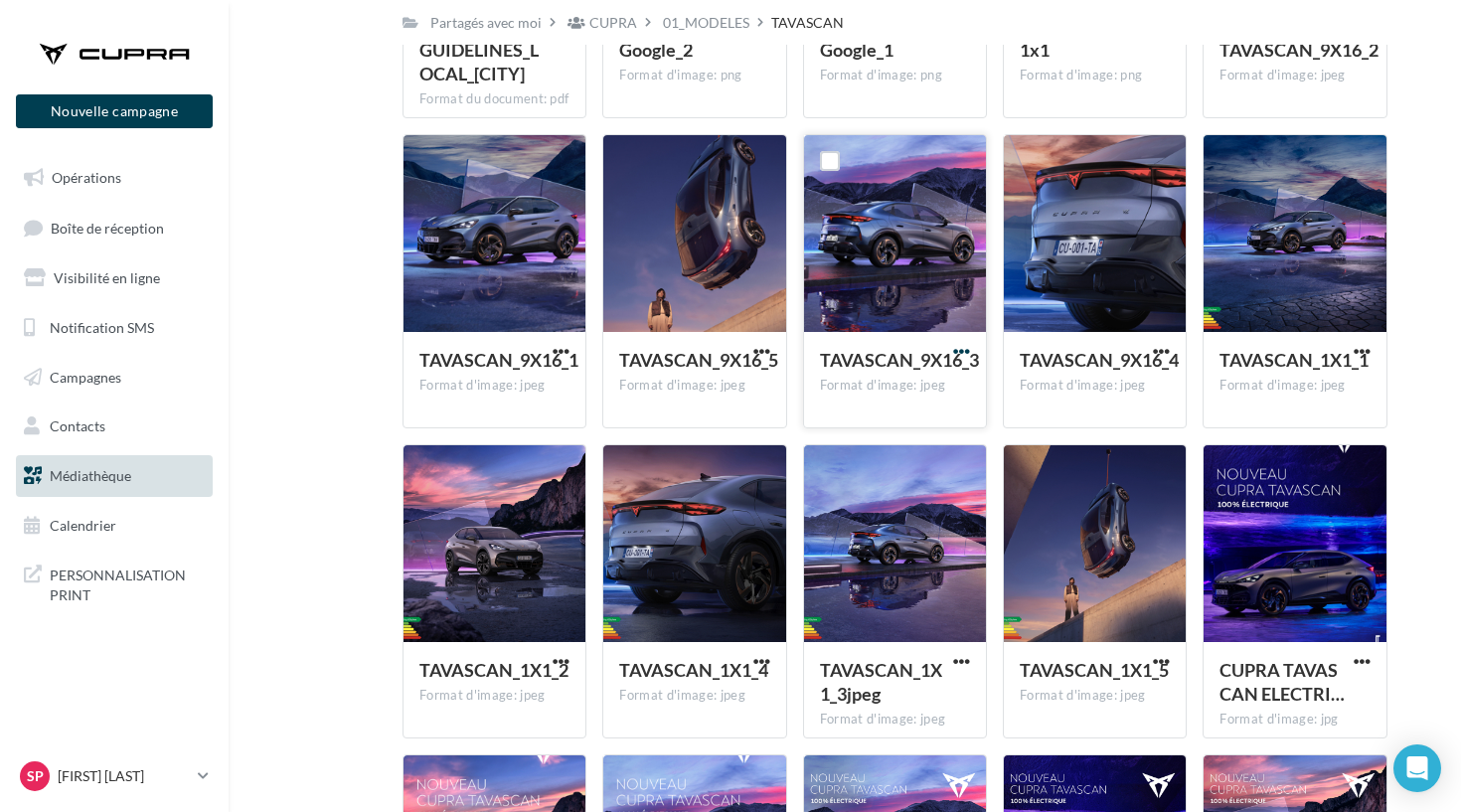 click at bounding box center (961, 351) 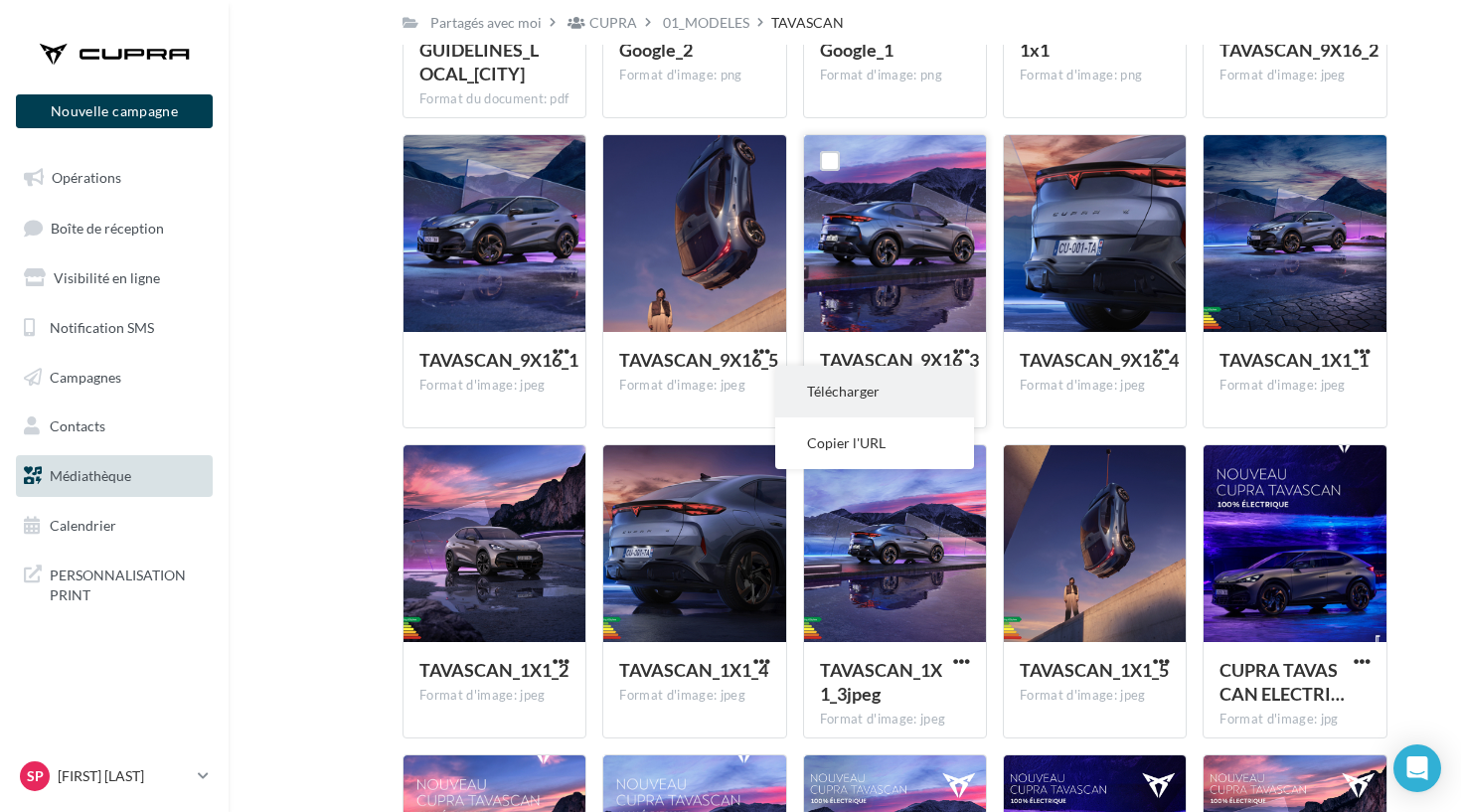 click on "Télécharger" at bounding box center [875, 392] 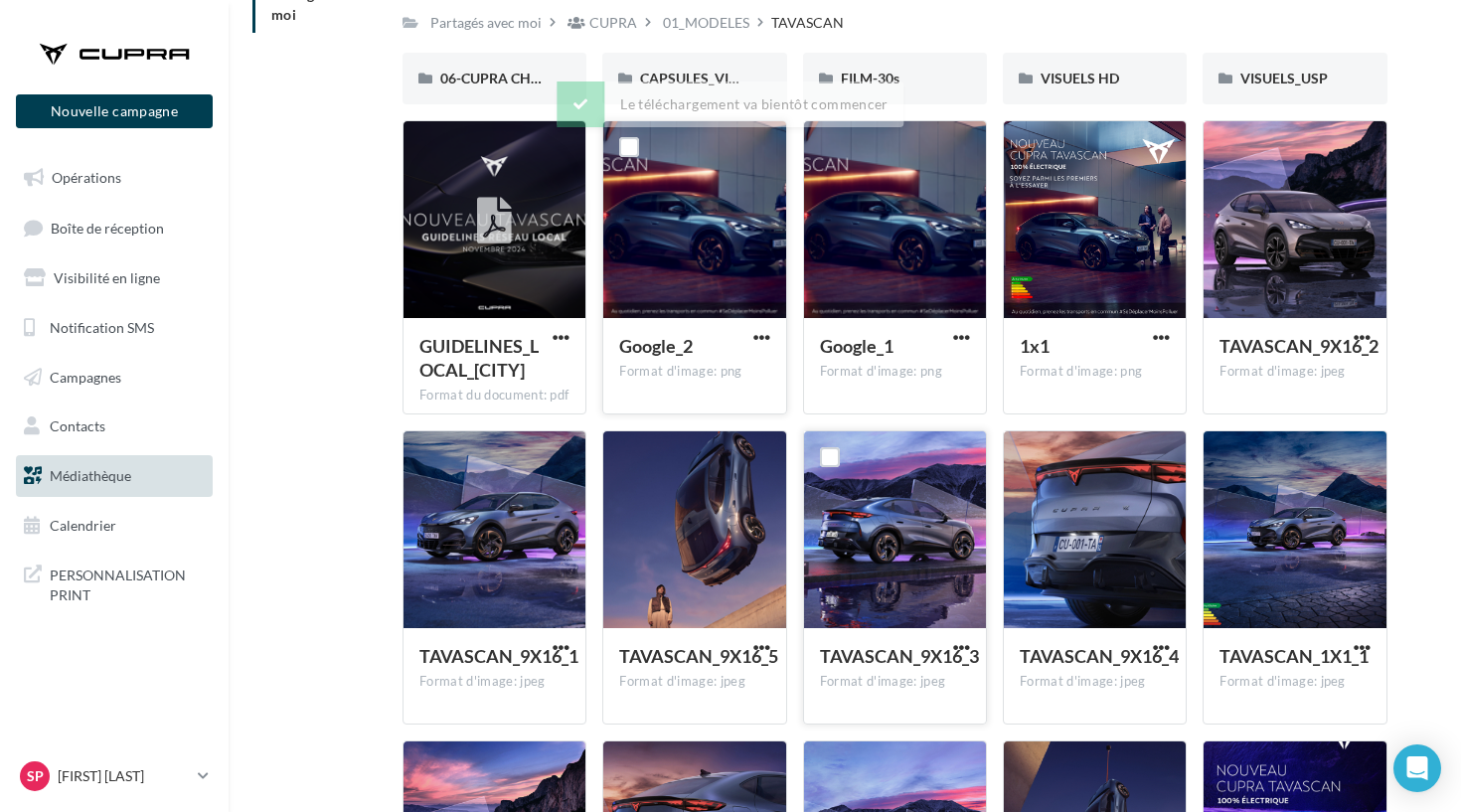 scroll, scrollTop: 127, scrollLeft: 0, axis: vertical 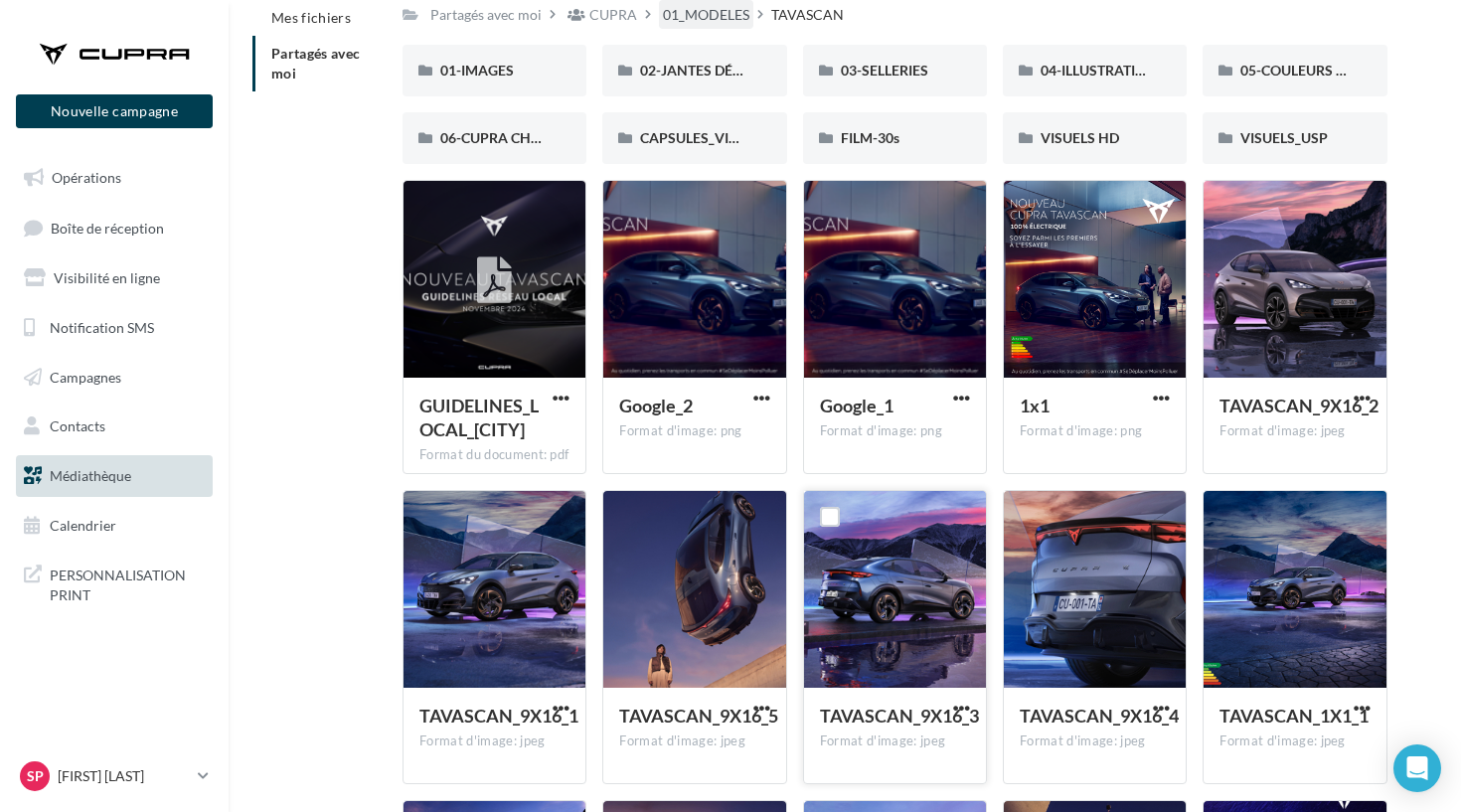 click on "01_MODELES" at bounding box center (706, 15) 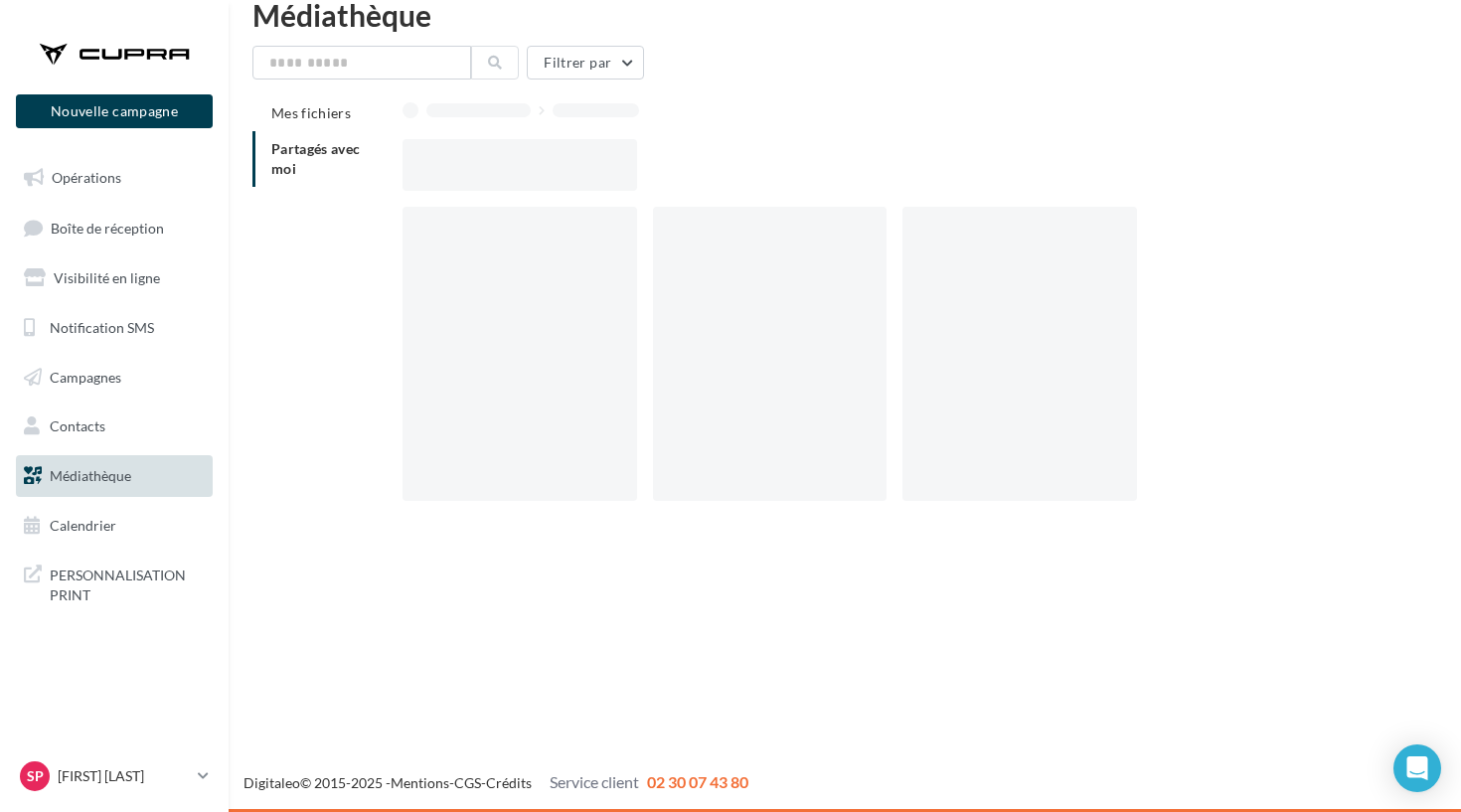 scroll, scrollTop: 32, scrollLeft: 0, axis: vertical 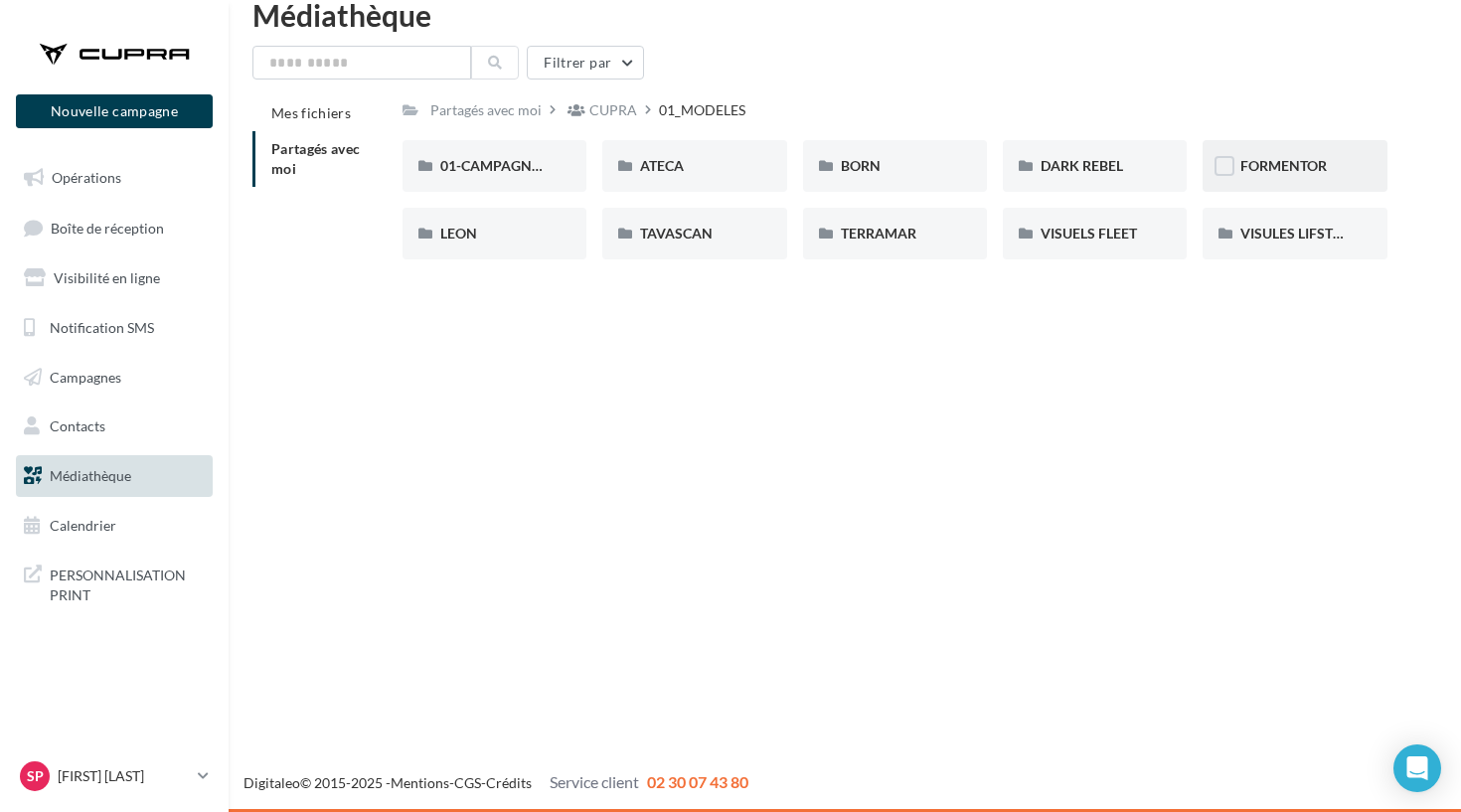 click on "FORMENTOR" at bounding box center (1294, 166) 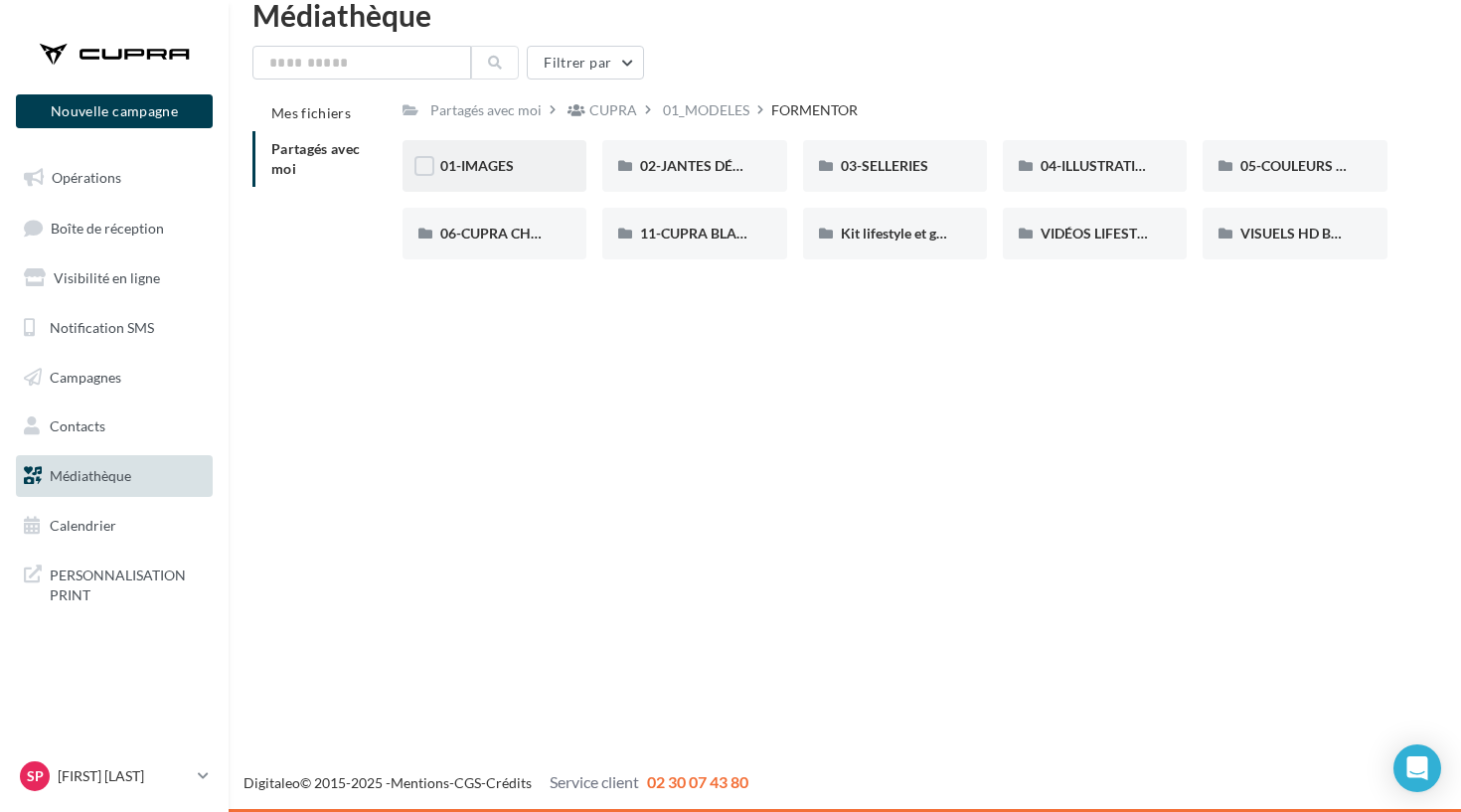 click on "01-IMAGES" at bounding box center (494, 166) 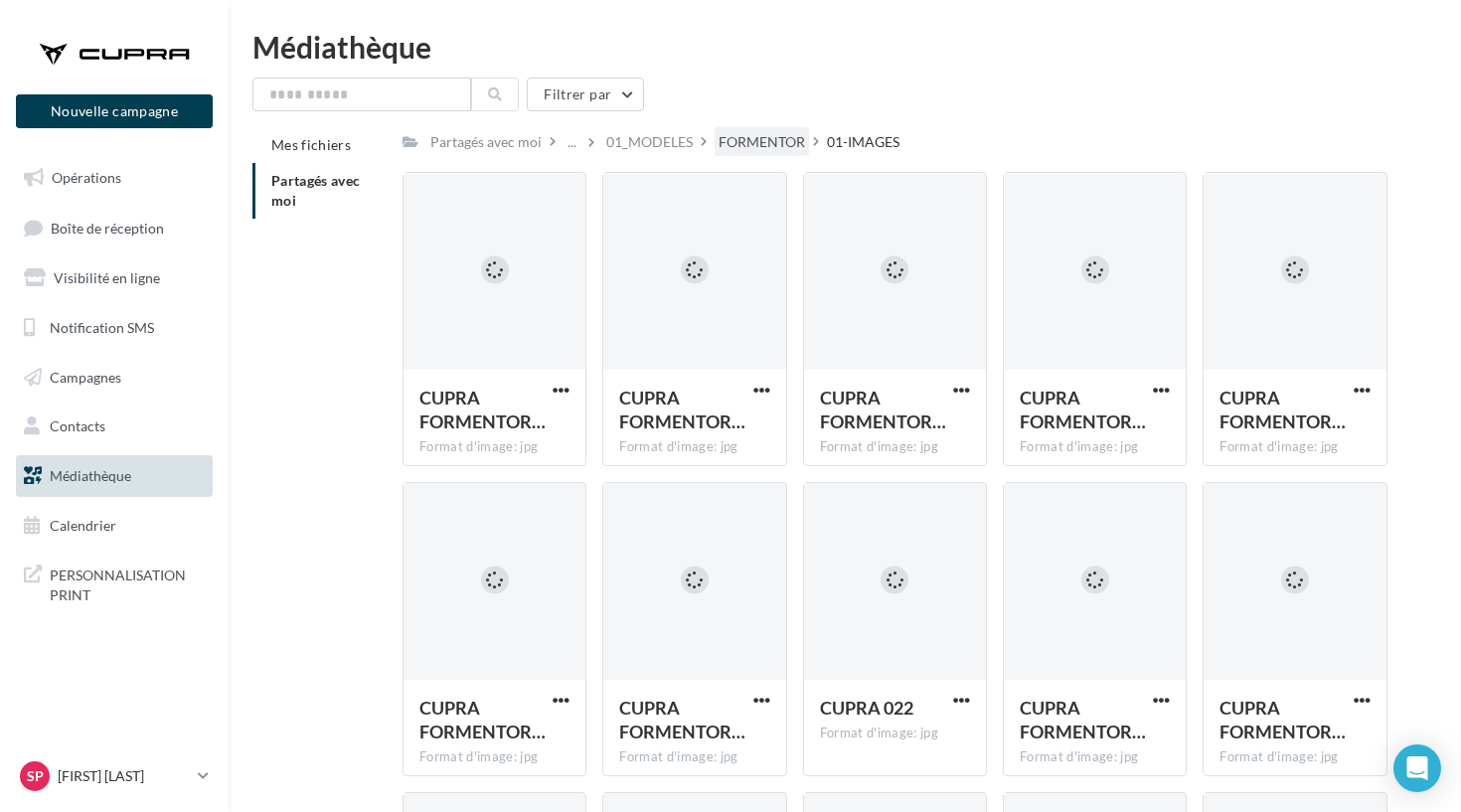 scroll, scrollTop: 0, scrollLeft: 0, axis: both 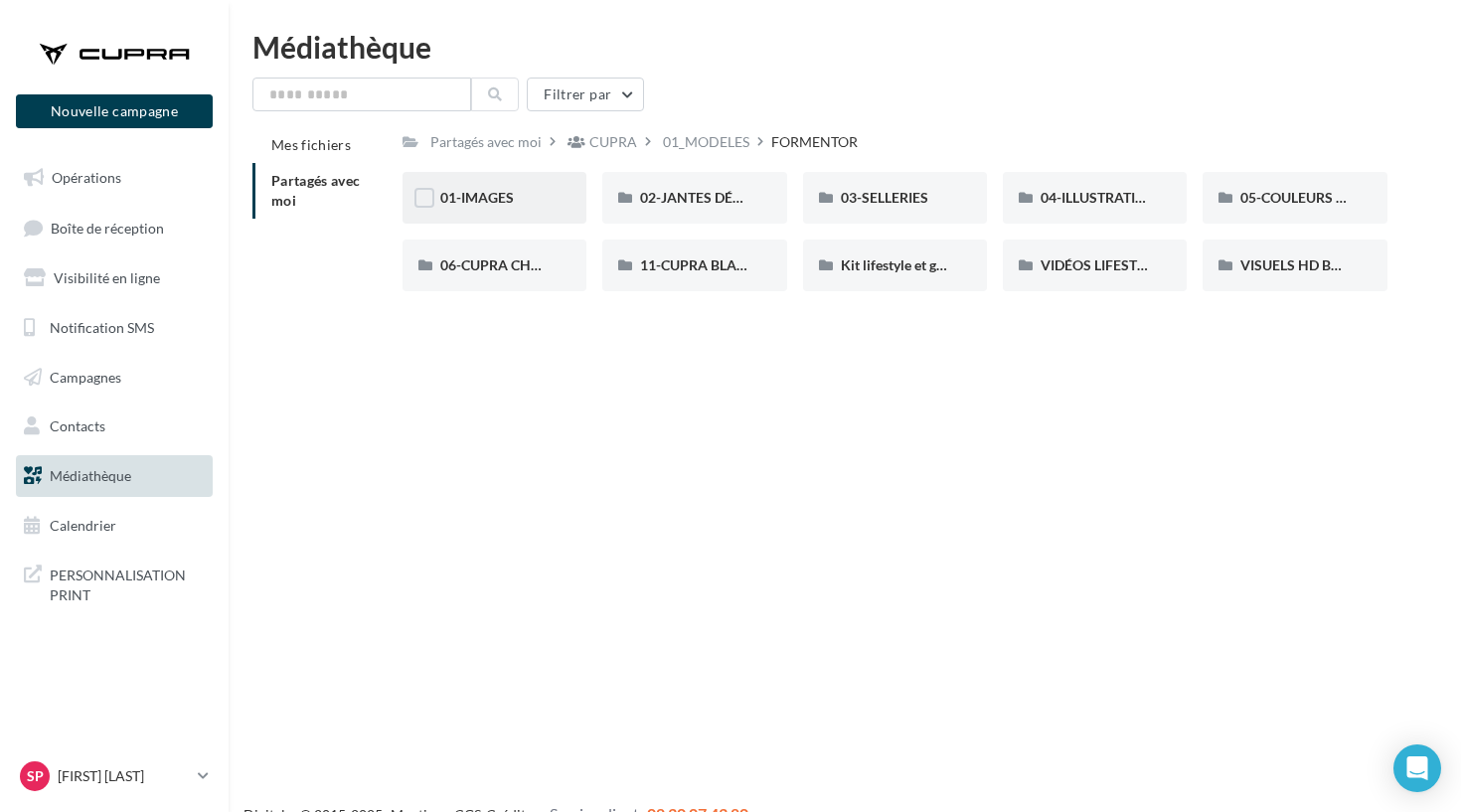 click on "01-IMAGES" at bounding box center (494, 198) 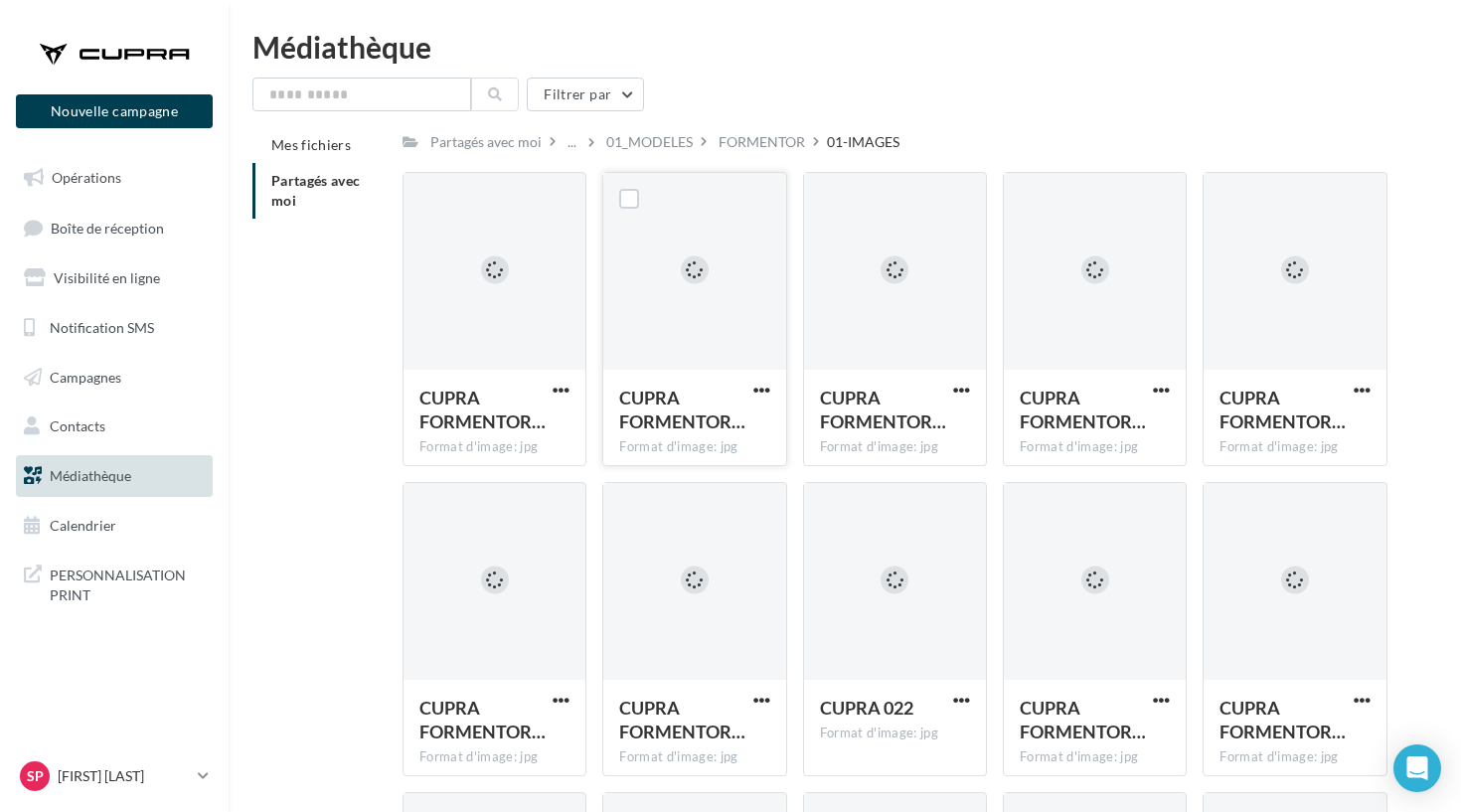 scroll, scrollTop: 0, scrollLeft: 0, axis: both 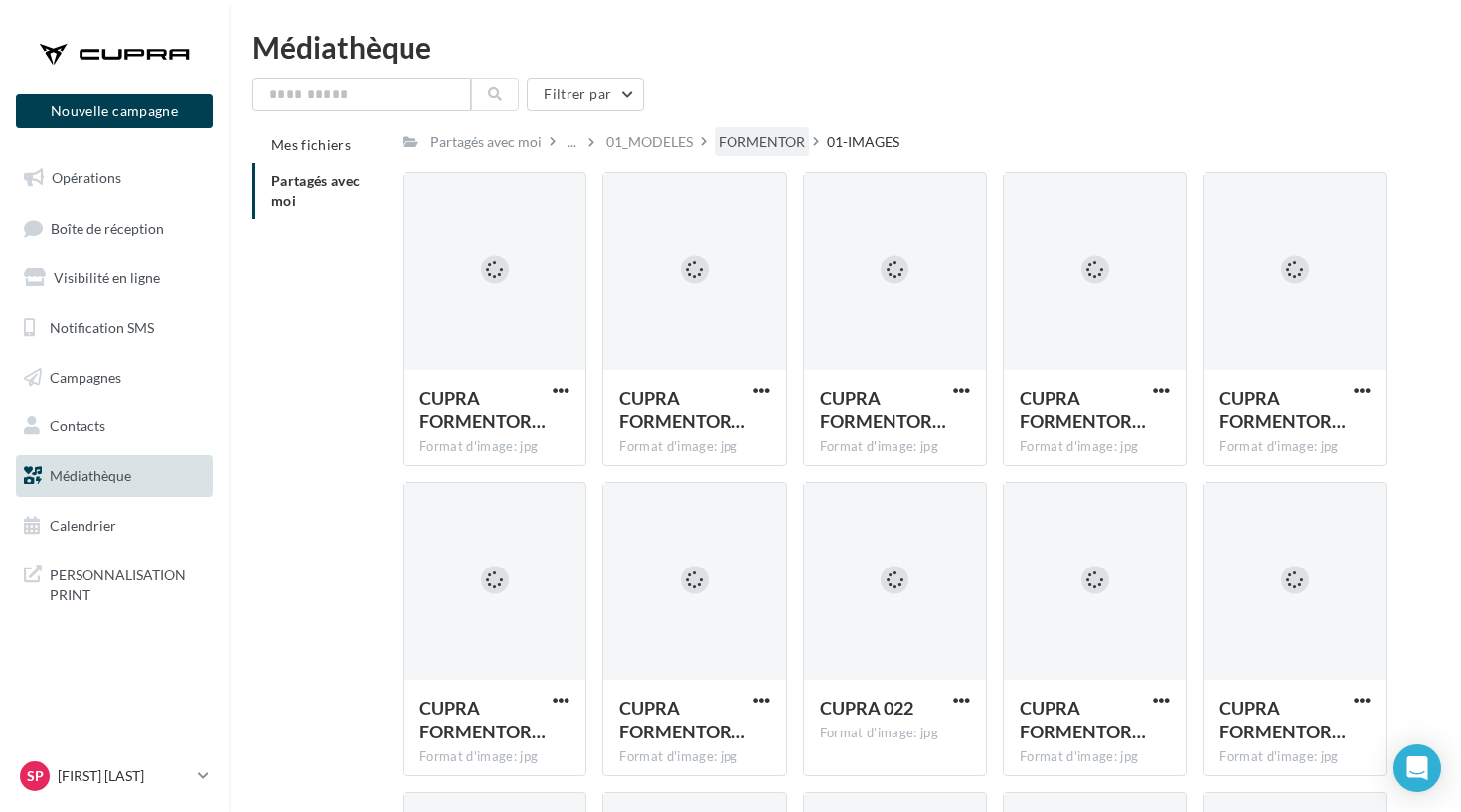 click on "FORMENTOR" at bounding box center (761, 142) 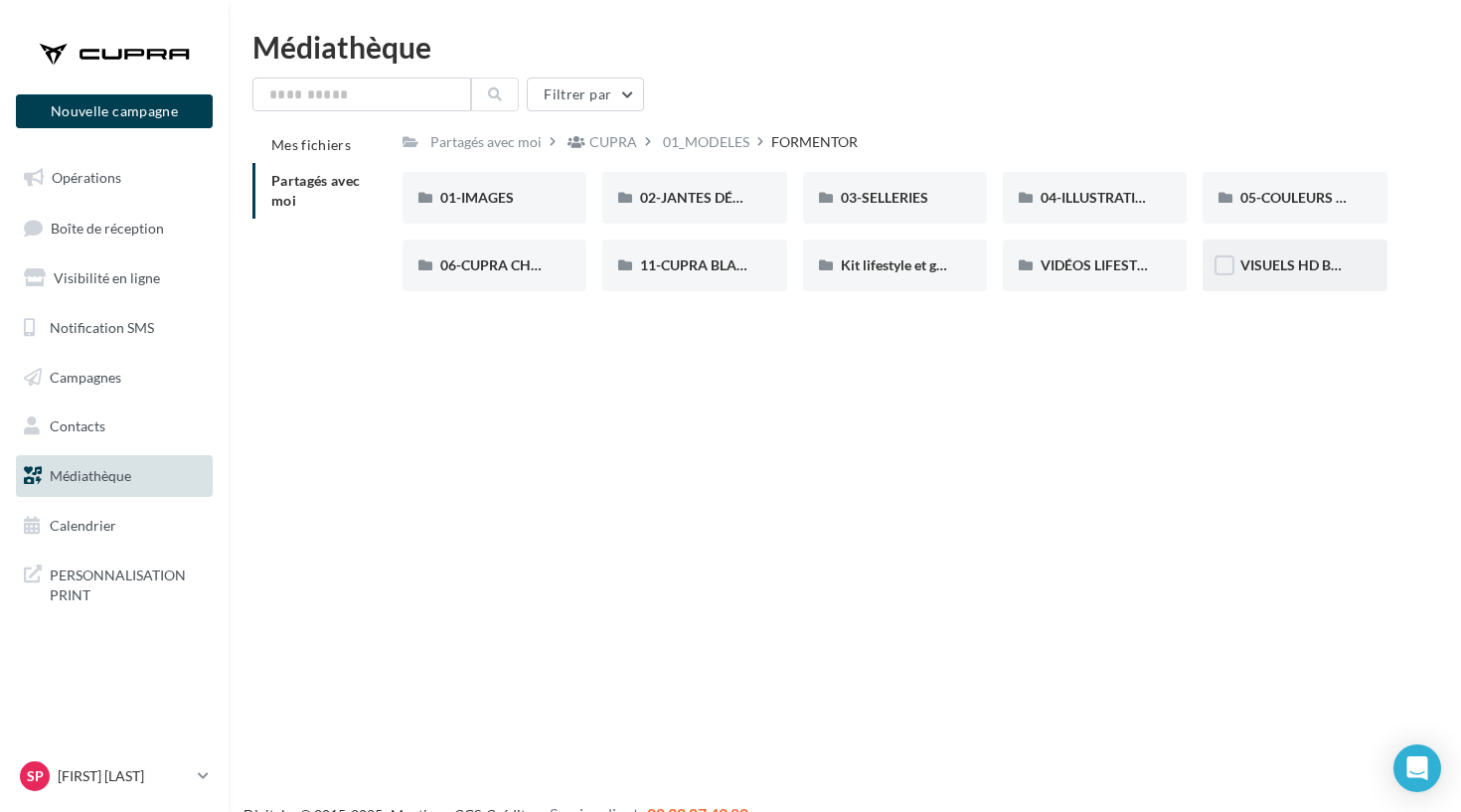 click on "VISUELS HD BORMURES" at bounding box center (1319, 264) 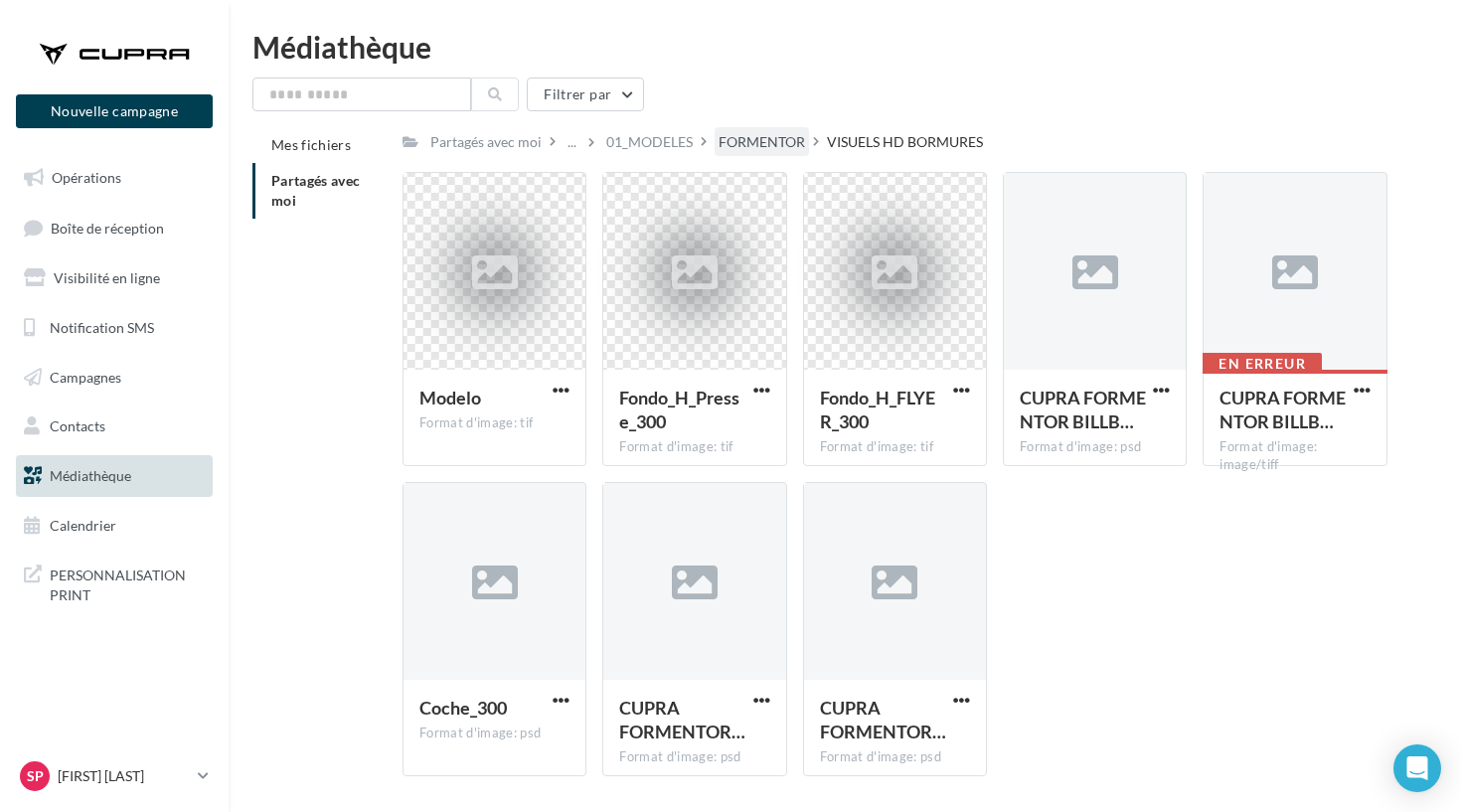 click on "FORMENTOR" at bounding box center [761, 142] 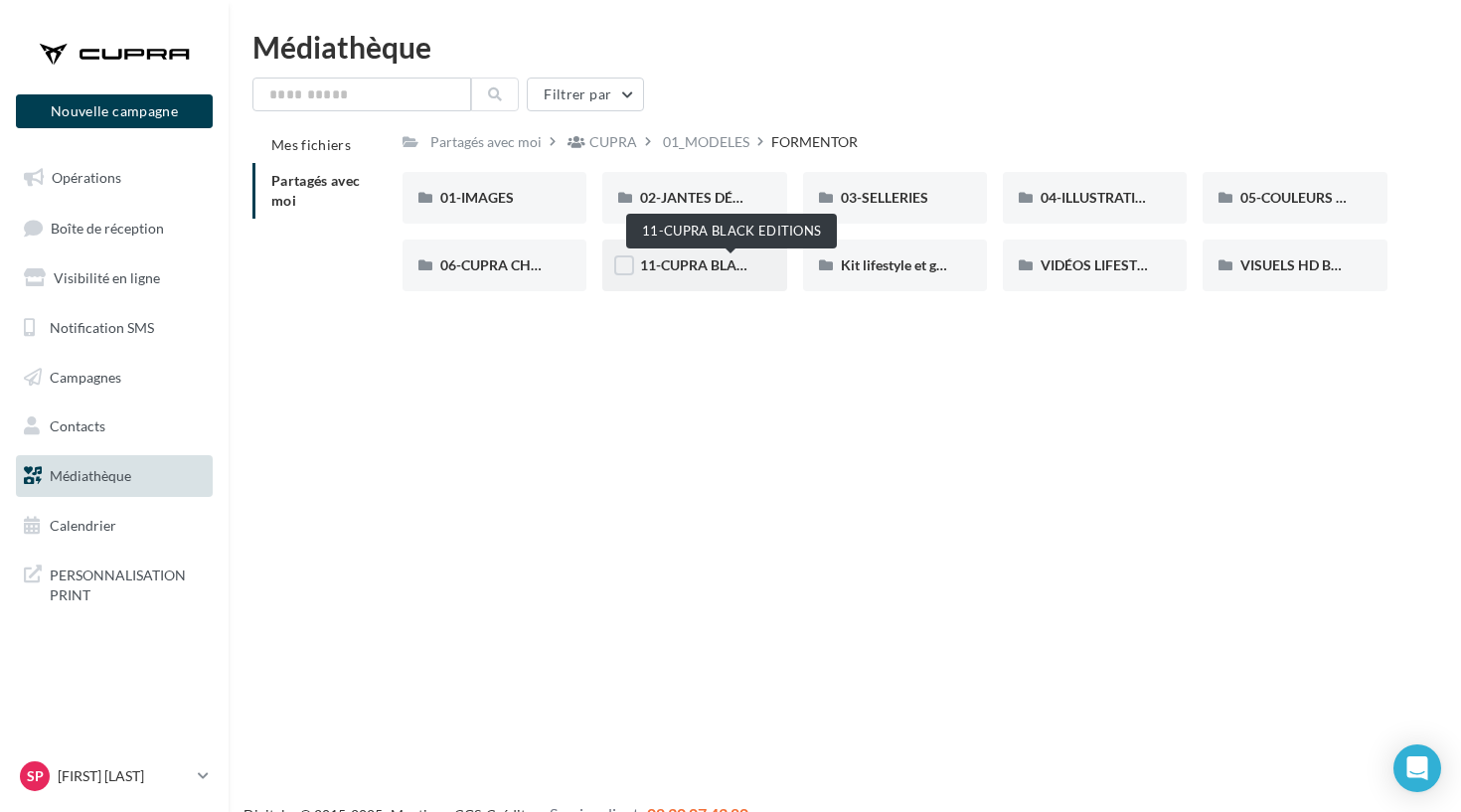 click on "11-CUPRA BLACK EDITIONS" at bounding box center (730, 264) 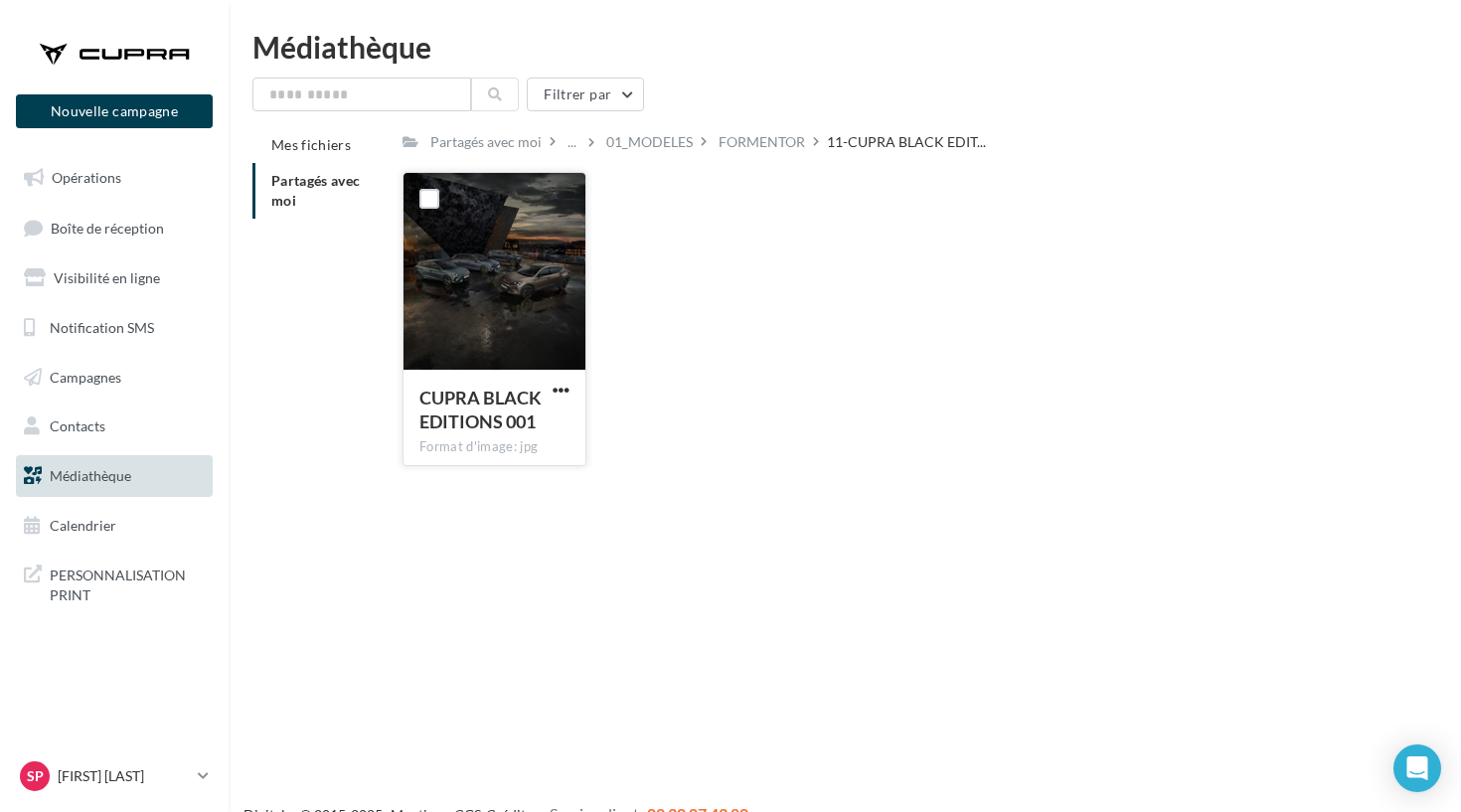 click at bounding box center (494, 272) 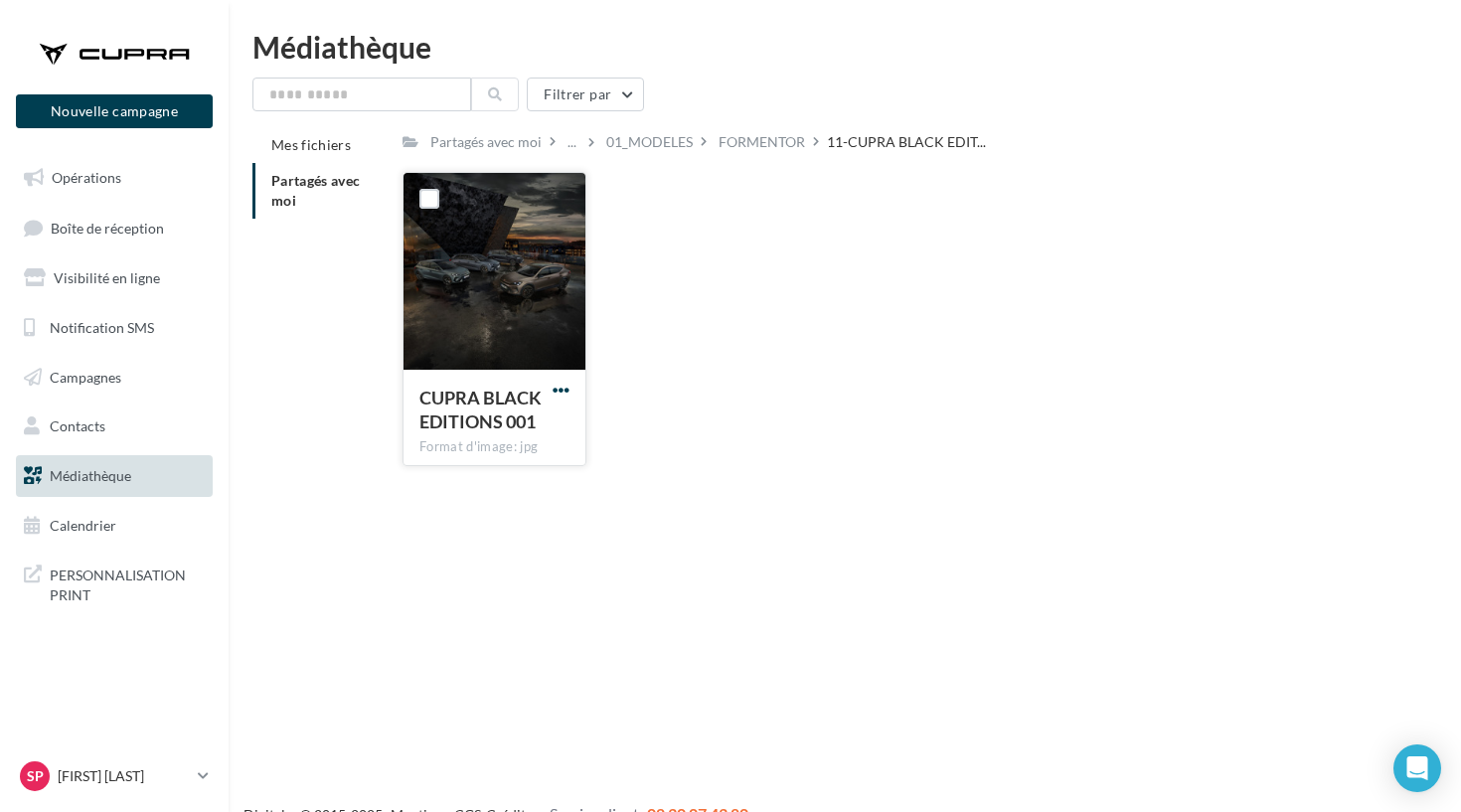 click at bounding box center (561, 390) 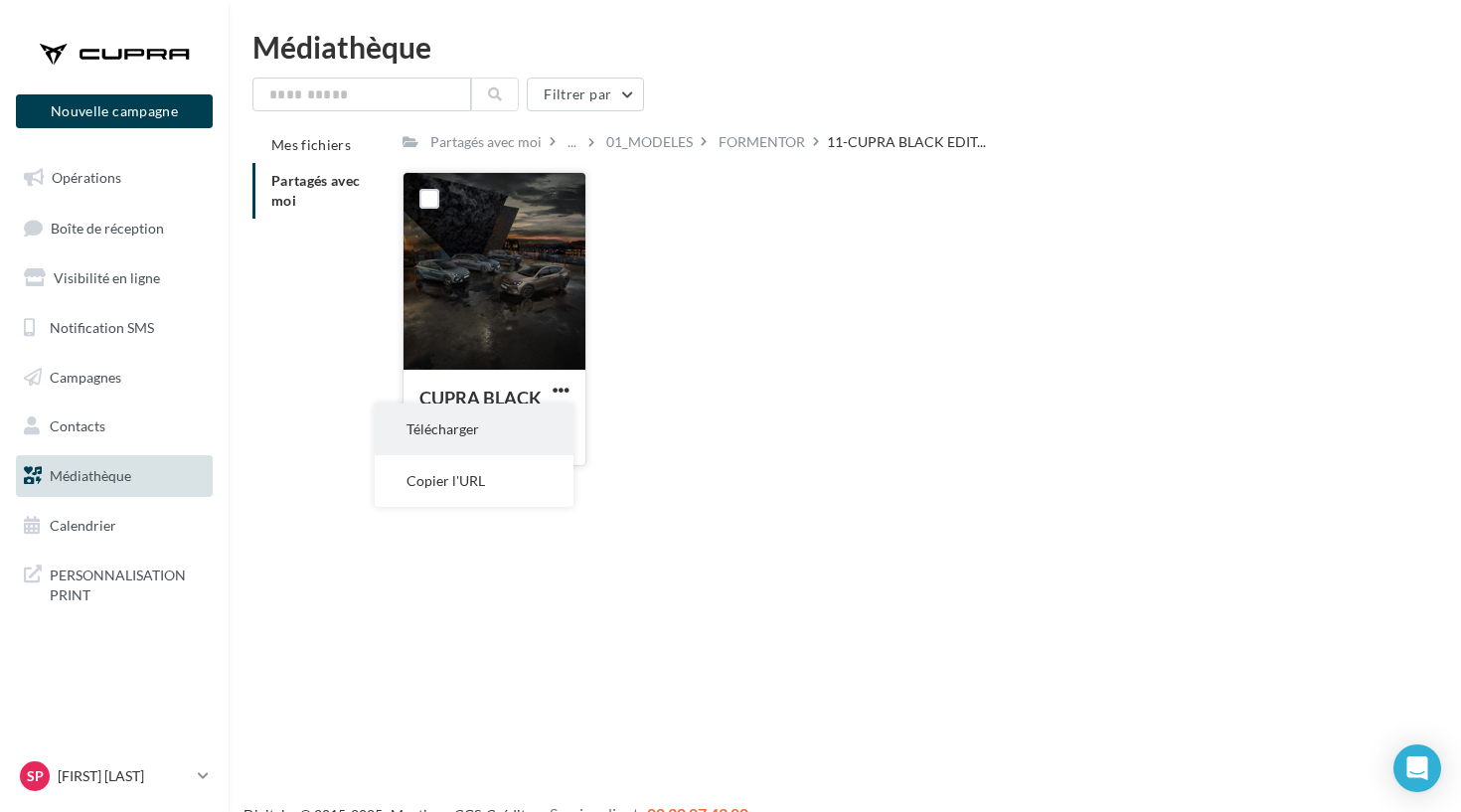 click on "Télécharger" at bounding box center [474, 429] 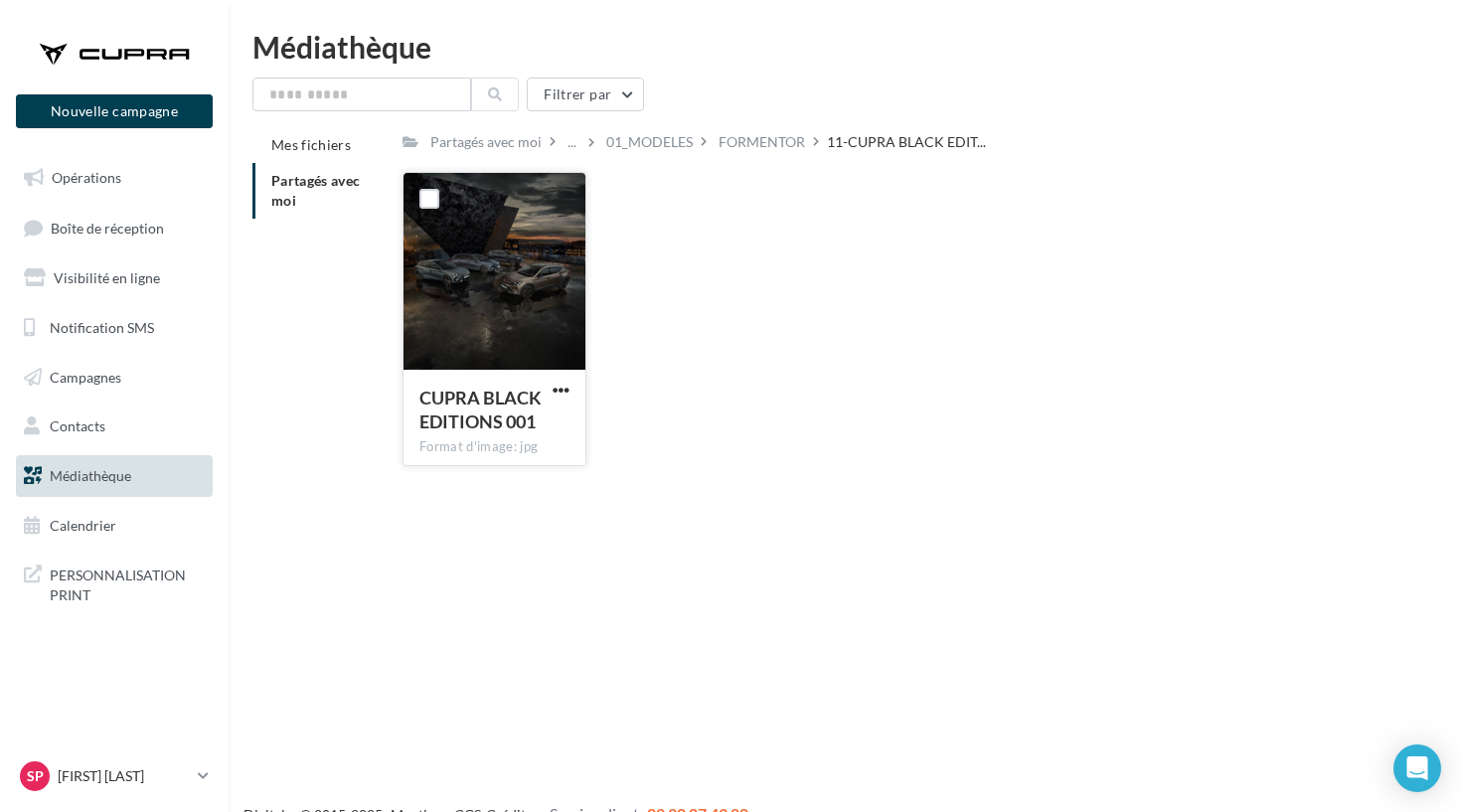 click on "01_MODELES" at bounding box center [649, 142] 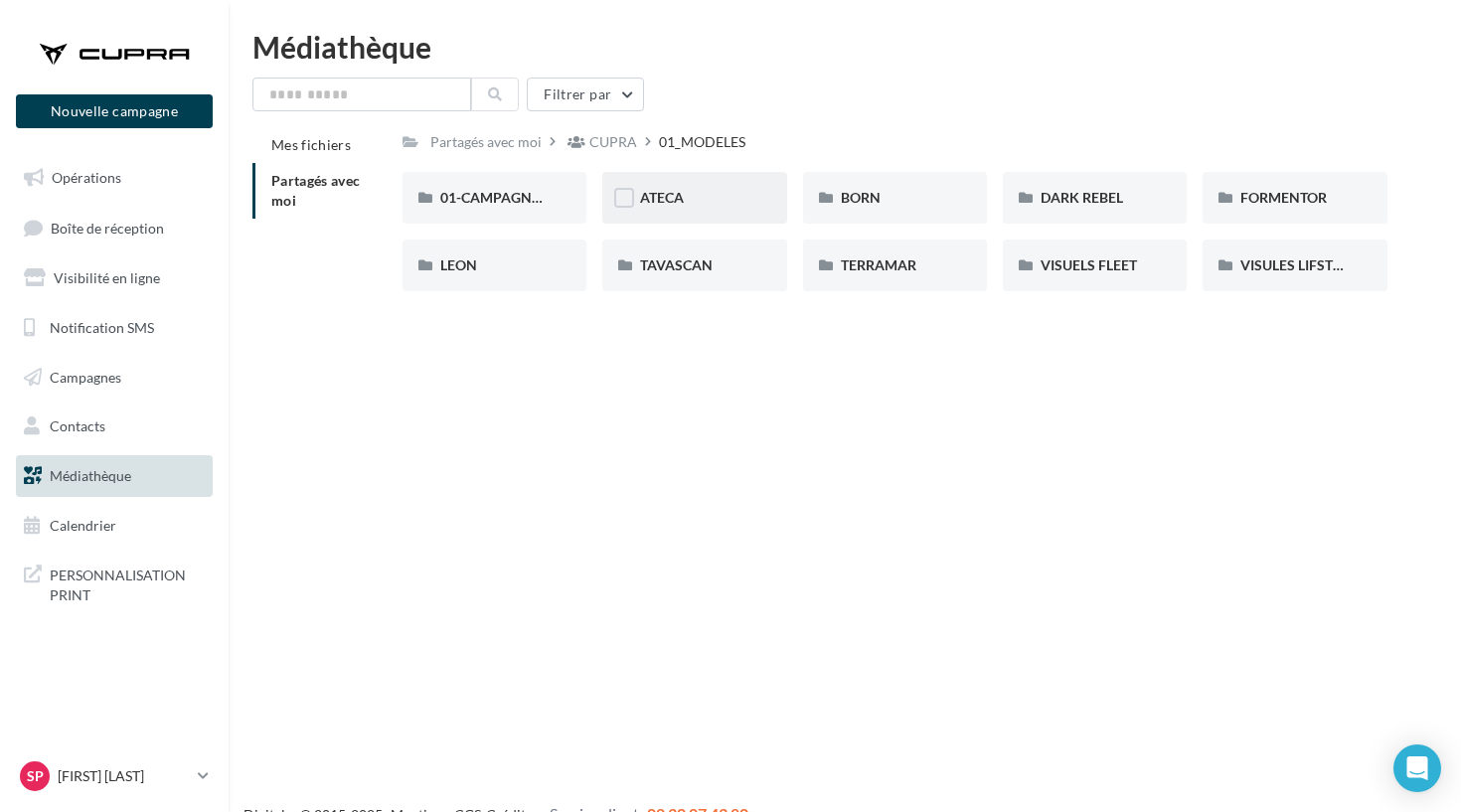 click on "ATECA" at bounding box center [694, 198] 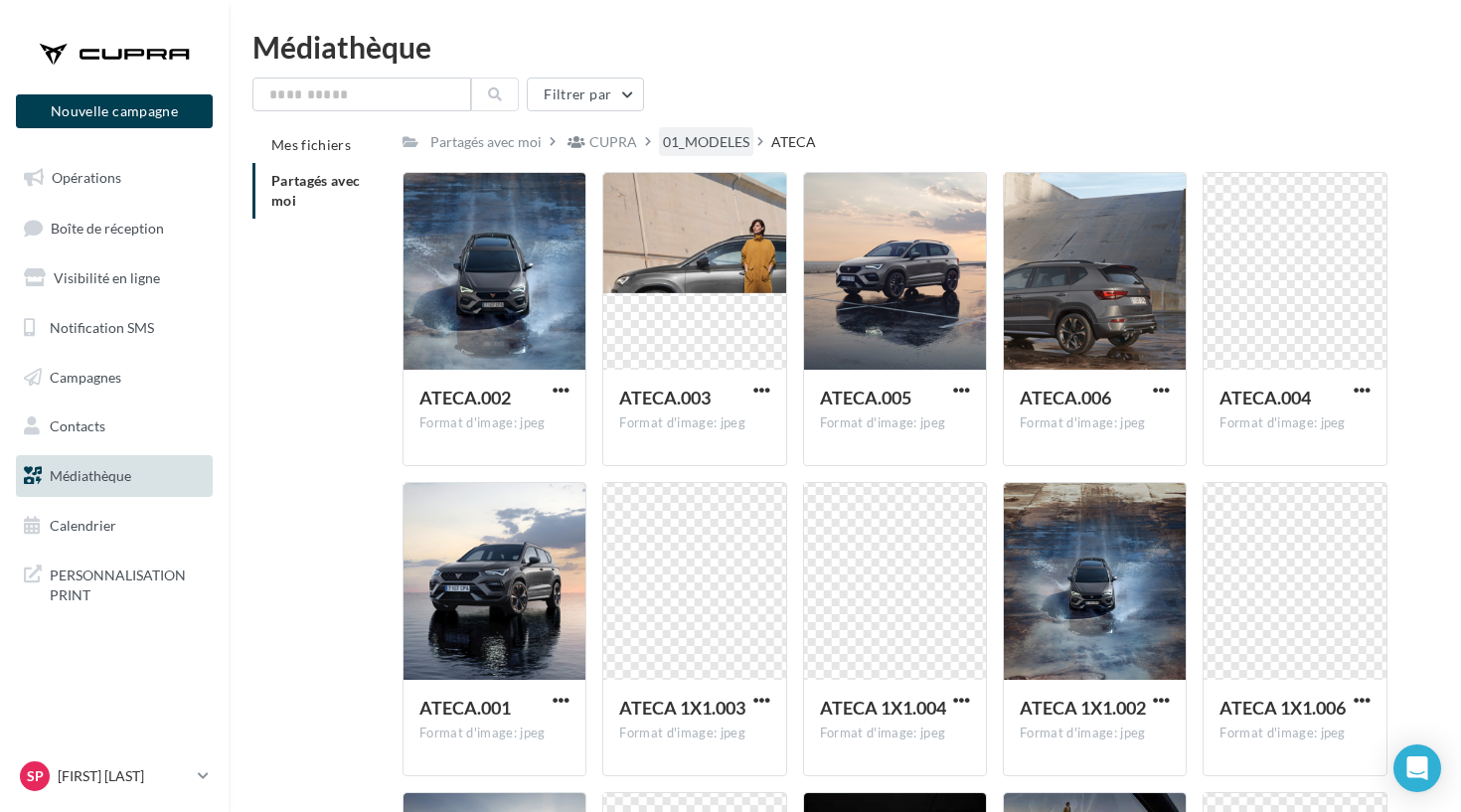 scroll, scrollTop: 0, scrollLeft: 0, axis: both 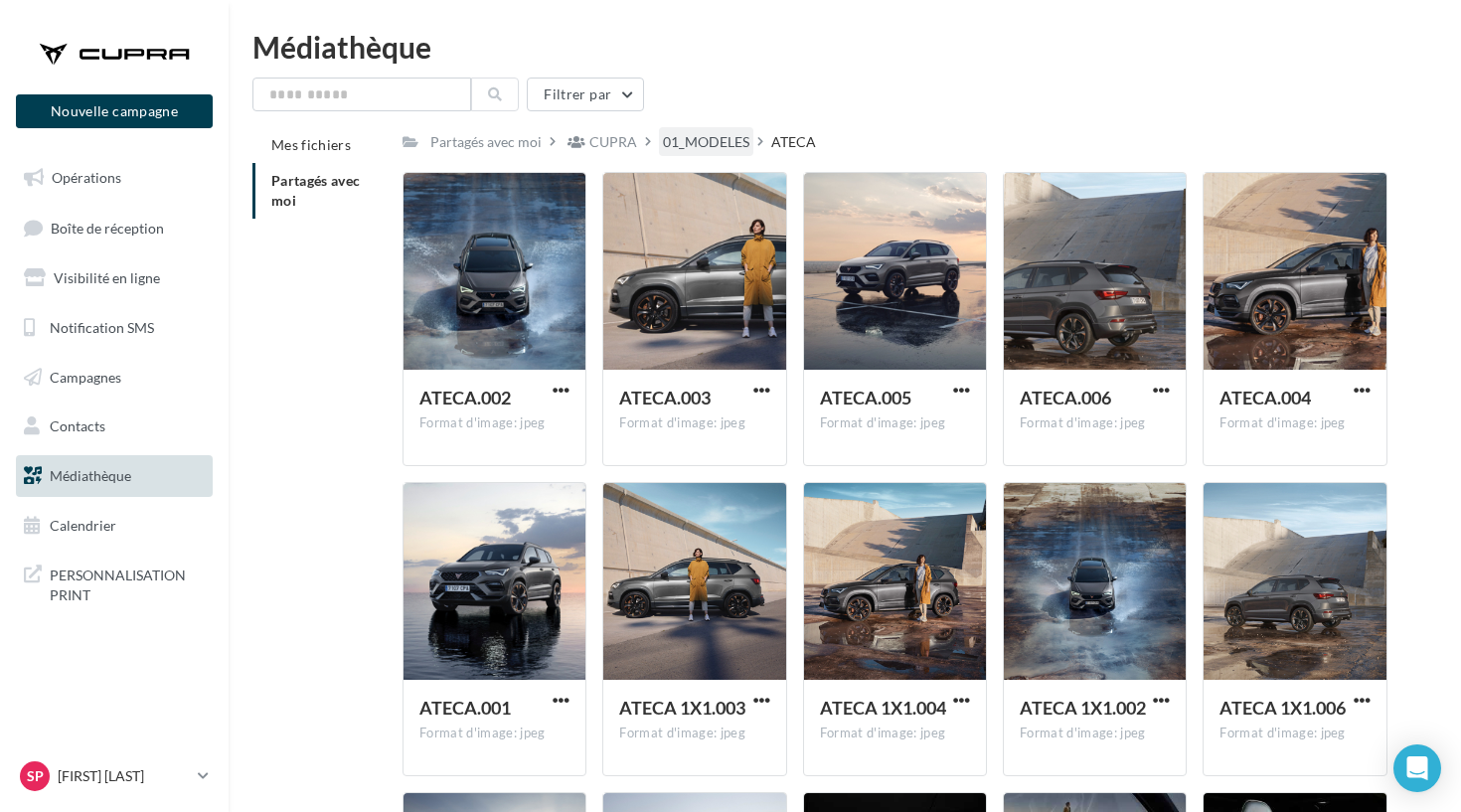 click on "01_MODELES" at bounding box center (706, 141) 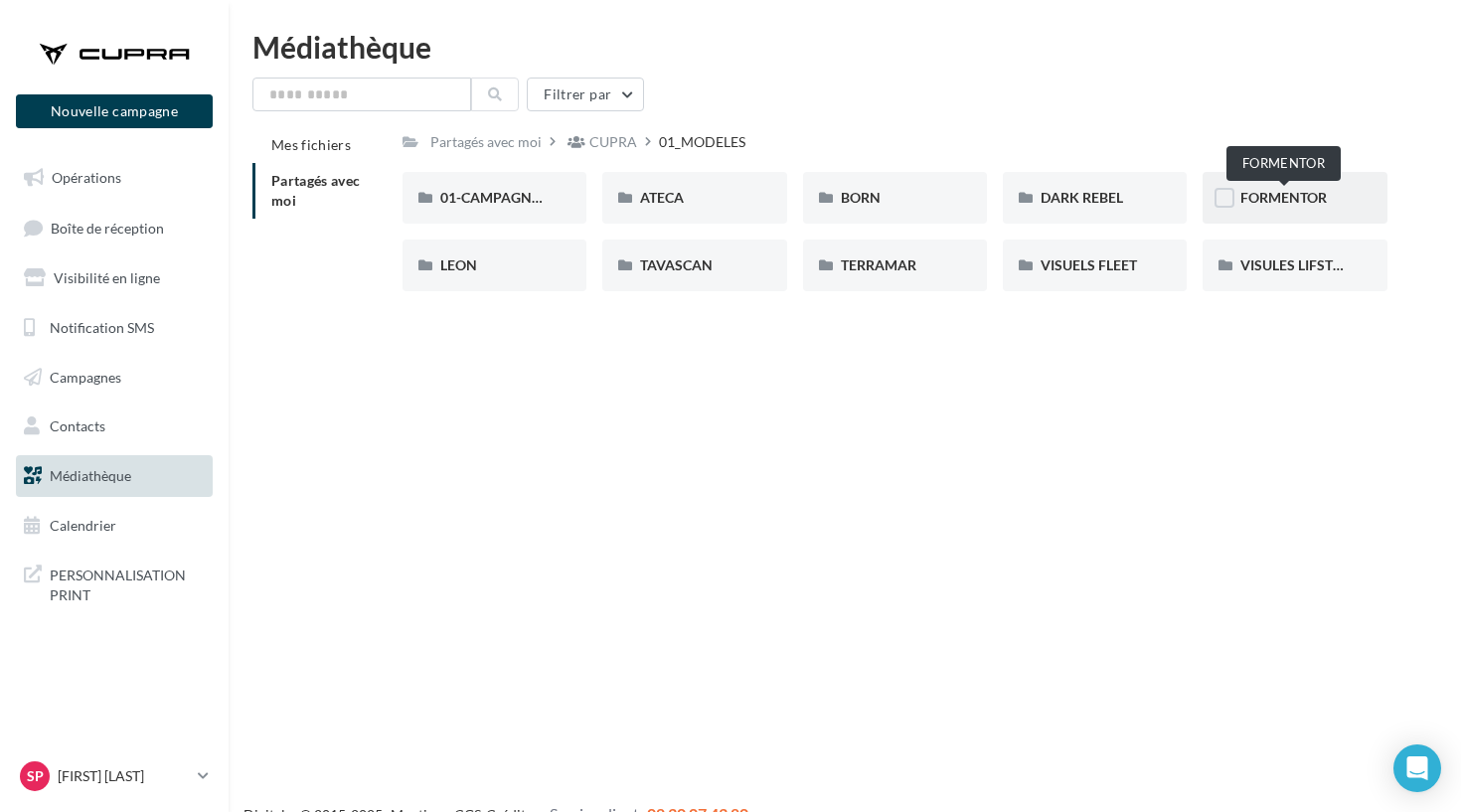 click on "FORMENTOR" at bounding box center (1283, 197) 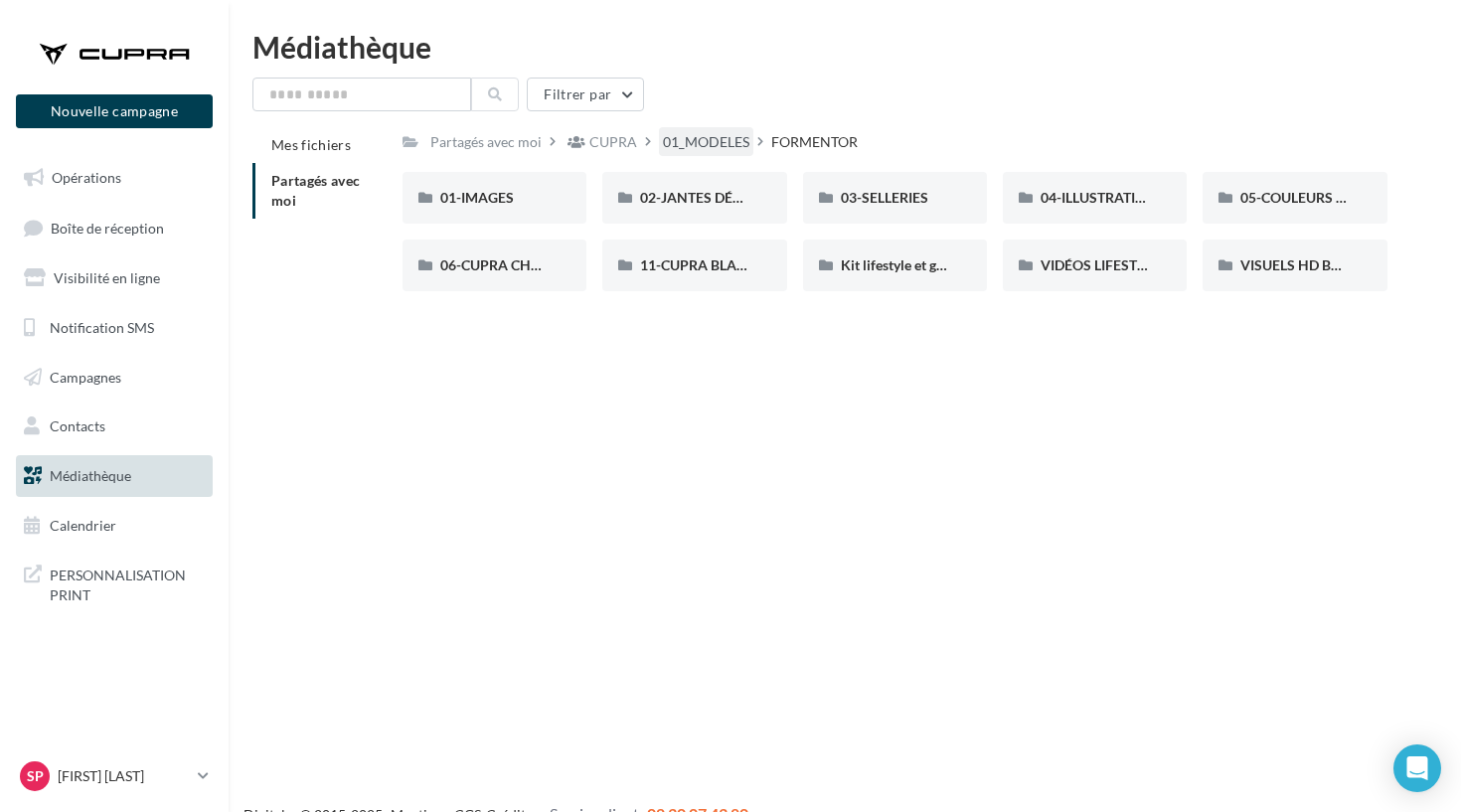 click on "01_MODELES" at bounding box center [706, 142] 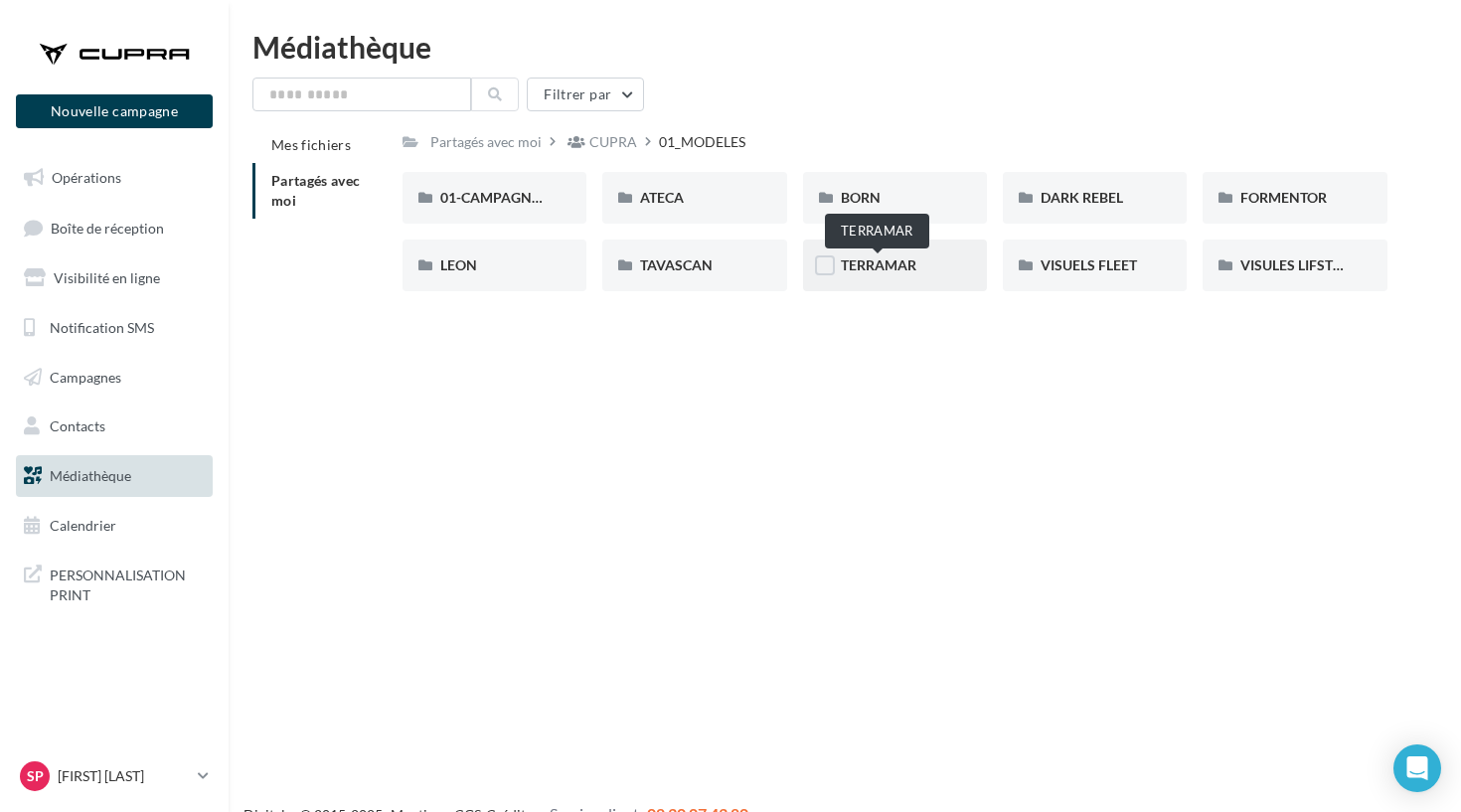 click on "TERRAMAR" at bounding box center (879, 264) 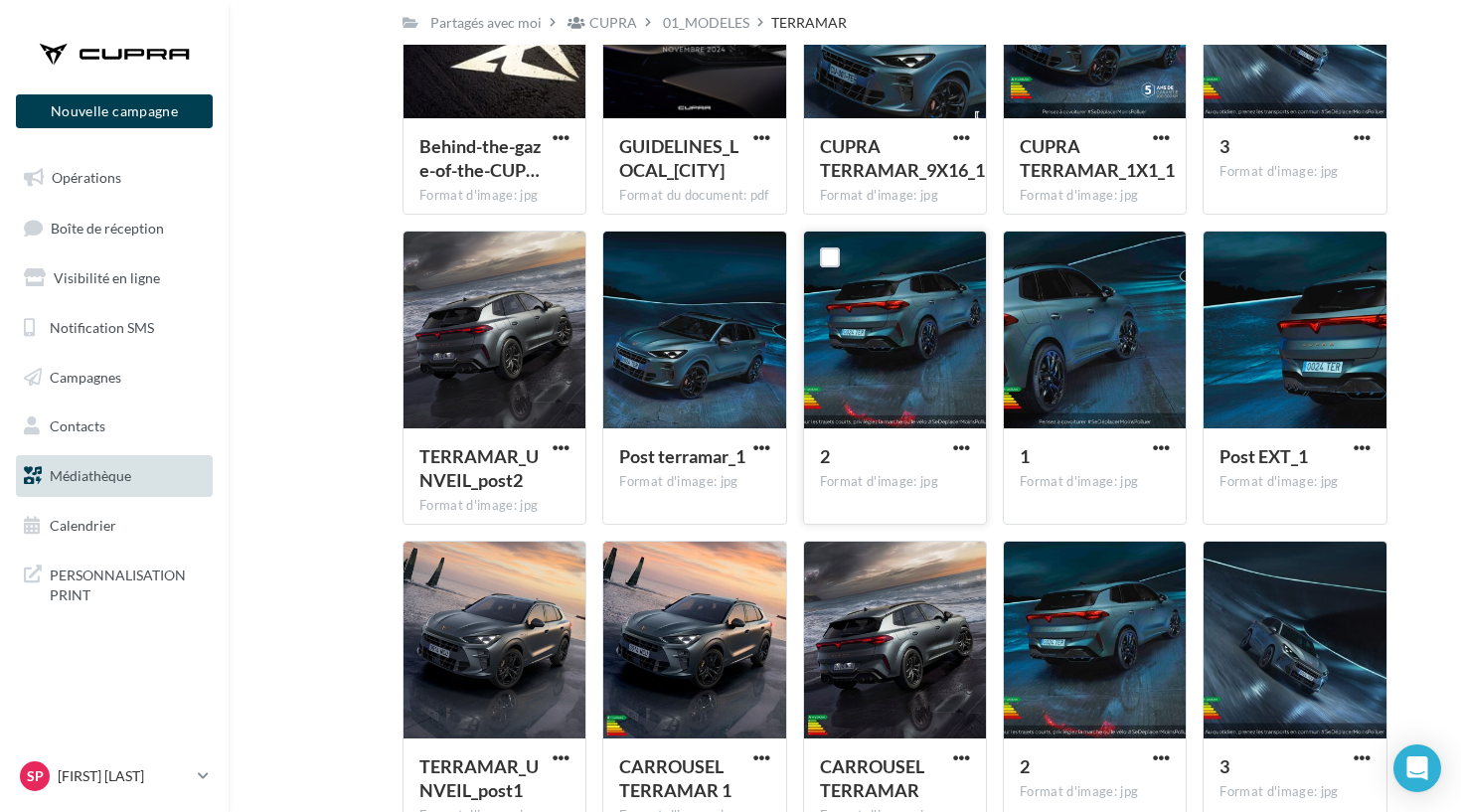 scroll, scrollTop: 704, scrollLeft: 0, axis: vertical 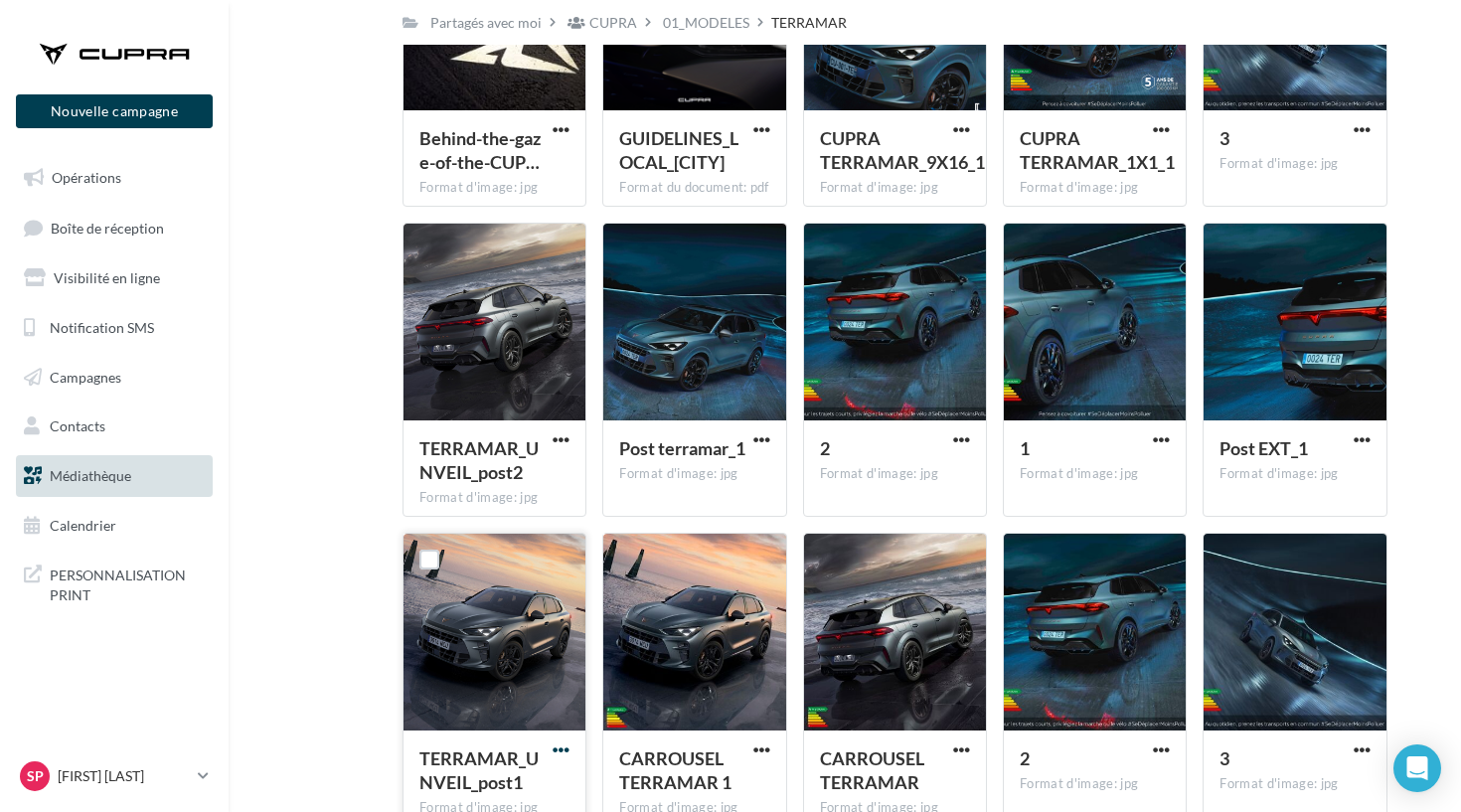 click at bounding box center [561, 749] 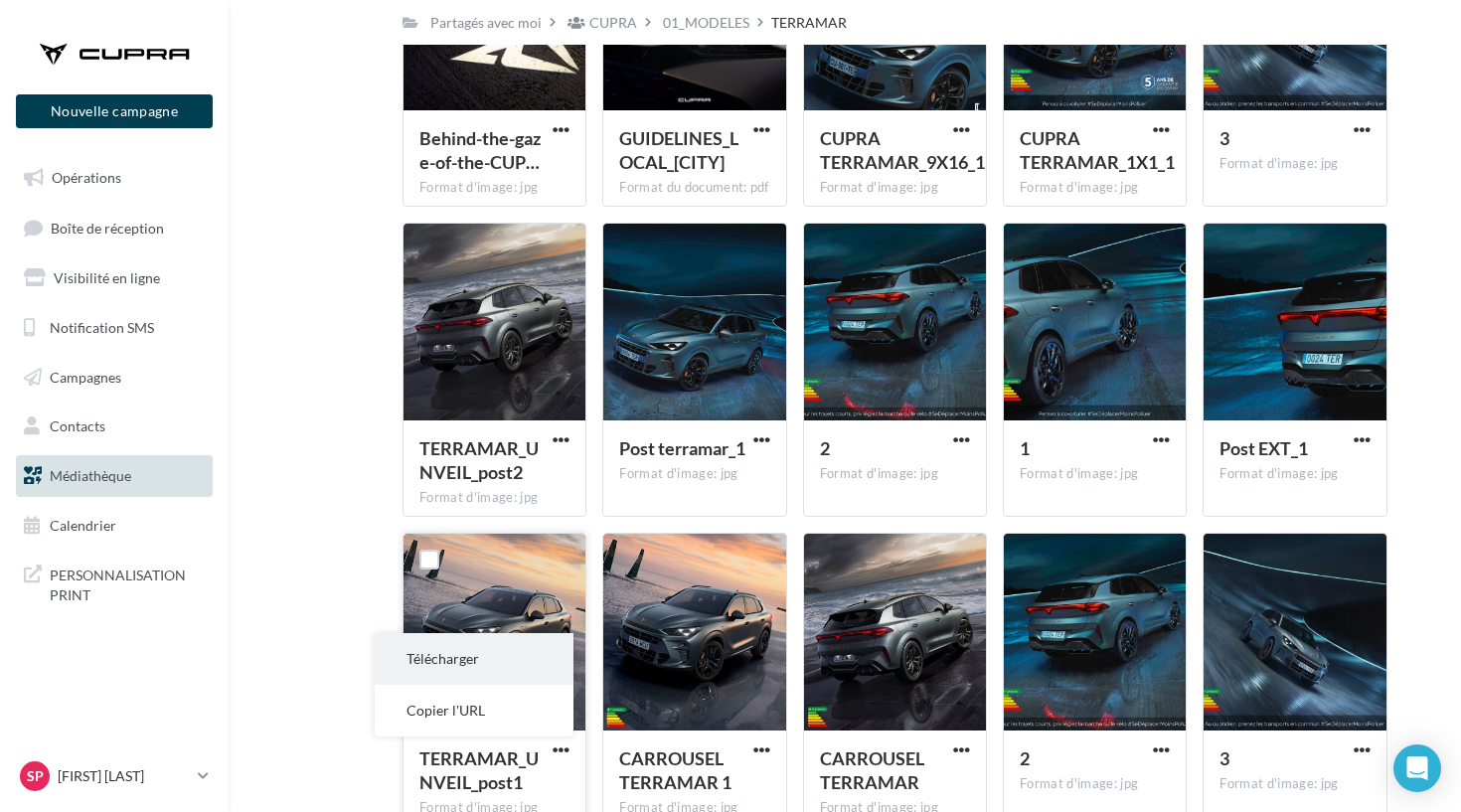 click on "Télécharger" at bounding box center (474, 659) 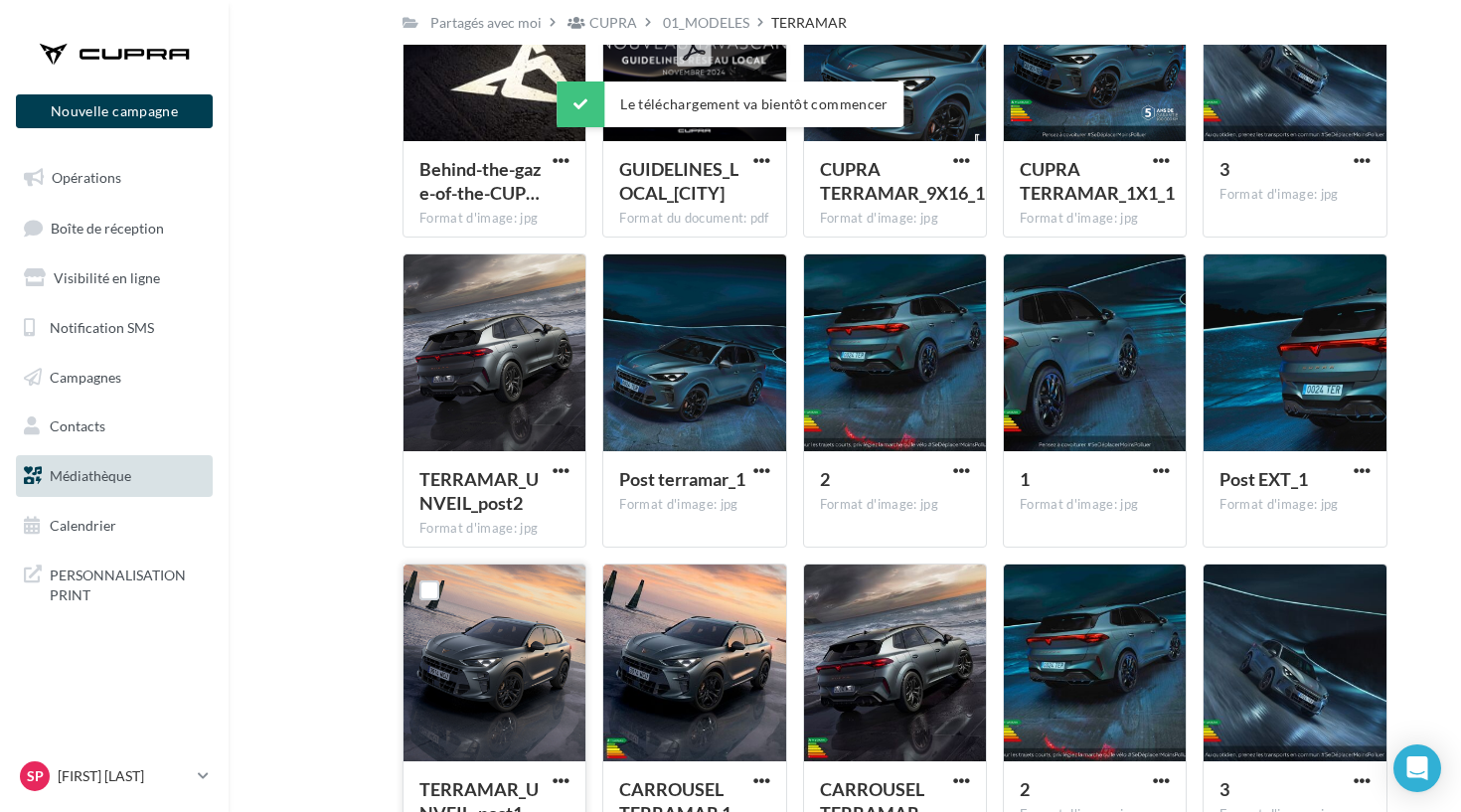 scroll, scrollTop: 696, scrollLeft: 0, axis: vertical 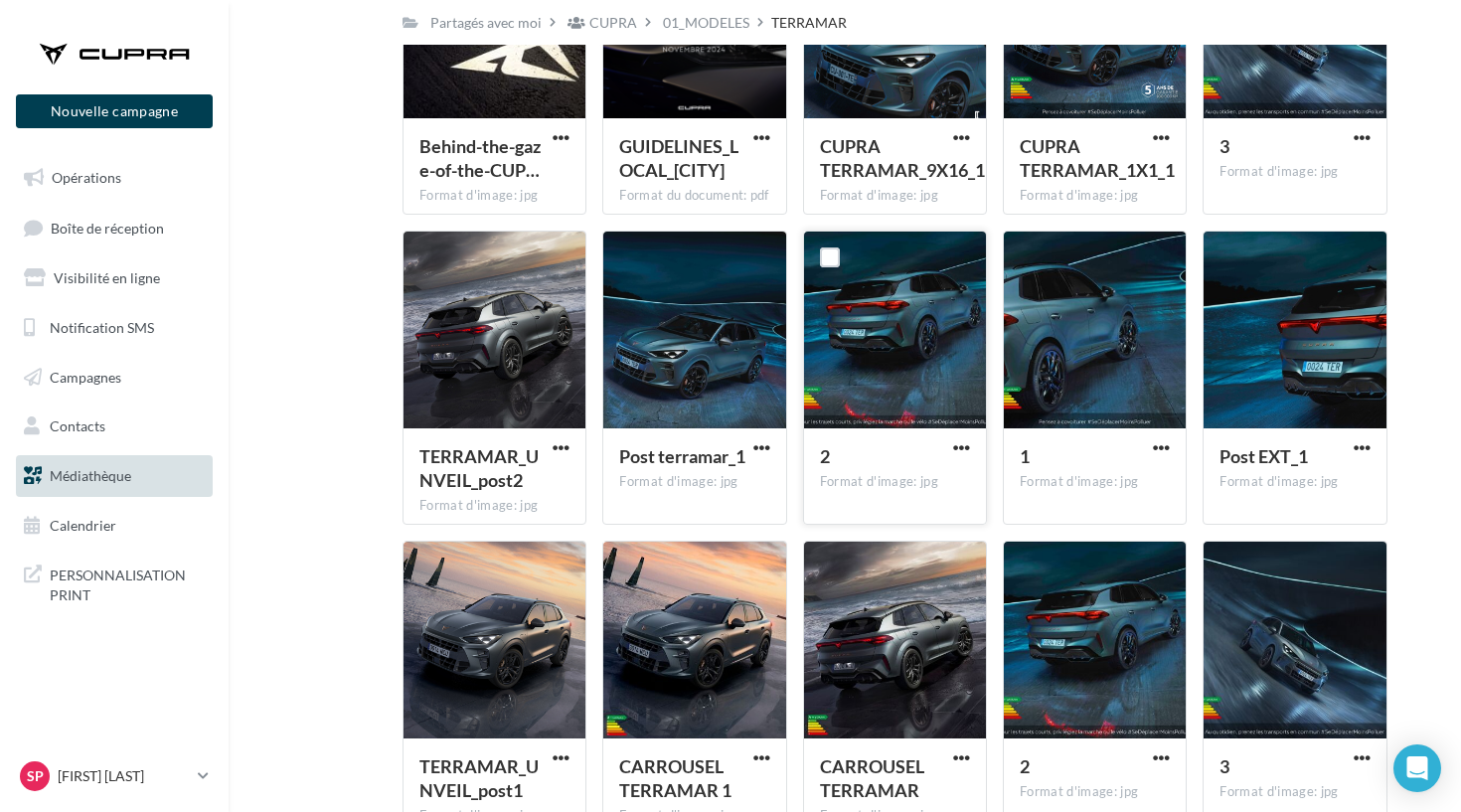 click at bounding box center [894, 331] 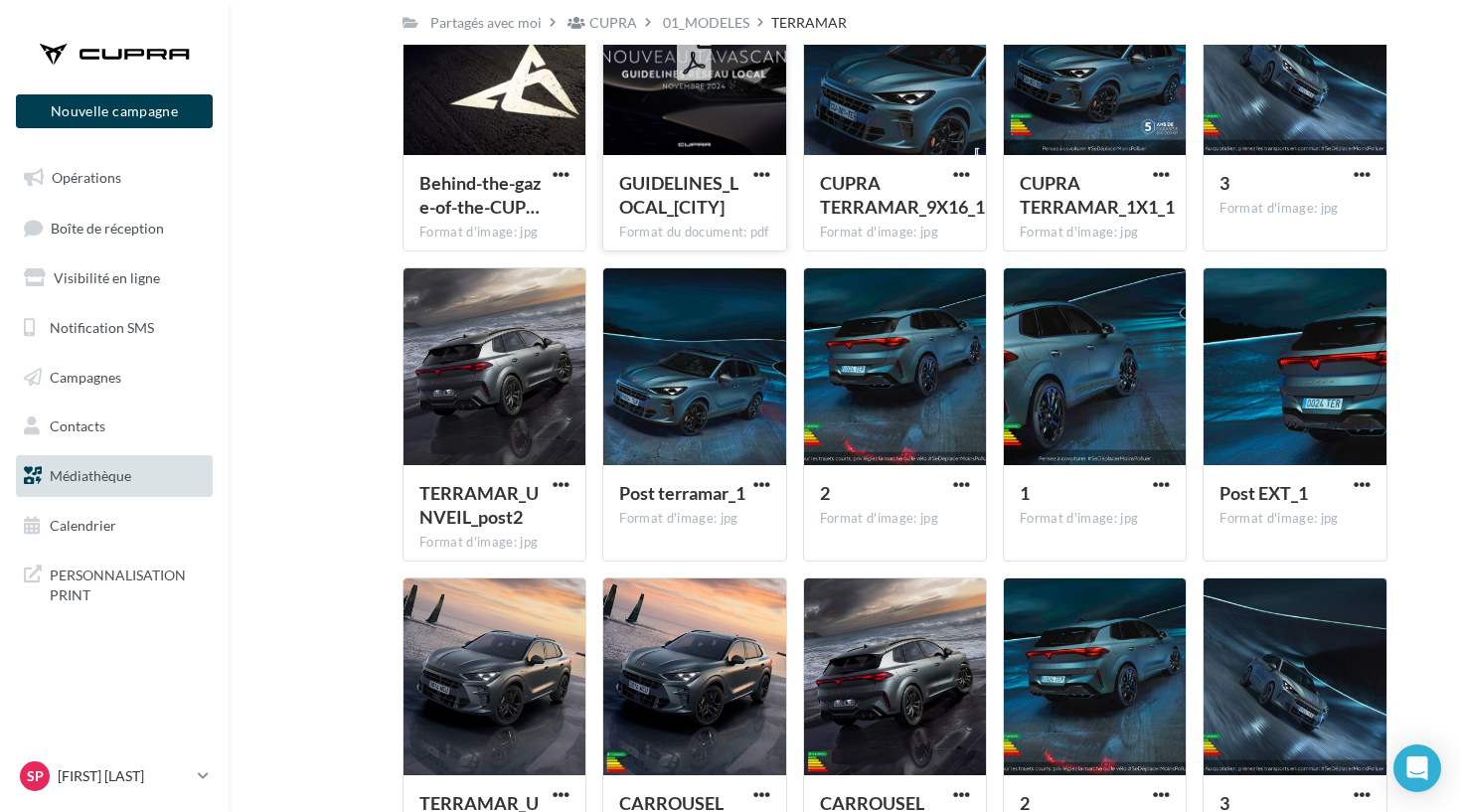 scroll, scrollTop: 548, scrollLeft: 0, axis: vertical 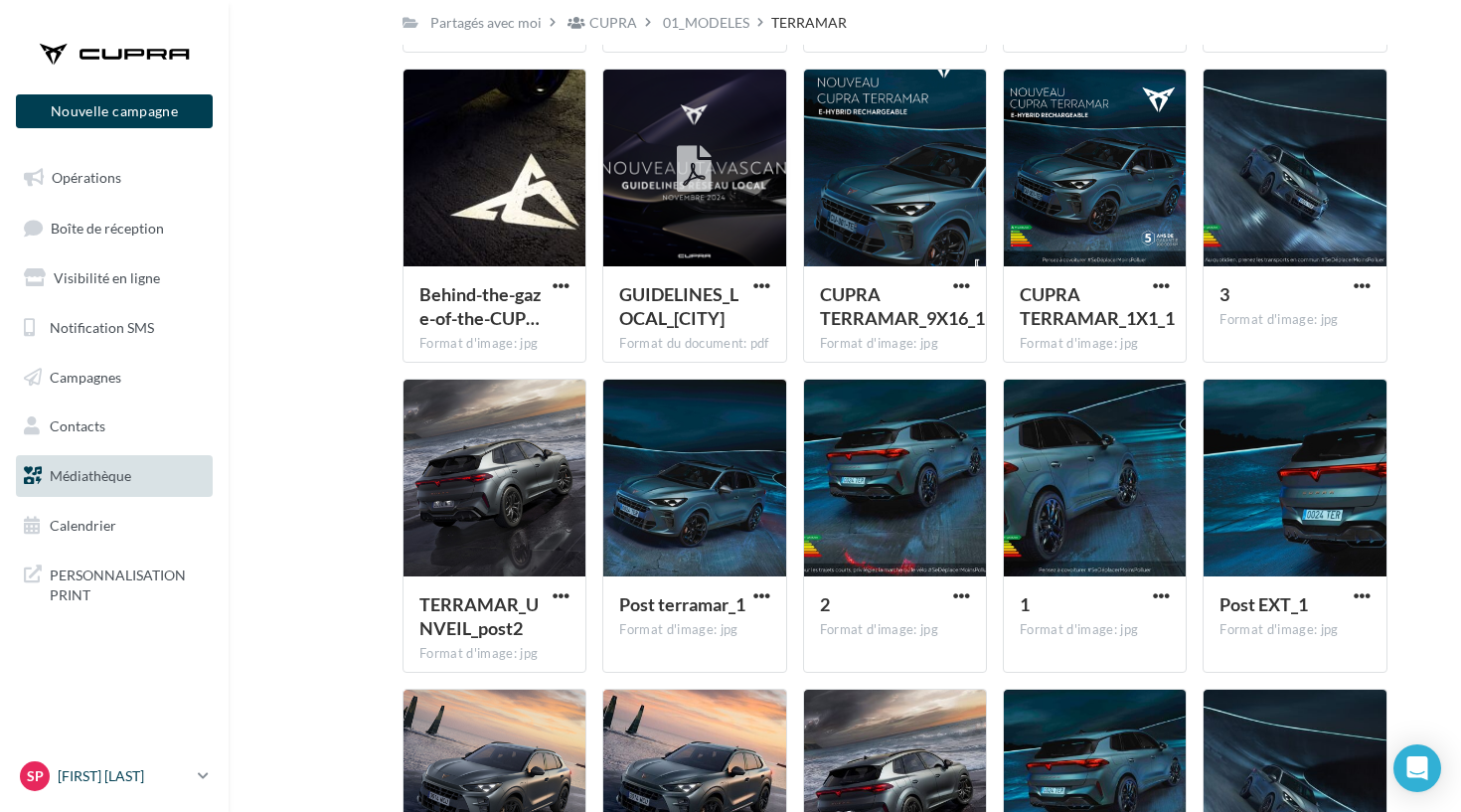 click on "[FIRST] [LAST]" at bounding box center (123, 776) 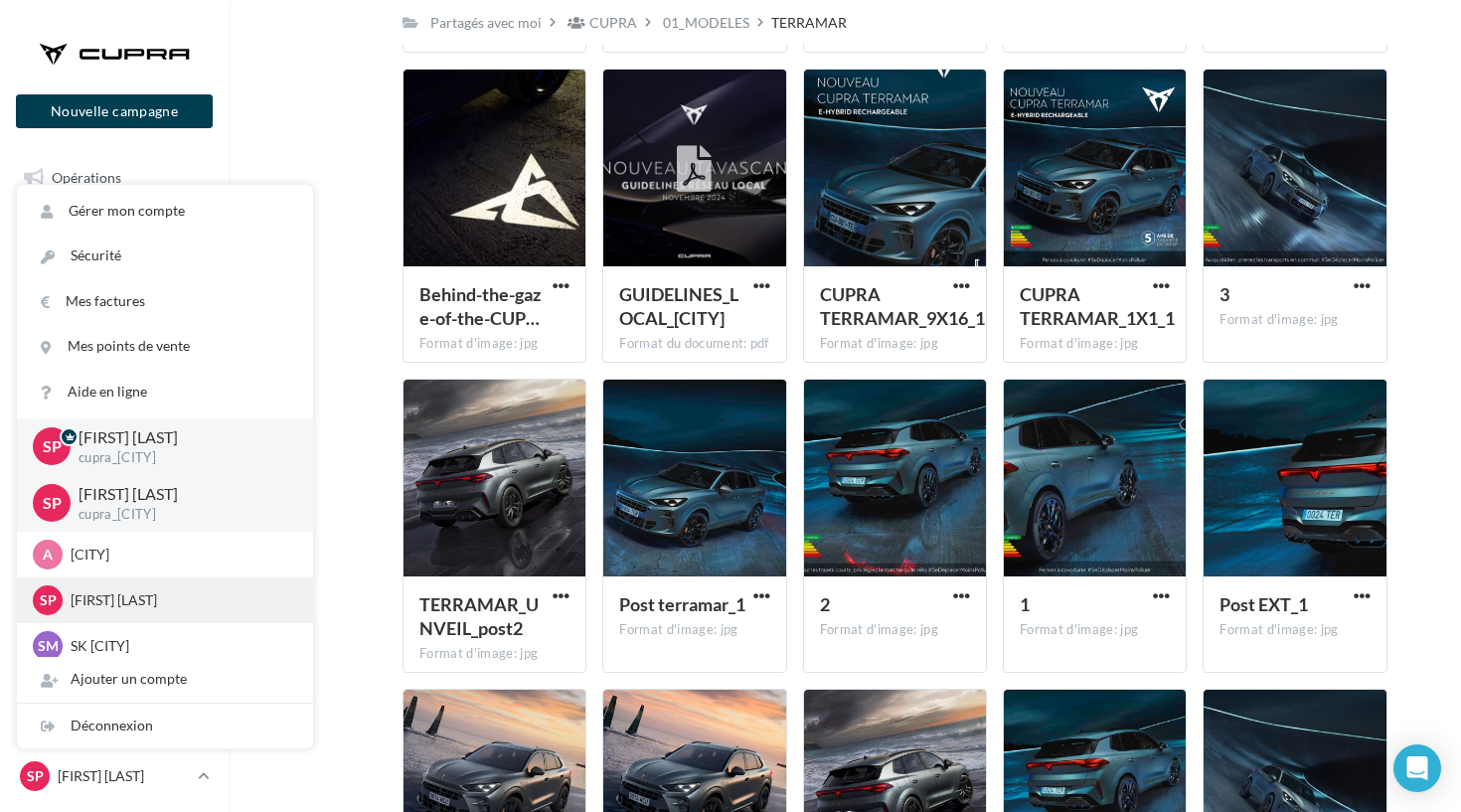 click on "[FIRST] [LAST]" at bounding box center (180, 600) 